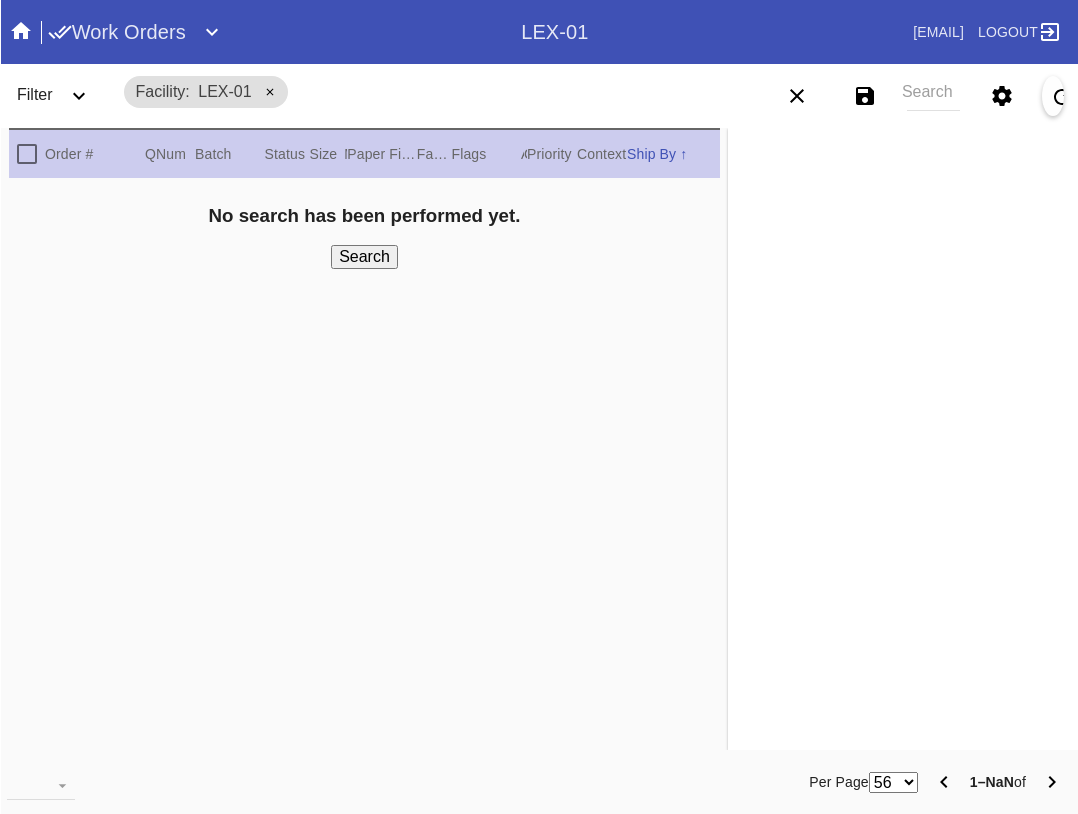 scroll, scrollTop: 0, scrollLeft: 0, axis: both 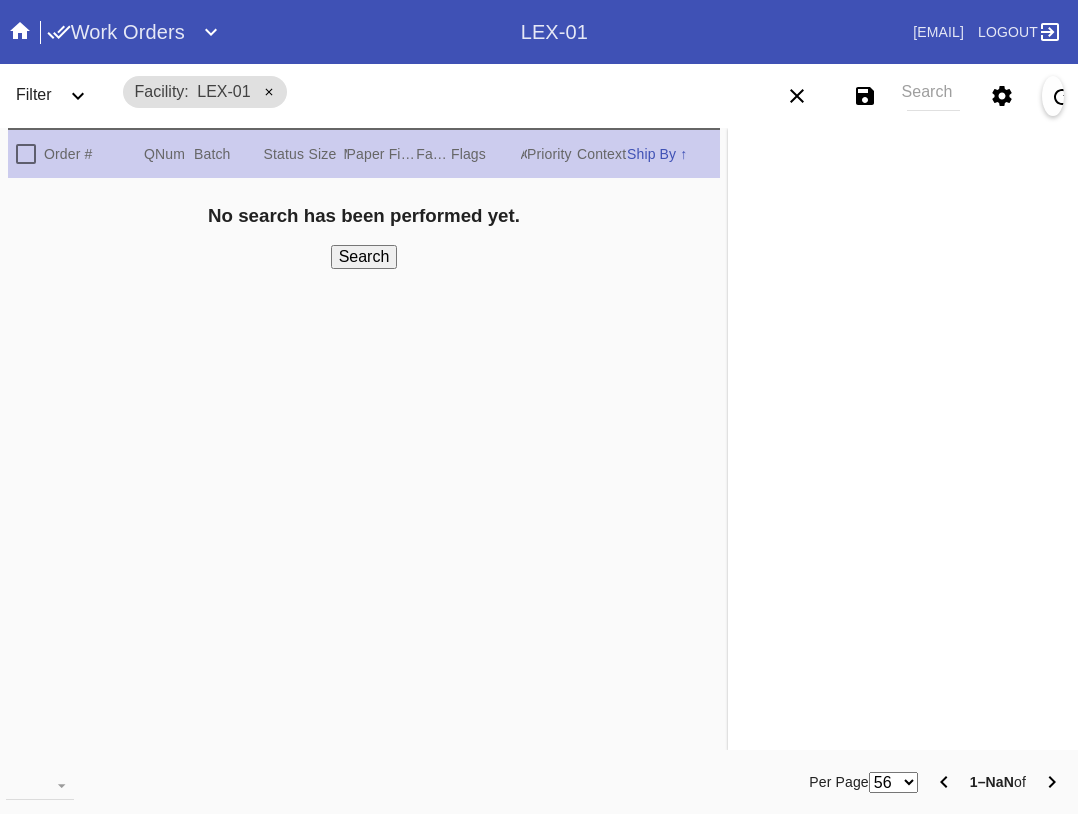 click on "Search" at bounding box center (933, 96) 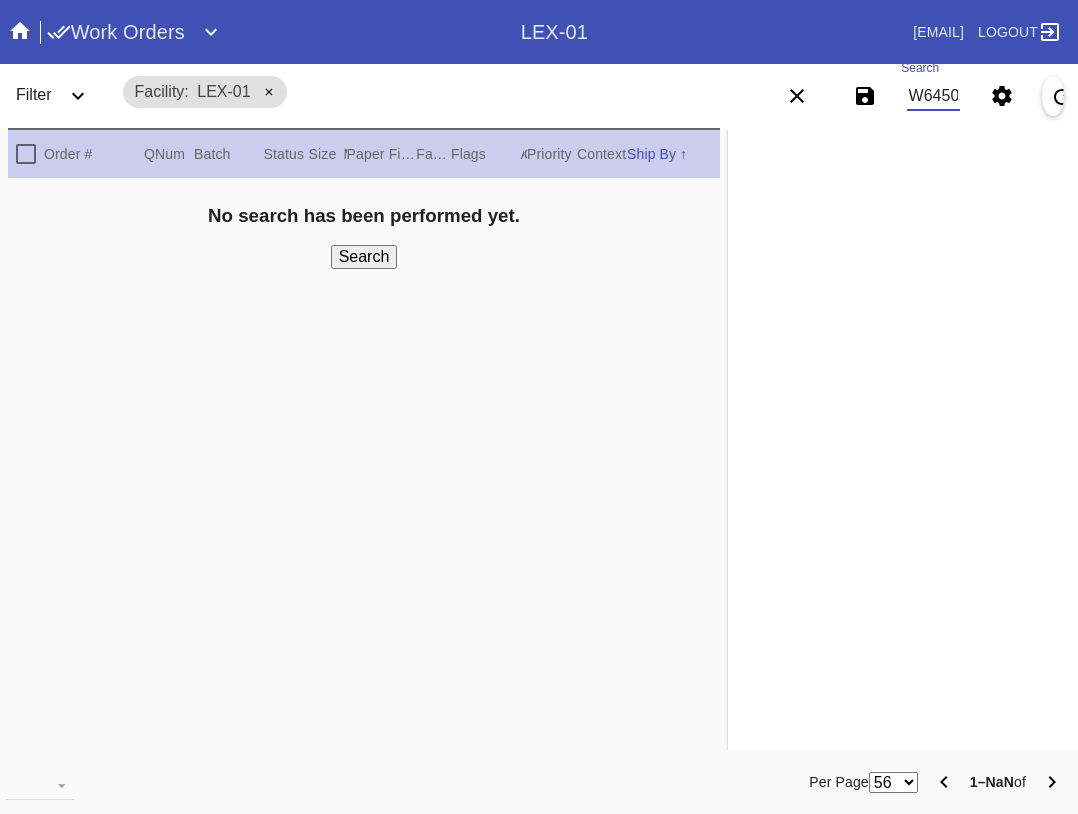 scroll, scrollTop: 0, scrollLeft: 405, axis: horizontal 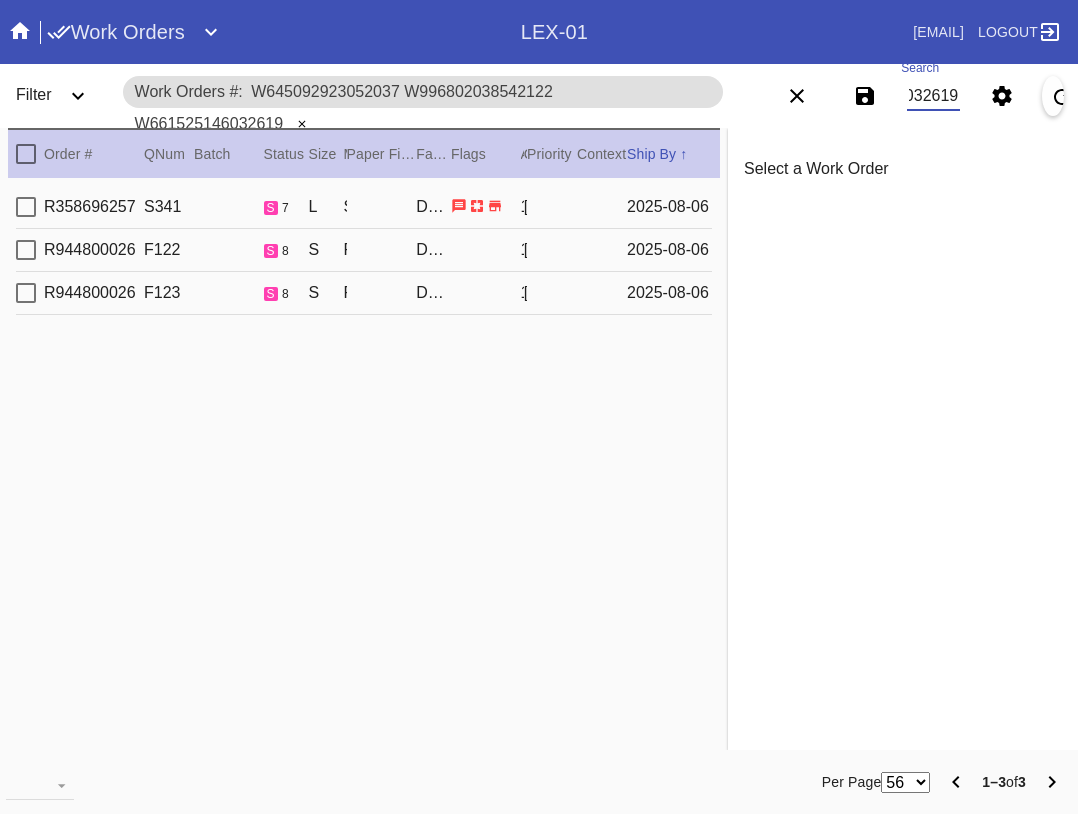 click at bounding box center (26, 154) 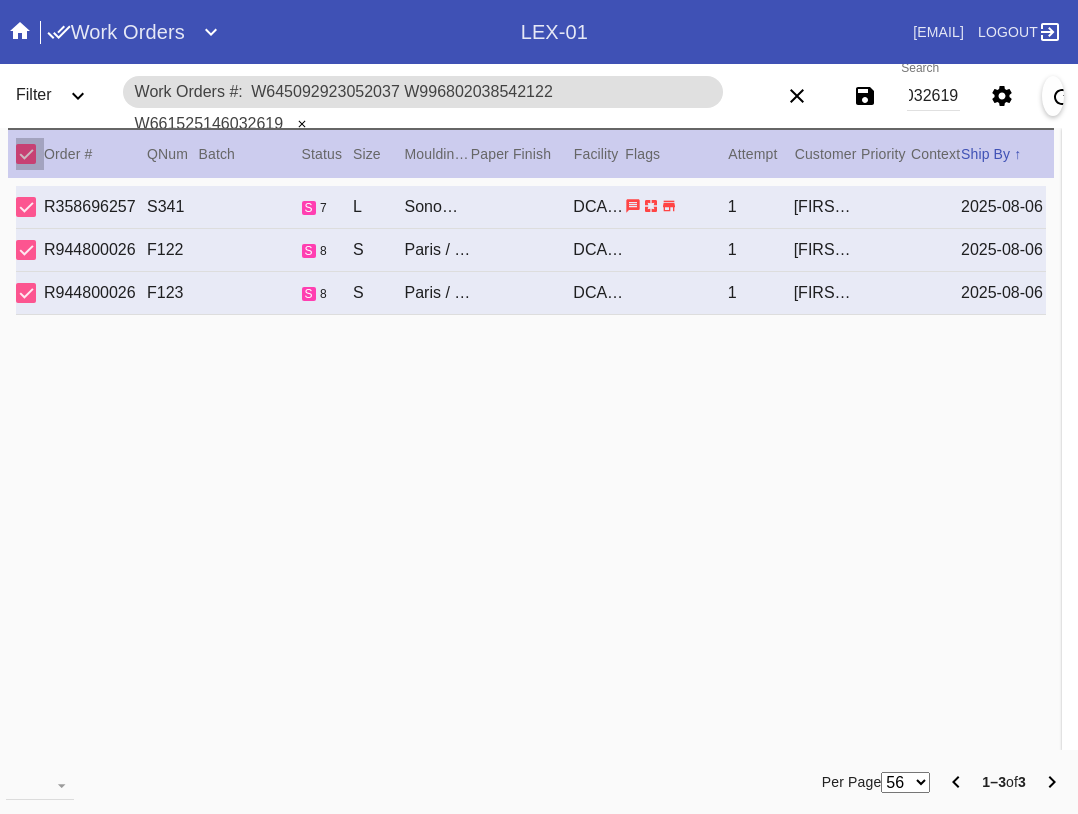 scroll, scrollTop: 0, scrollLeft: 0, axis: both 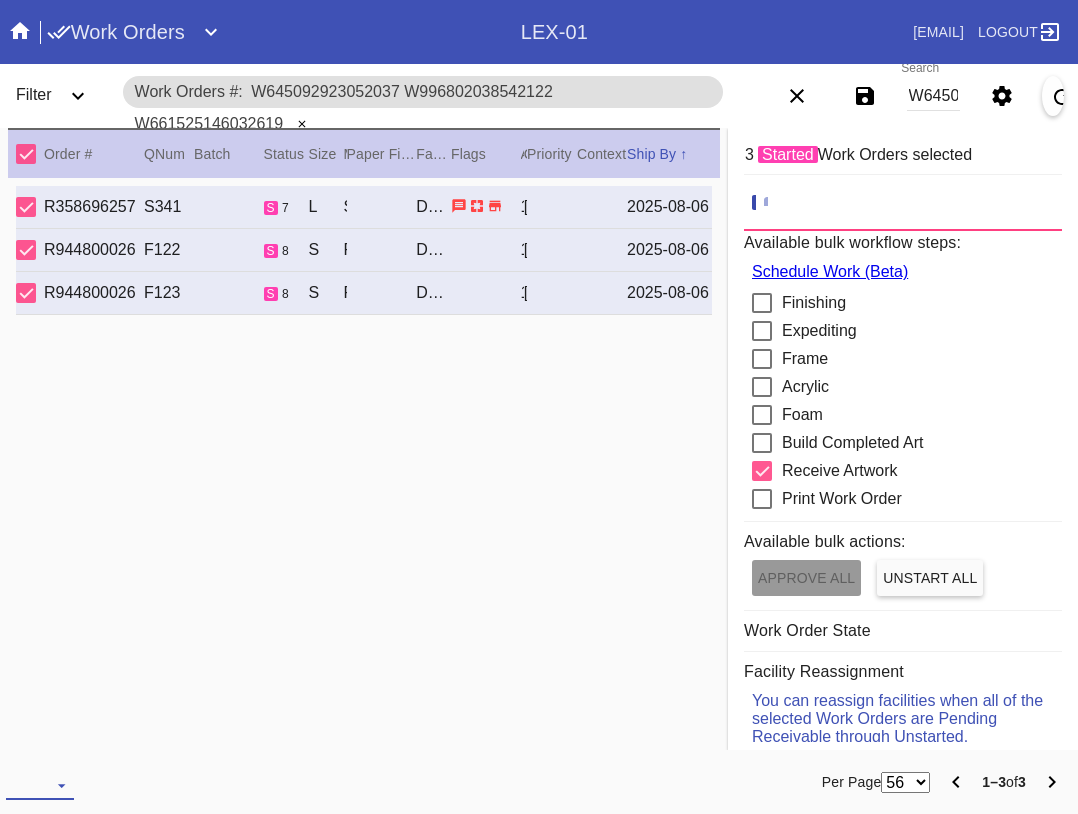 click on "Download... Export Selected Items Print Work Orders Frame Labels Frame Labels v2 Mat Labels Moulding Plate Labels Acrylic Labels Foam Labels Foam Data Story Pockets Mini Story Pockets OMGA Data GUNNAR Data FastCAM Data" at bounding box center (40, 785) 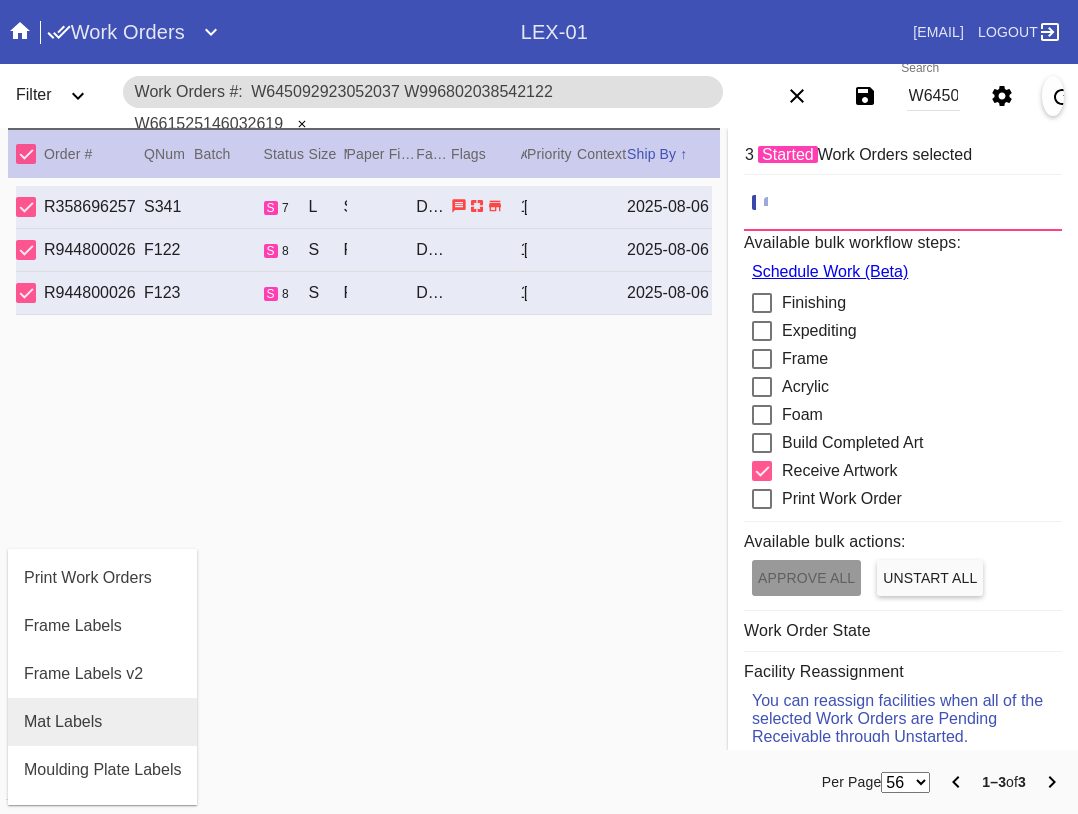 scroll, scrollTop: 100, scrollLeft: 0, axis: vertical 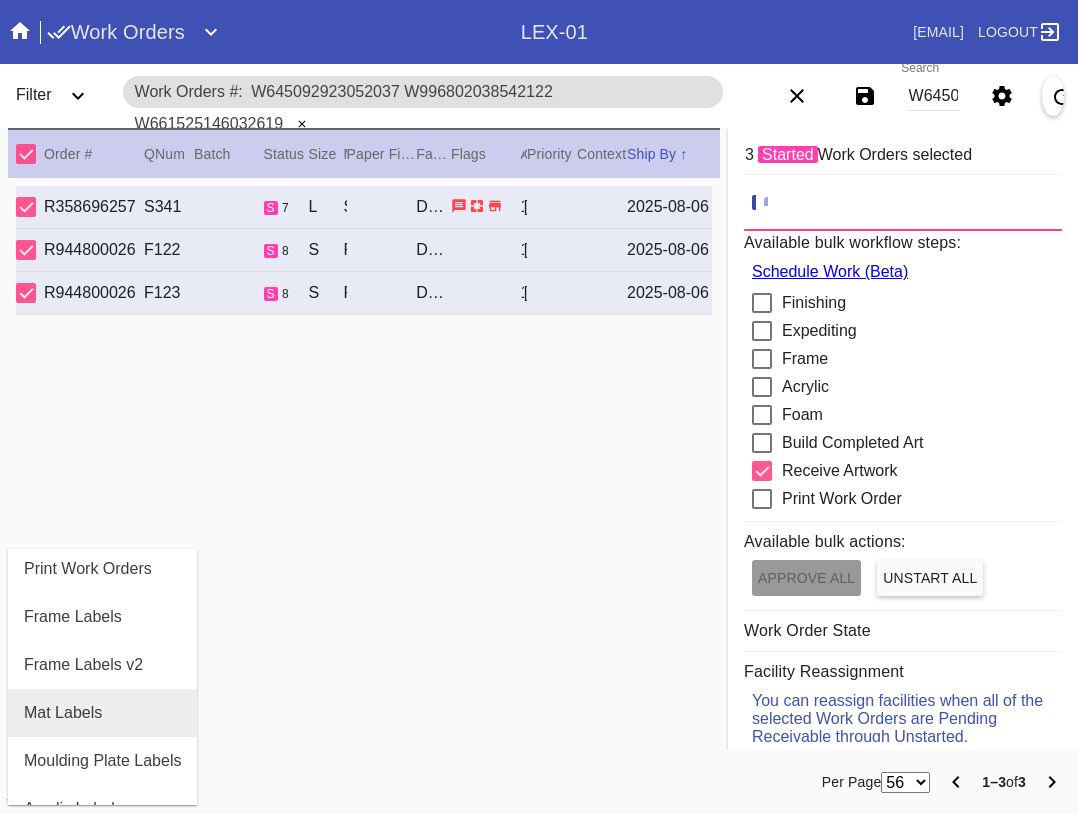 drag, startPoint x: 78, startPoint y: 698, endPoint x: 83, endPoint y: 747, distance: 49.25444 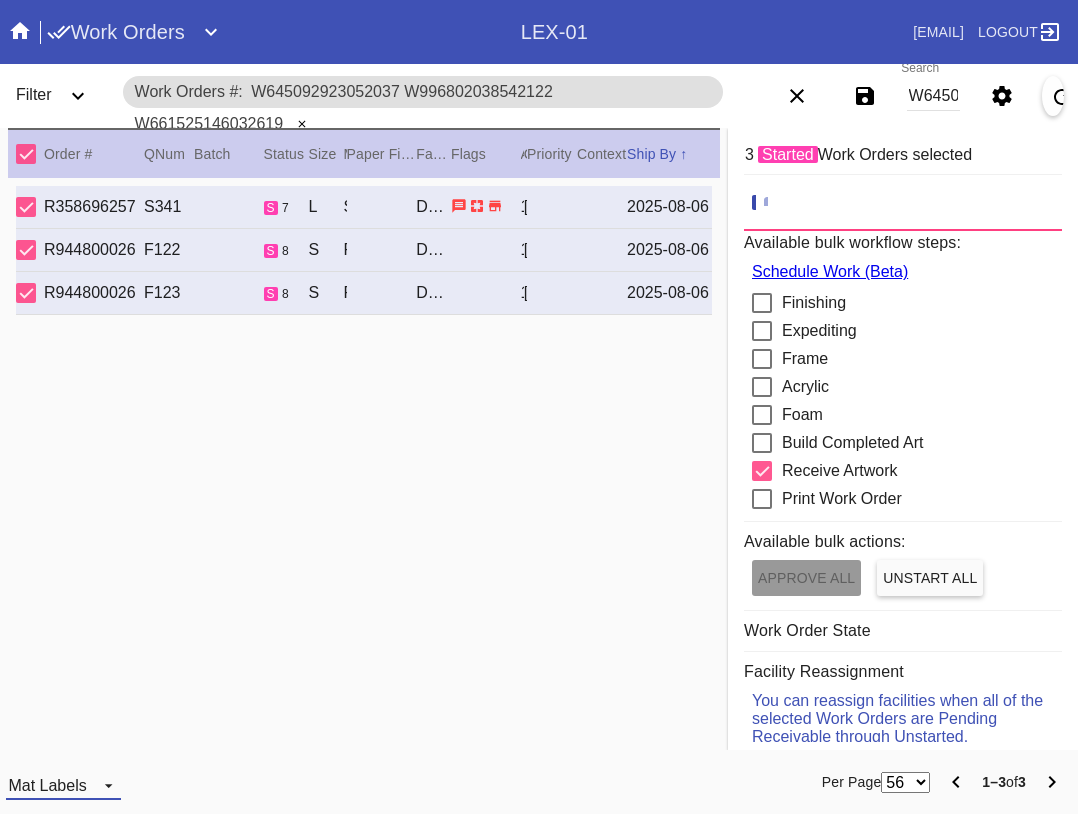 click on "Mat Labels" at bounding box center (47, 785) 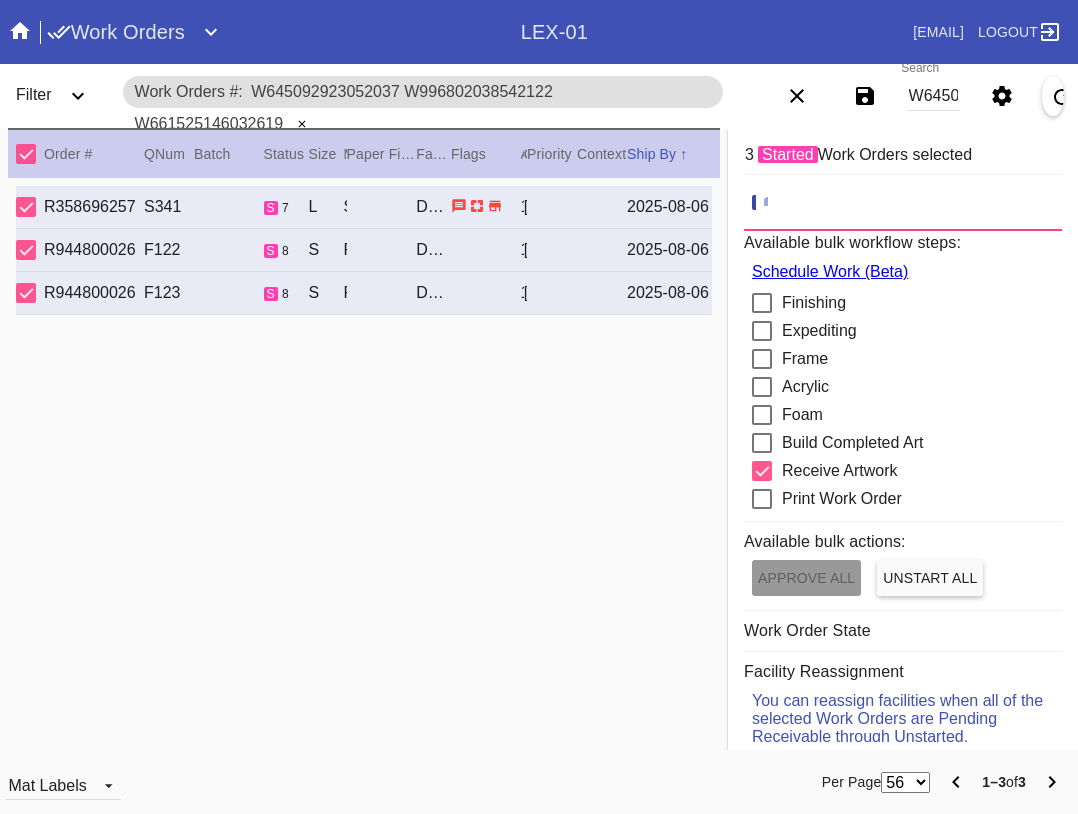 scroll, scrollTop: 32, scrollLeft: 0, axis: vertical 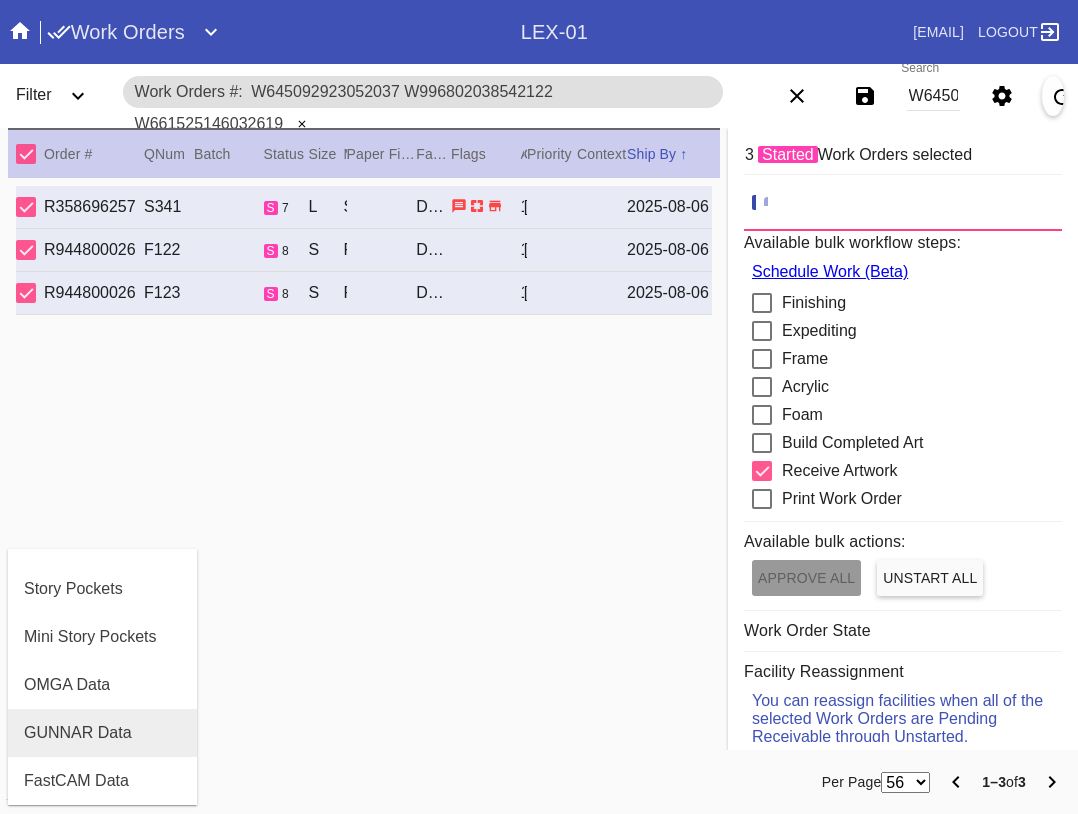 click on "GUNNAR Data" at bounding box center (78, 733) 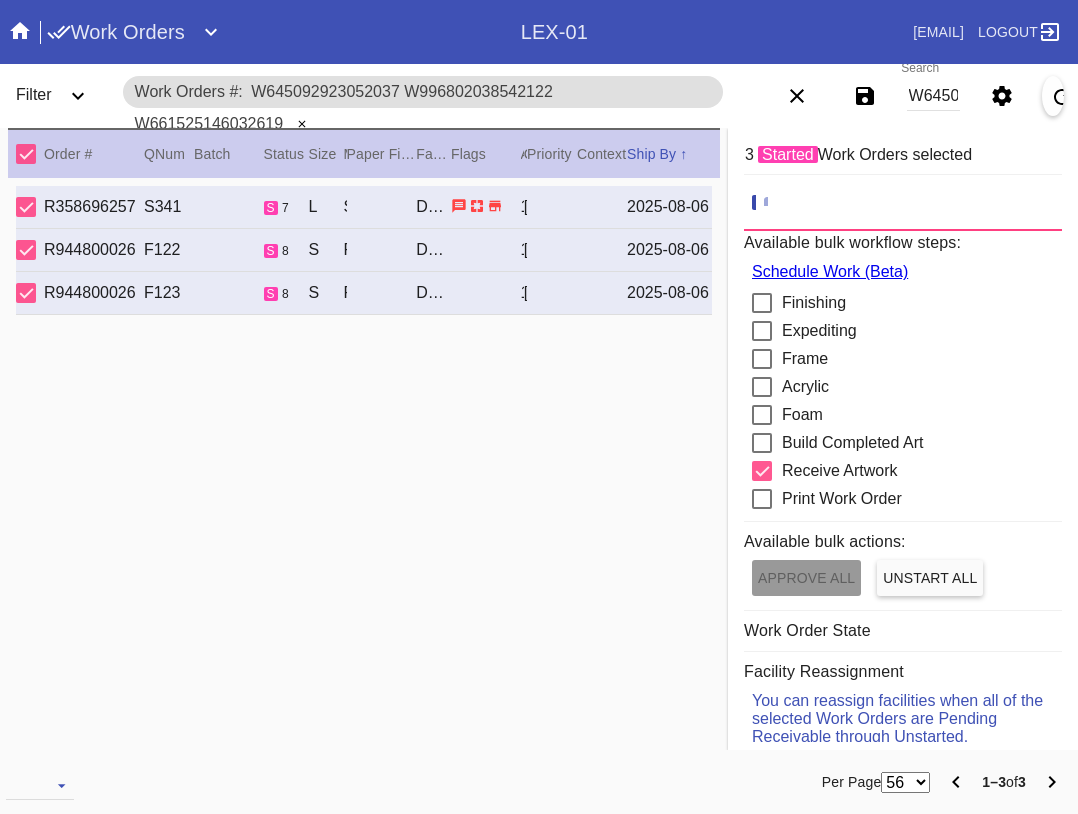 click on "W645092923052037 W996802038542122 W661525146032619" at bounding box center (933, 96) 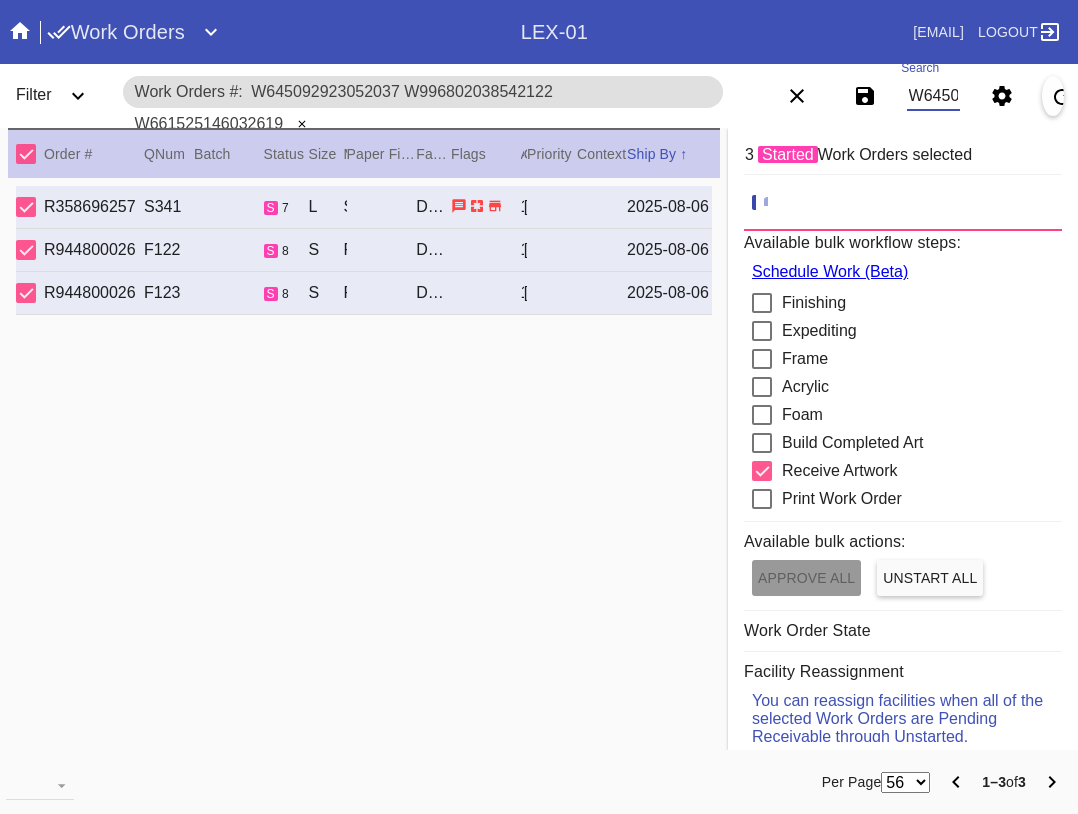 click on "W645092923052037 W996802038542122 W661525146032619" at bounding box center (933, 96) 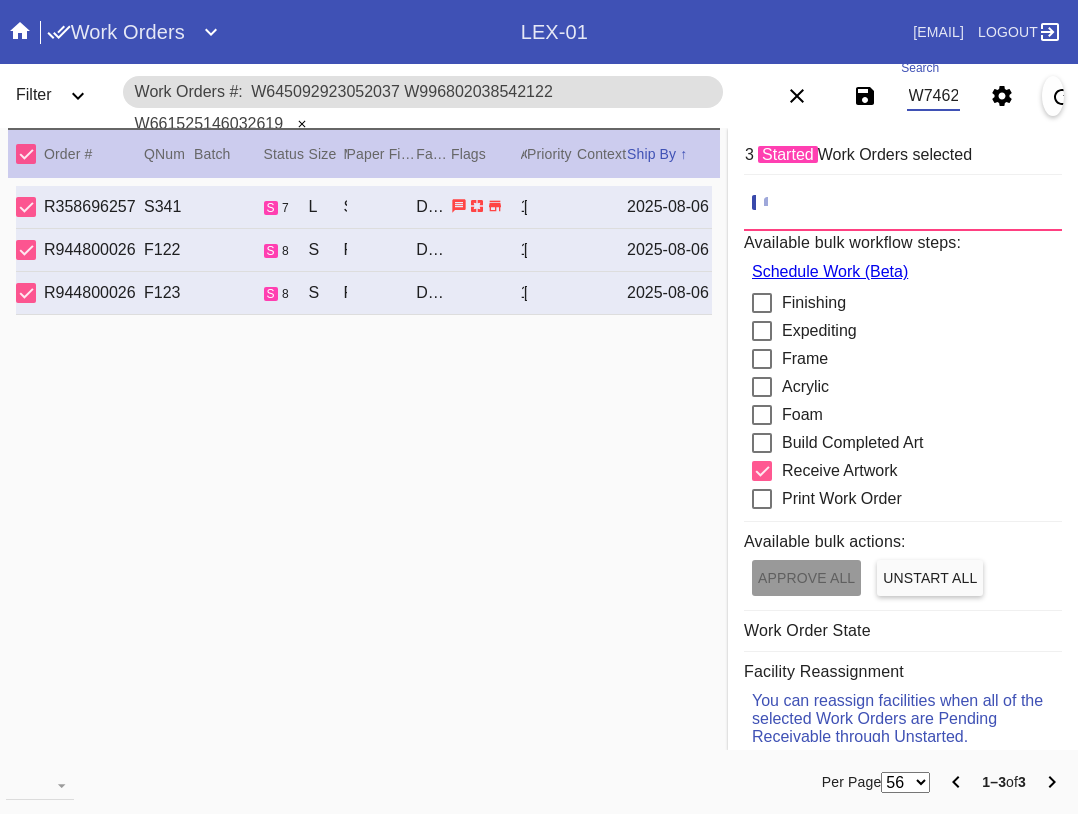 scroll, scrollTop: 0, scrollLeft: 404, axis: horizontal 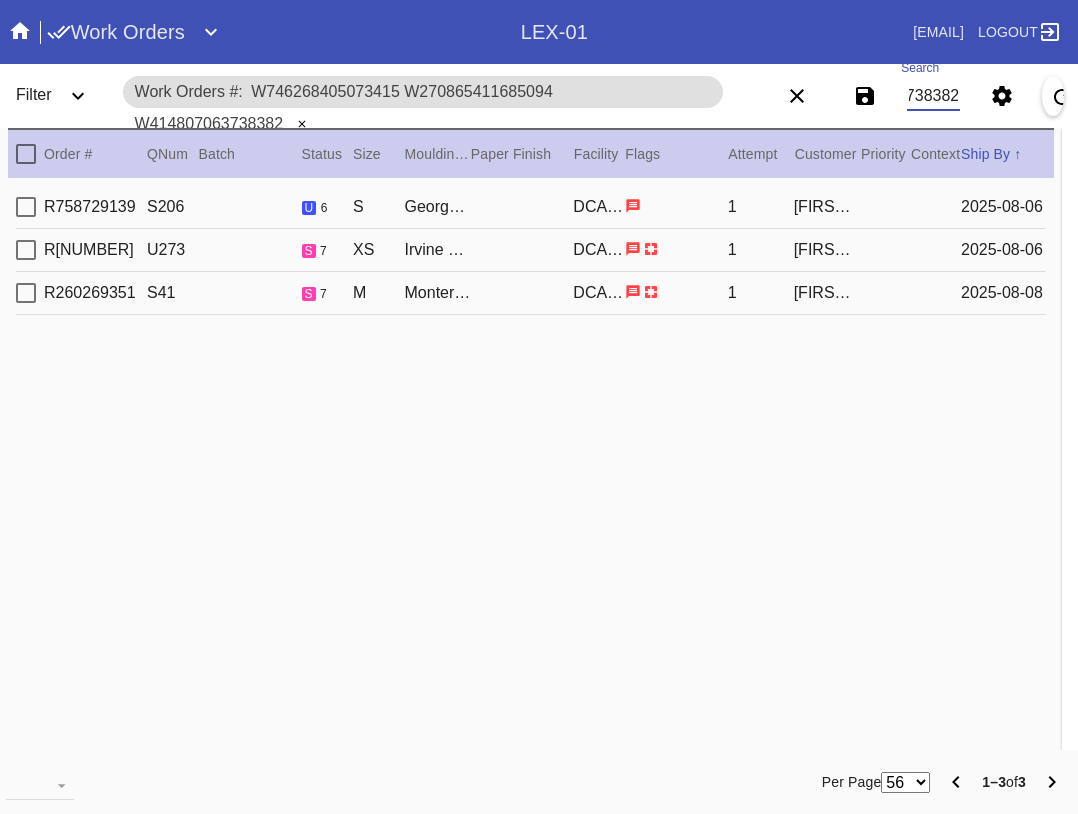 click at bounding box center (26, 154) 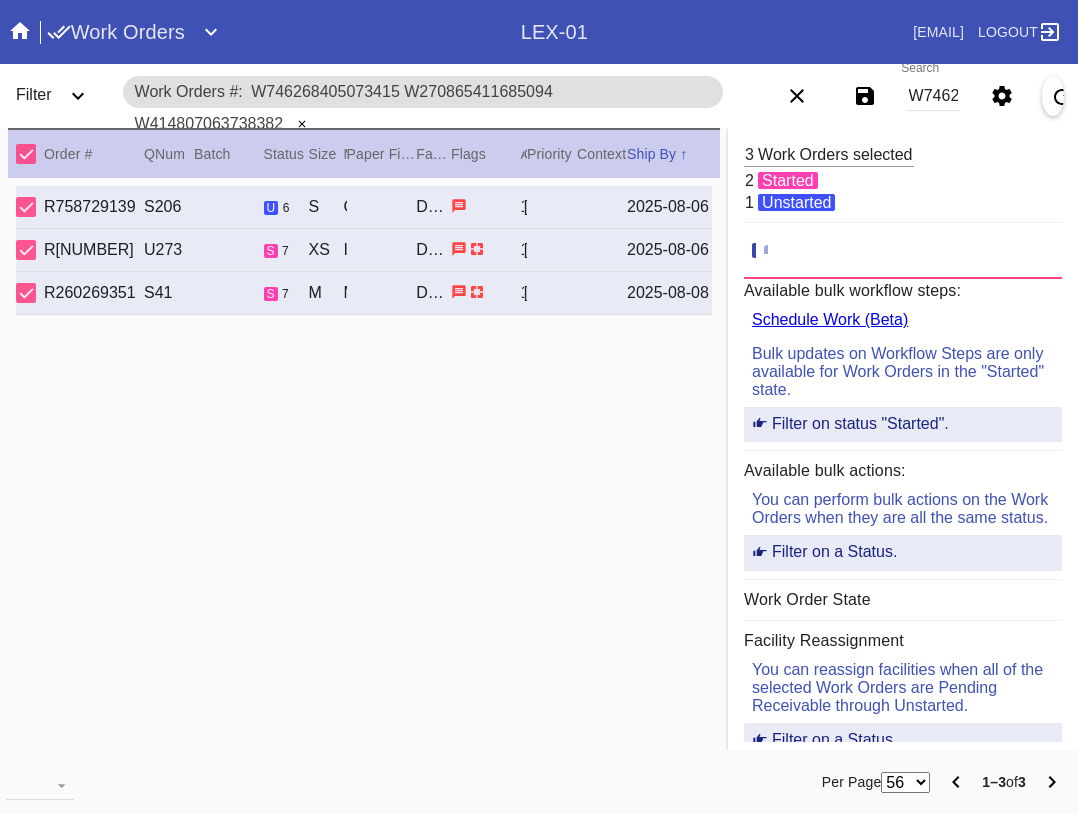 click at bounding box center [161, 782] 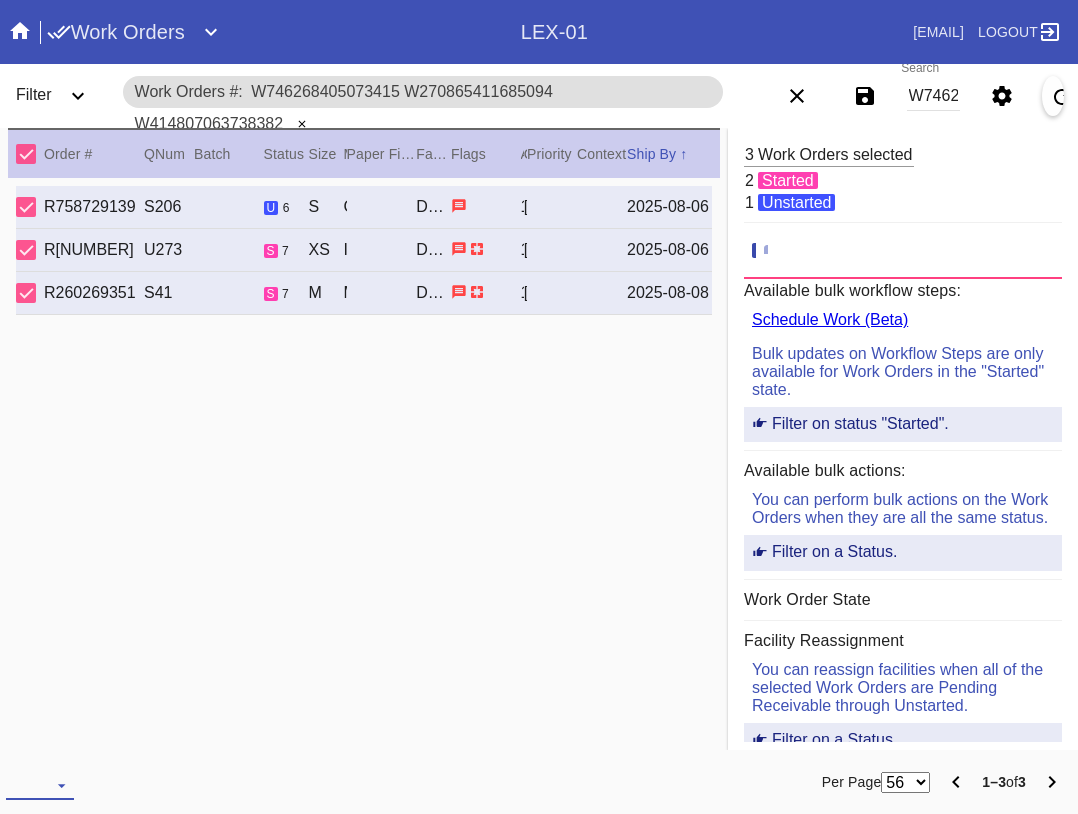 click at bounding box center [40, 785] 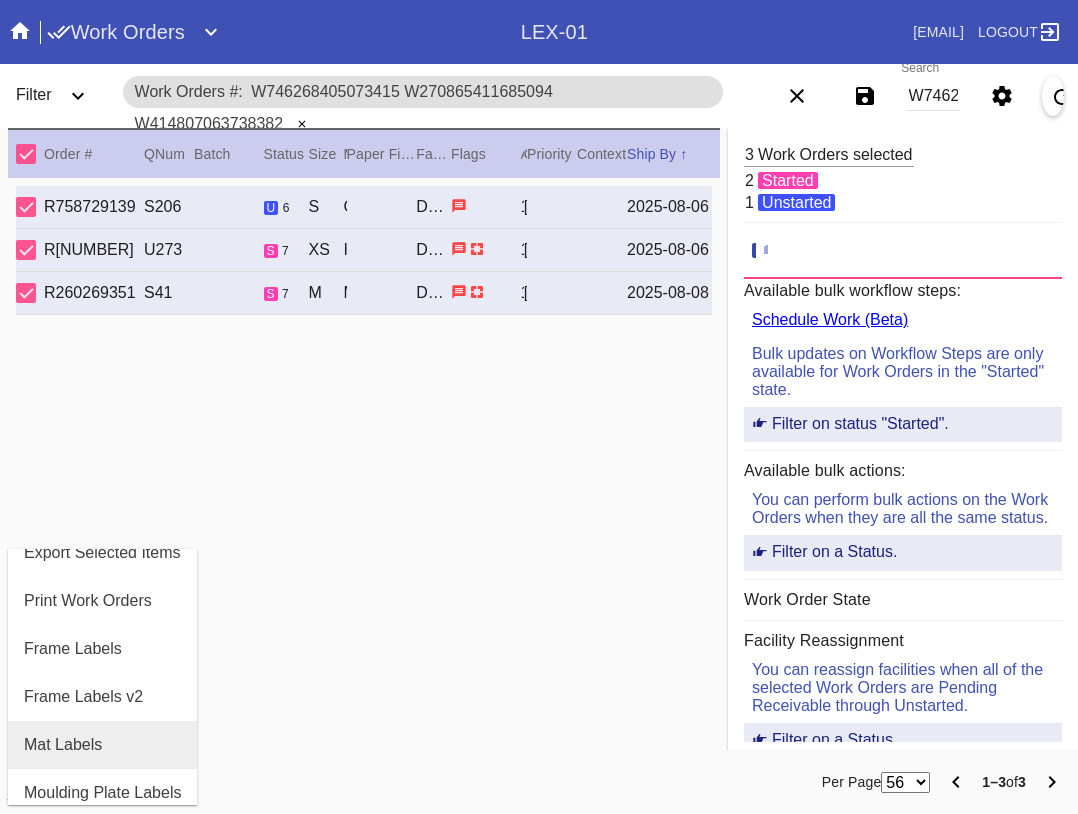 scroll, scrollTop: 100, scrollLeft: 0, axis: vertical 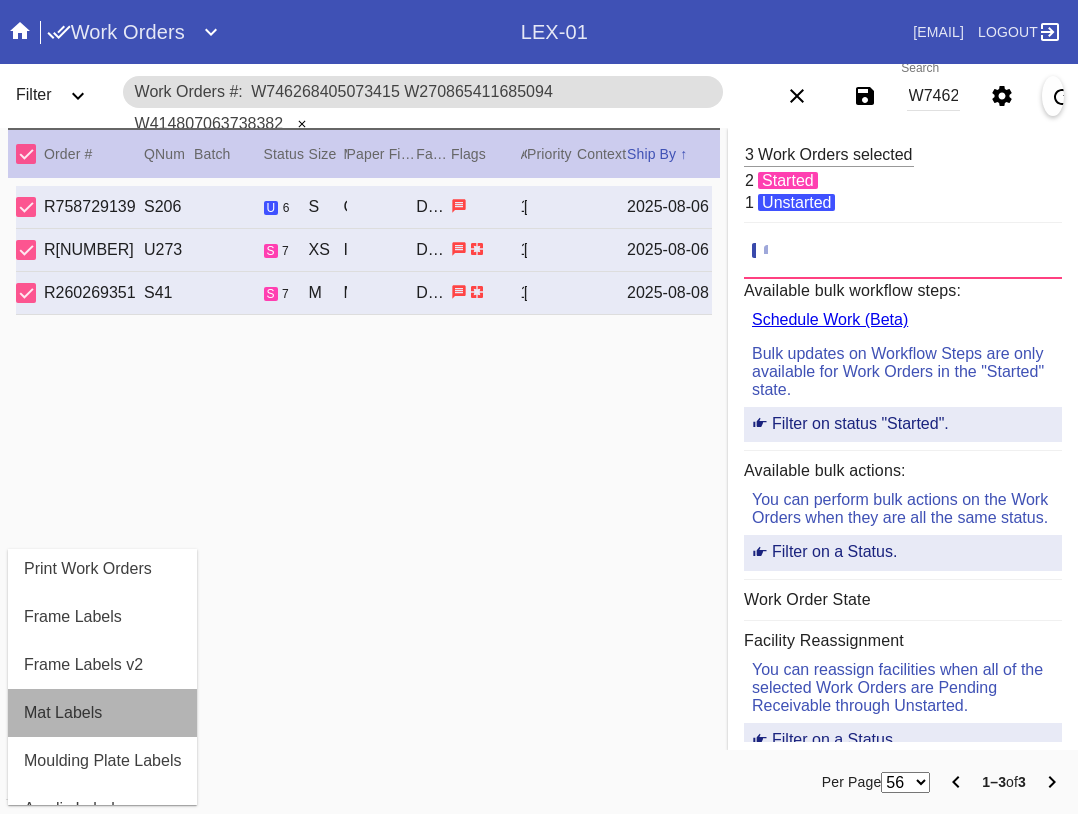 click on "Mat Labels" at bounding box center [102, 713] 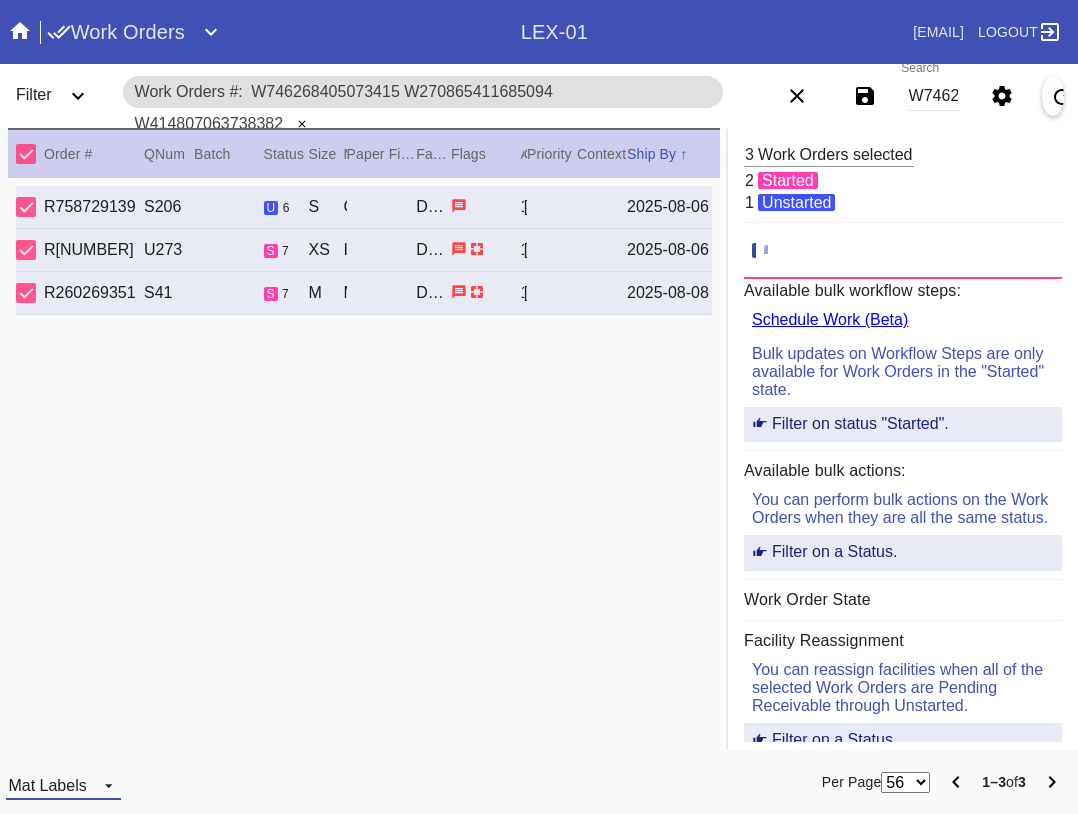 click on "Mat Labels" at bounding box center [63, 785] 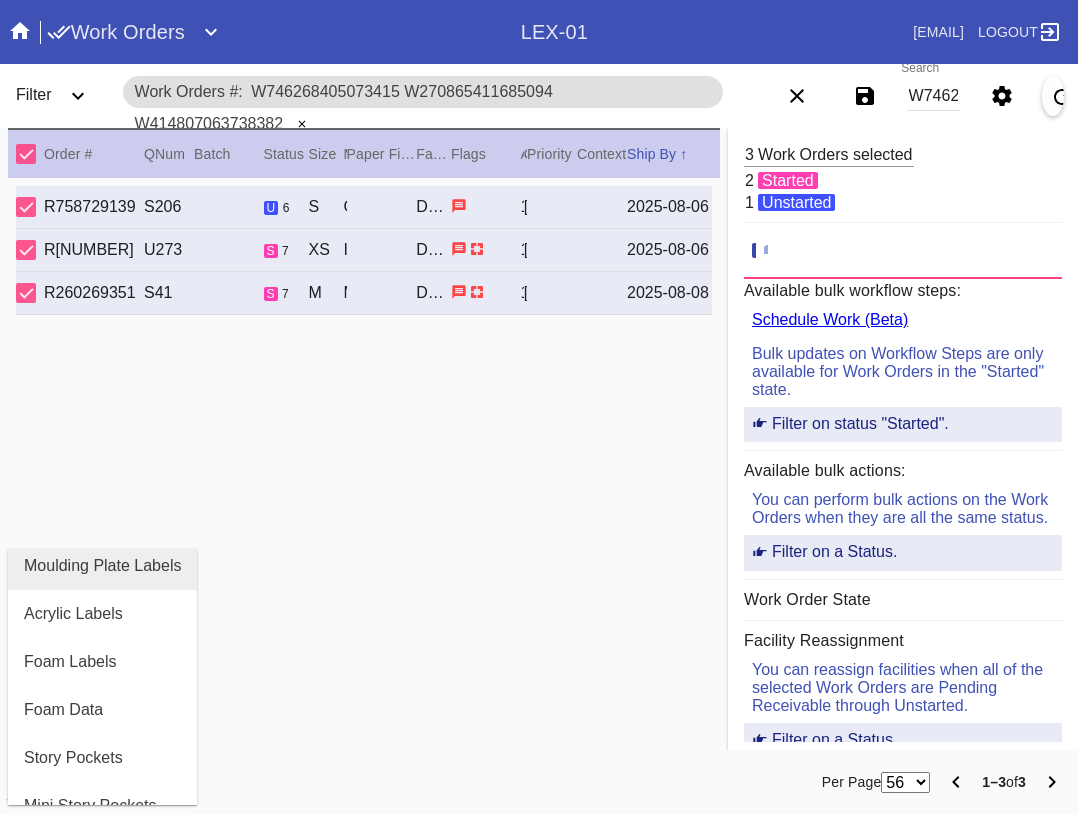 scroll, scrollTop: 464, scrollLeft: 0, axis: vertical 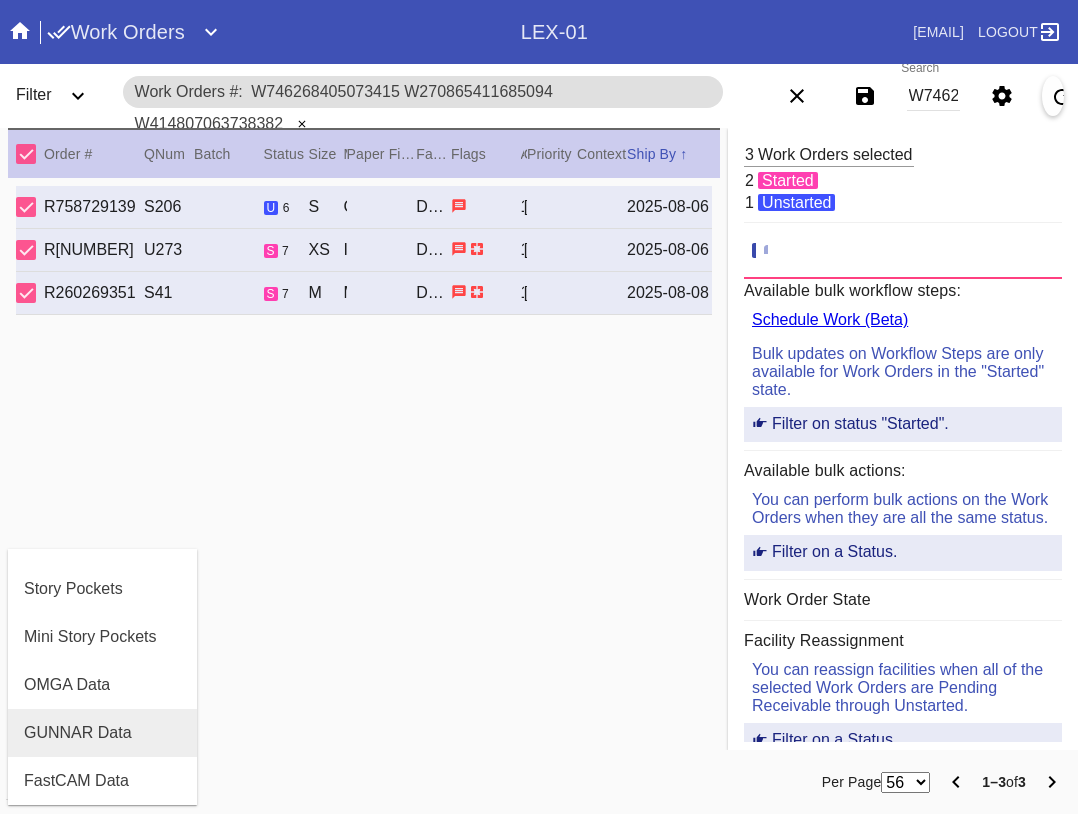 click on "GUNNAR Data" at bounding box center [78, 733] 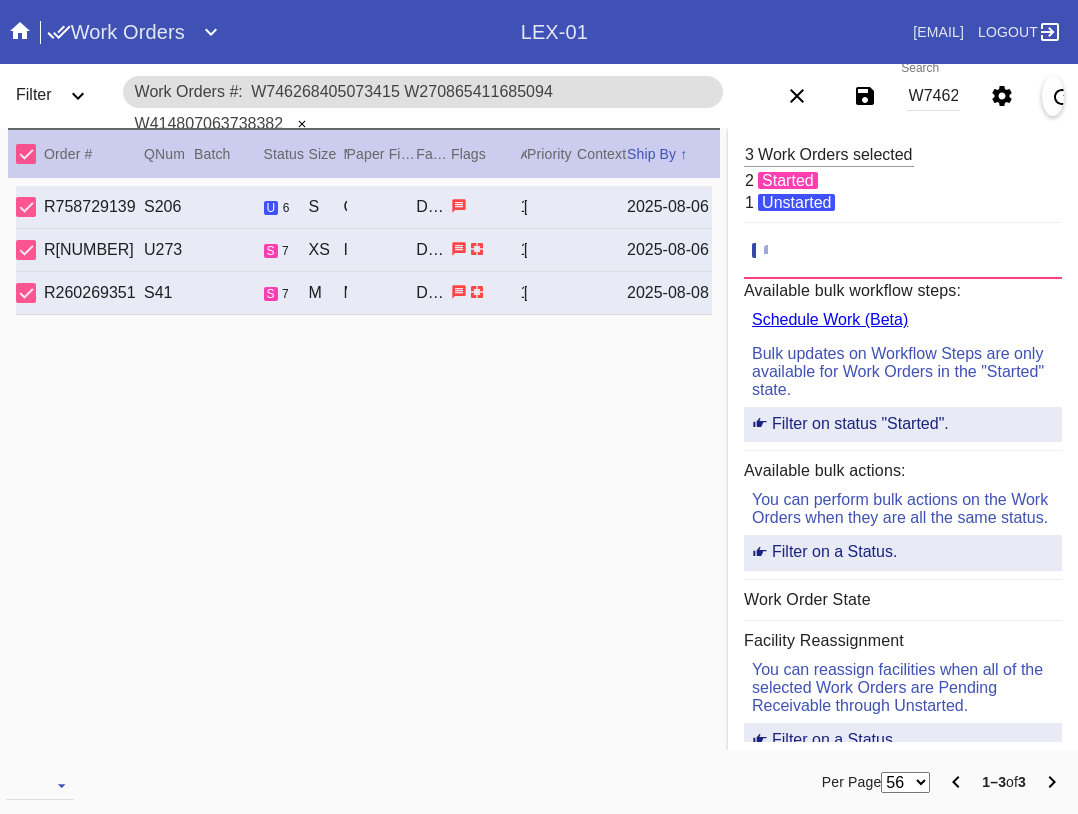 click on "W746268405073415 W270865411685094 W414807063738382" at bounding box center [933, 96] 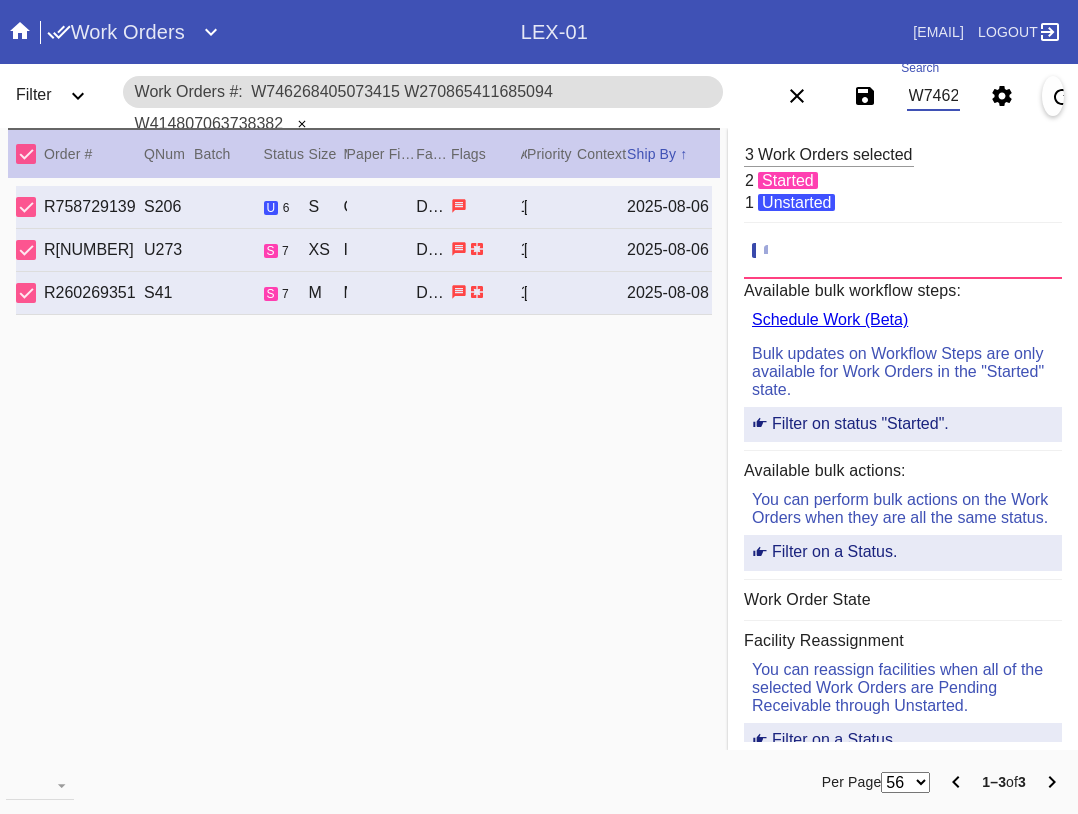 click on "W746268405073415 W270865411685094 W414807063738382" at bounding box center [933, 96] 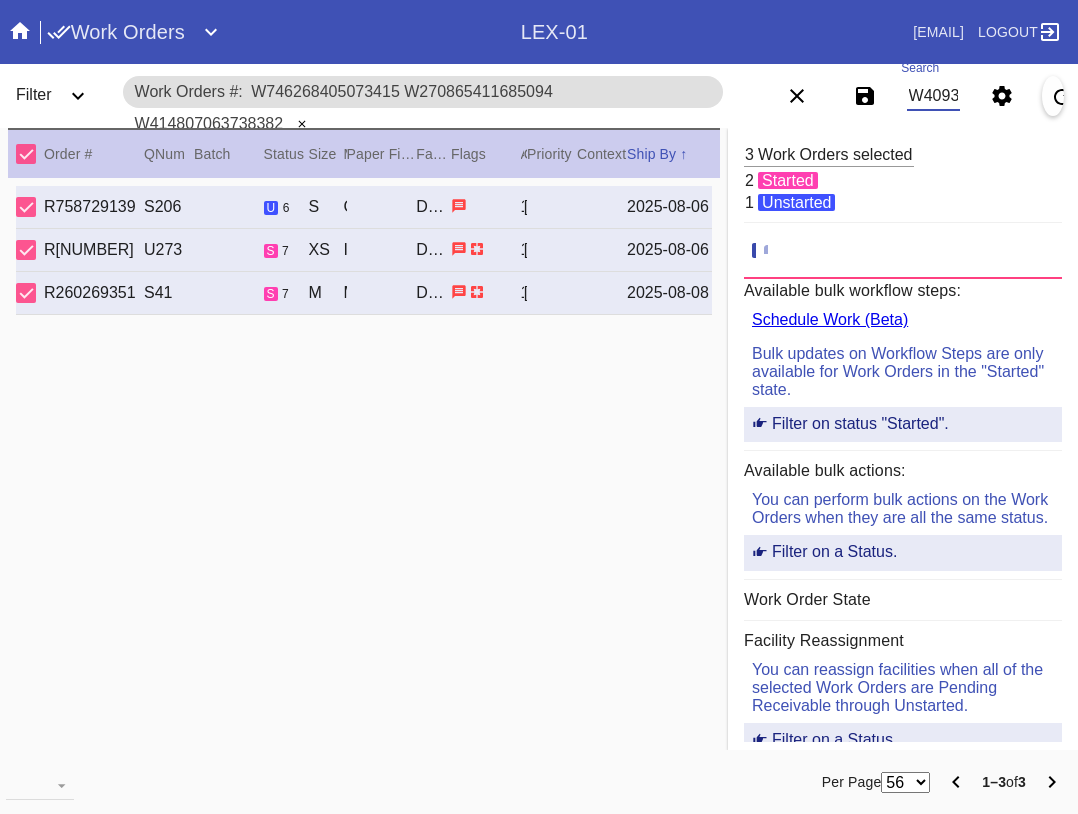 scroll, scrollTop: 0, scrollLeft: 711, axis: horizontal 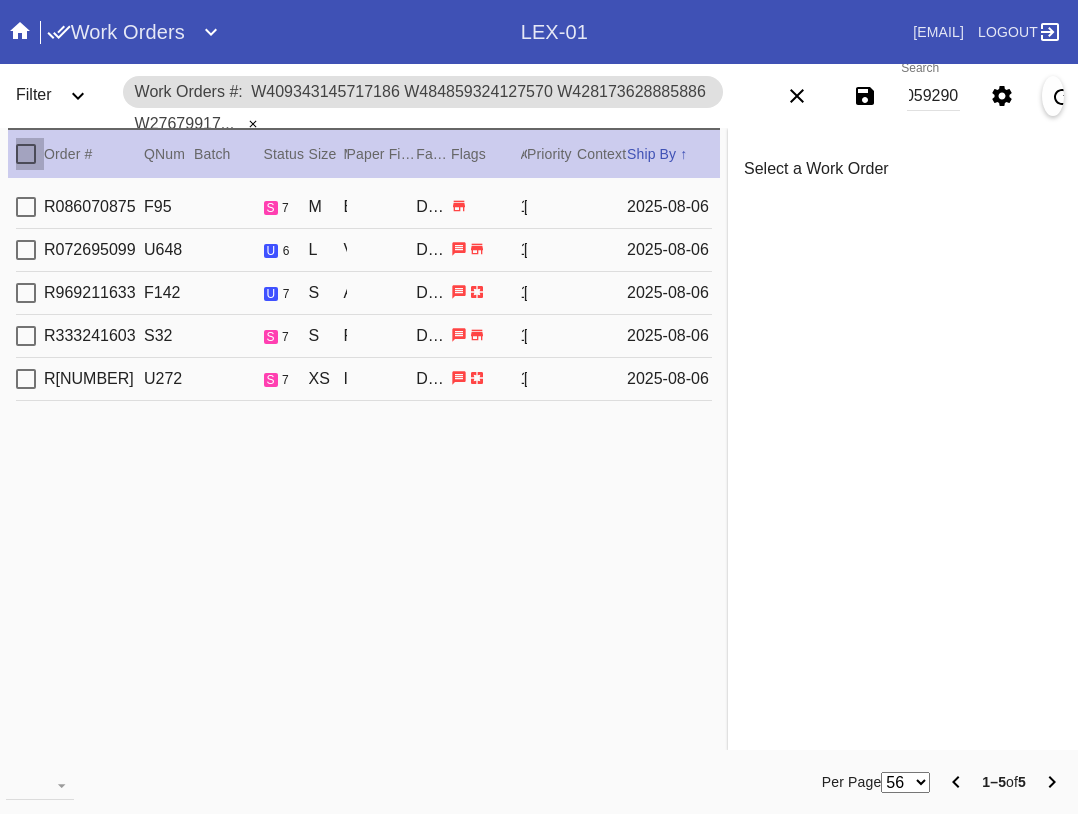 click at bounding box center [26, 154] 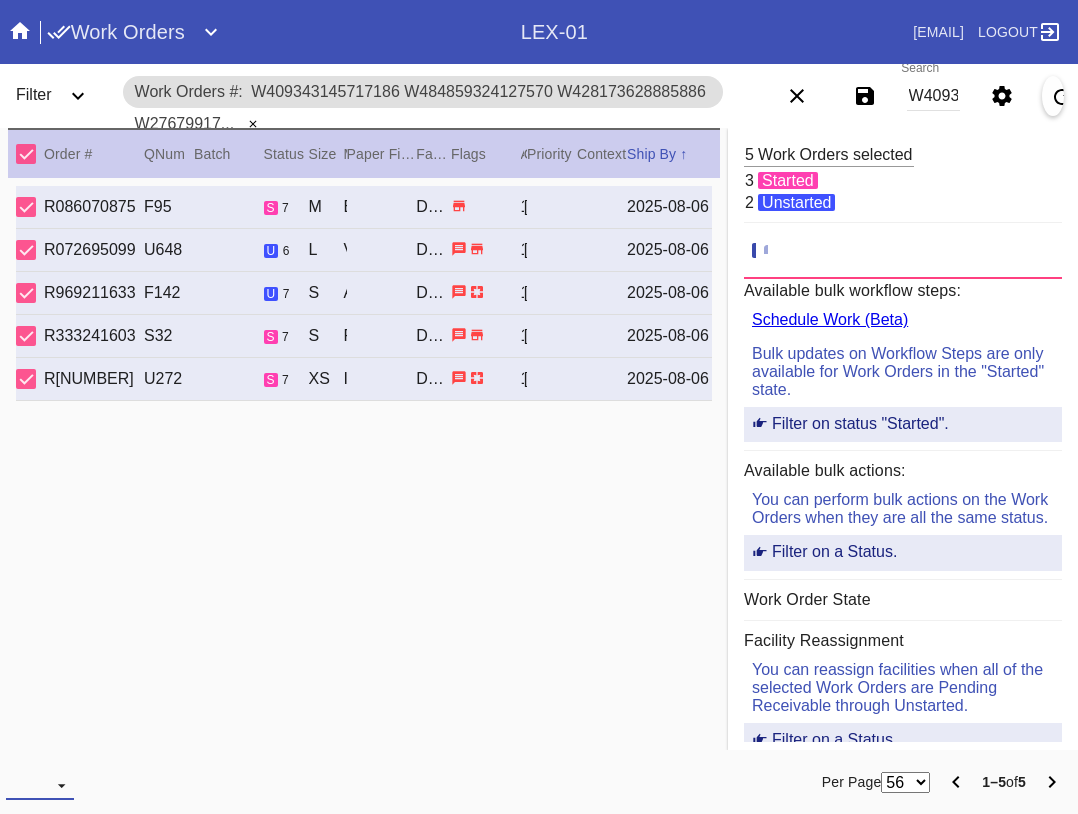 click at bounding box center [40, 785] 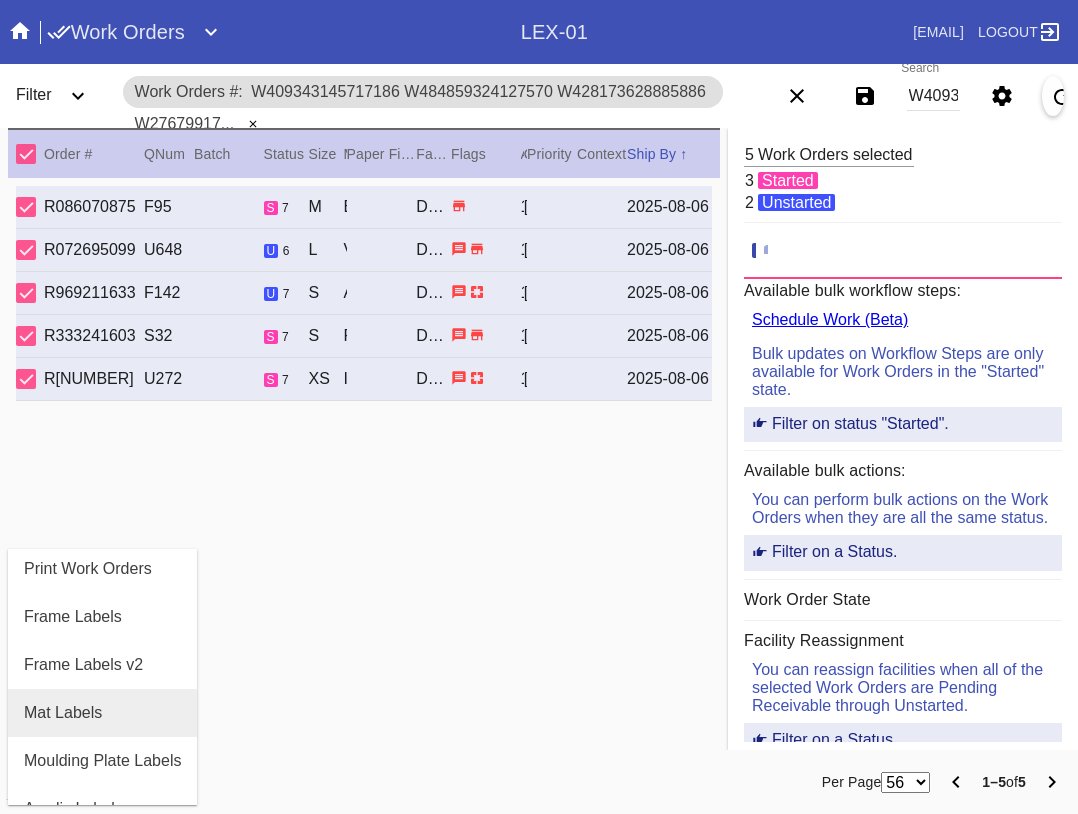 click on "Mat Labels" at bounding box center [102, 713] 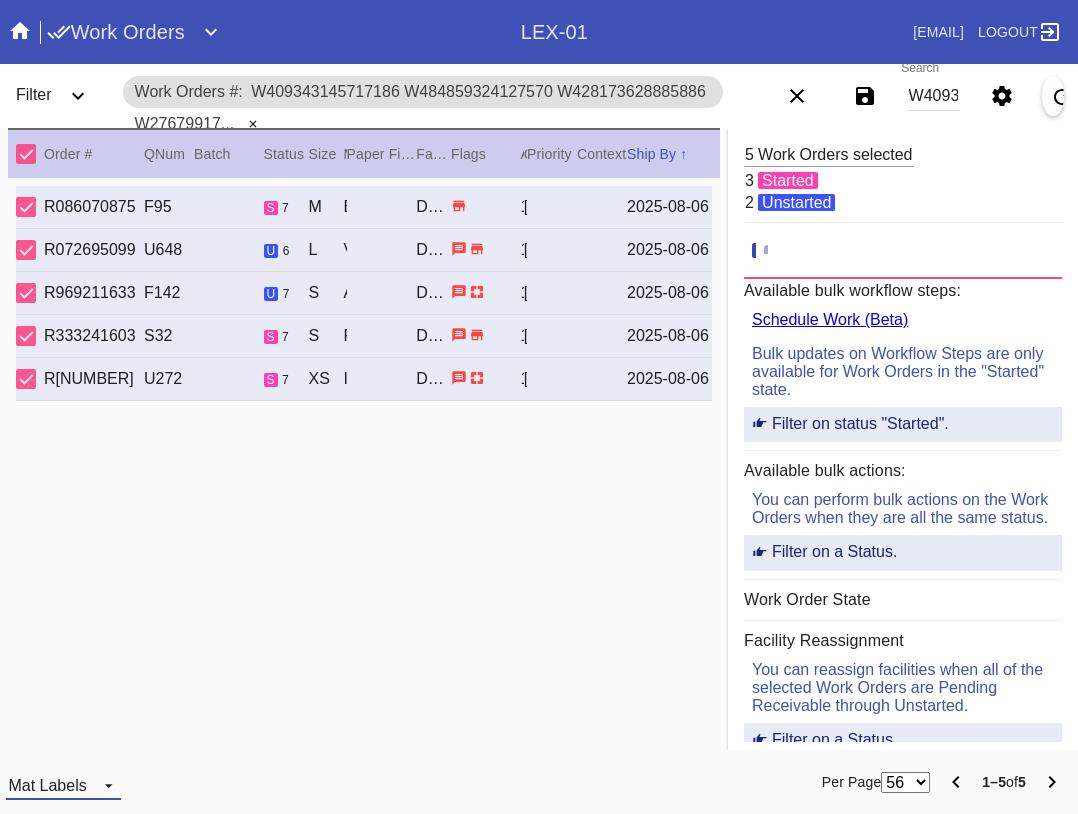 drag, startPoint x: 52, startPoint y: 776, endPoint x: 66, endPoint y: 772, distance: 14.56022 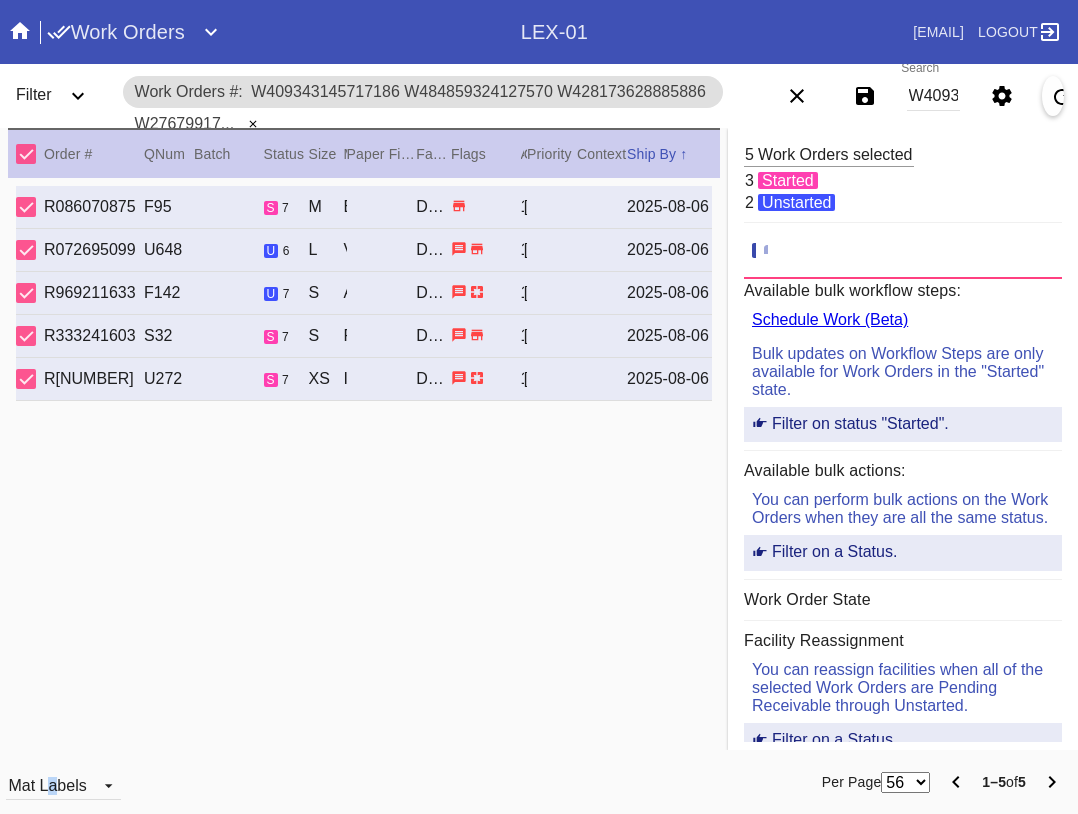 scroll, scrollTop: 32, scrollLeft: 0, axis: vertical 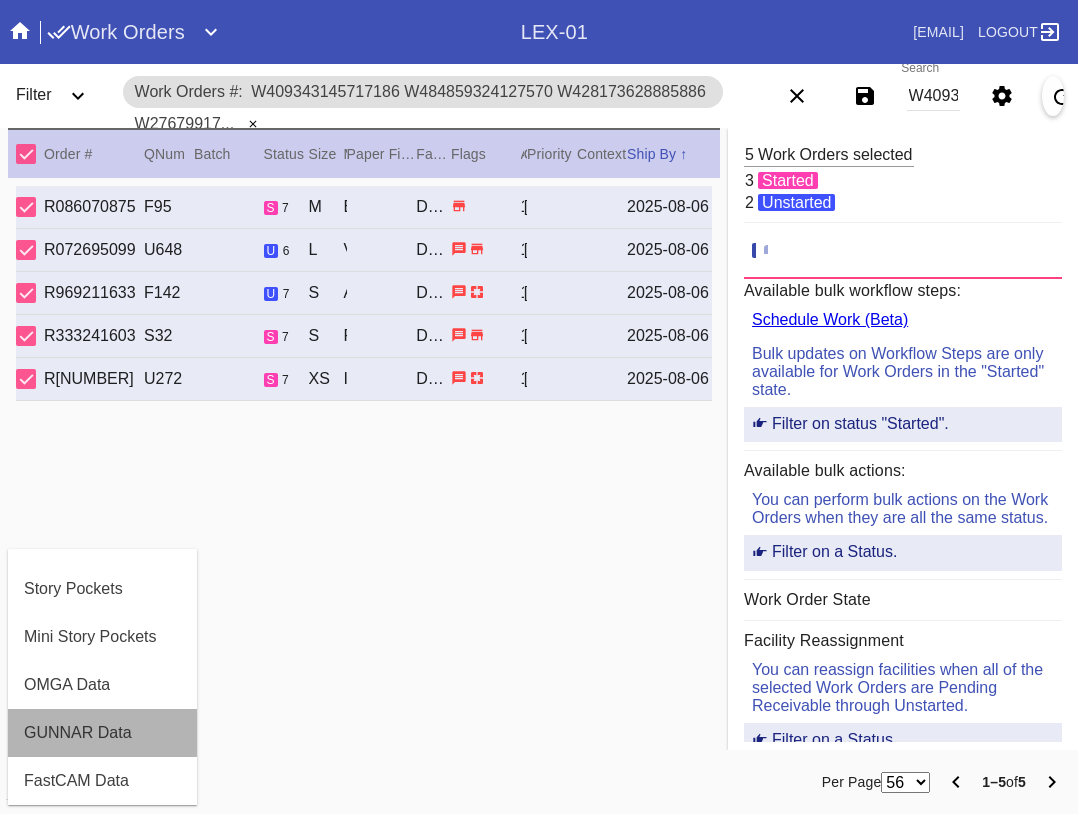 click on "GUNNAR Data" at bounding box center (102, 733) 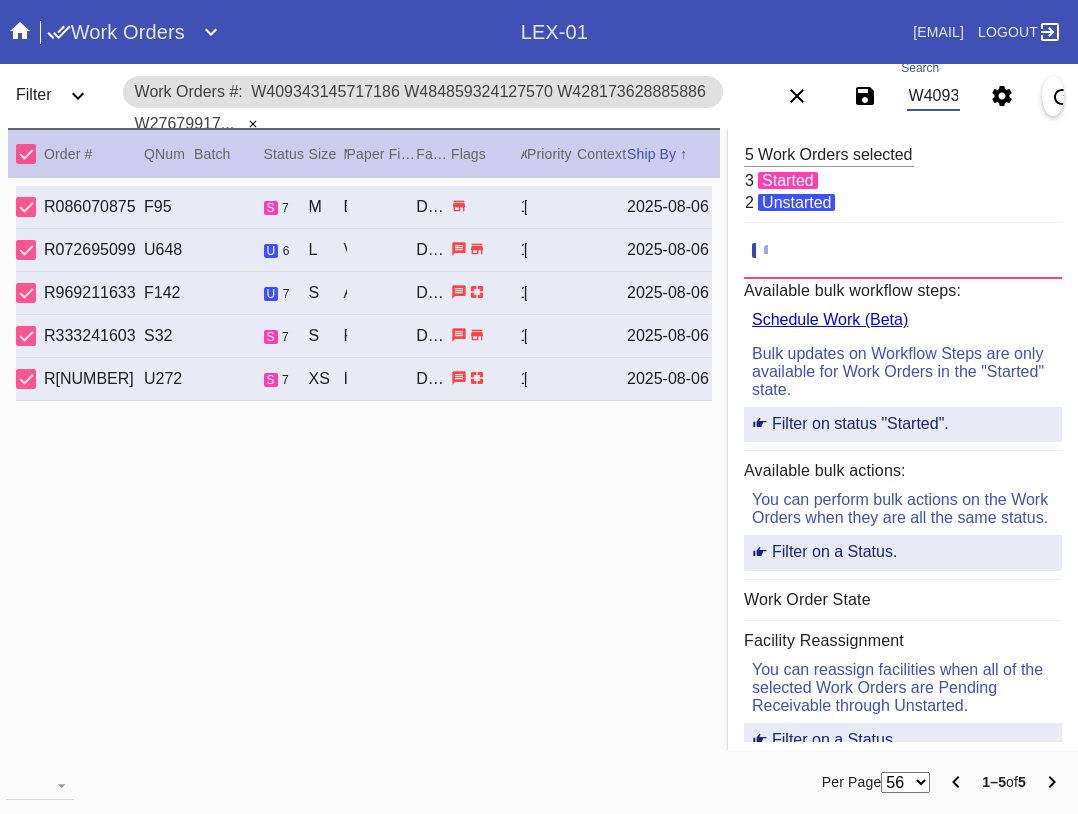 click on "W409343145717186 W484859324127570 W428173628885886 W276799178604188 W807422178059290" at bounding box center (933, 96) 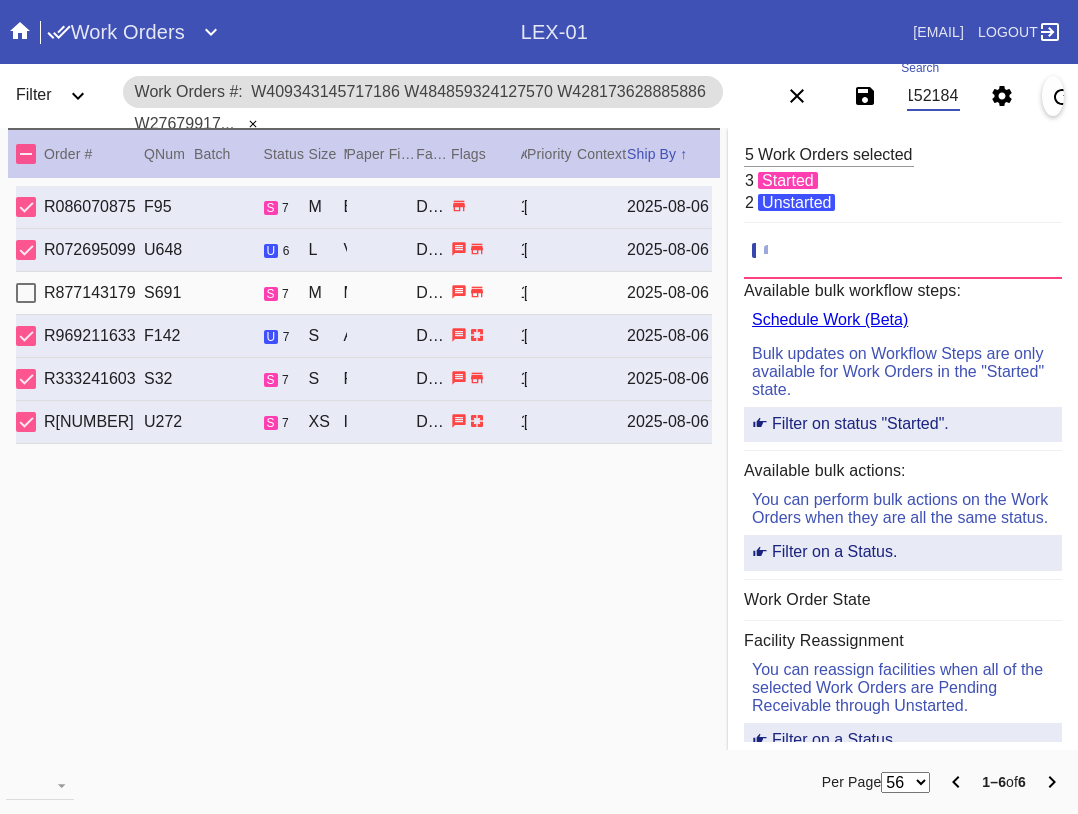 click at bounding box center (26, 154) 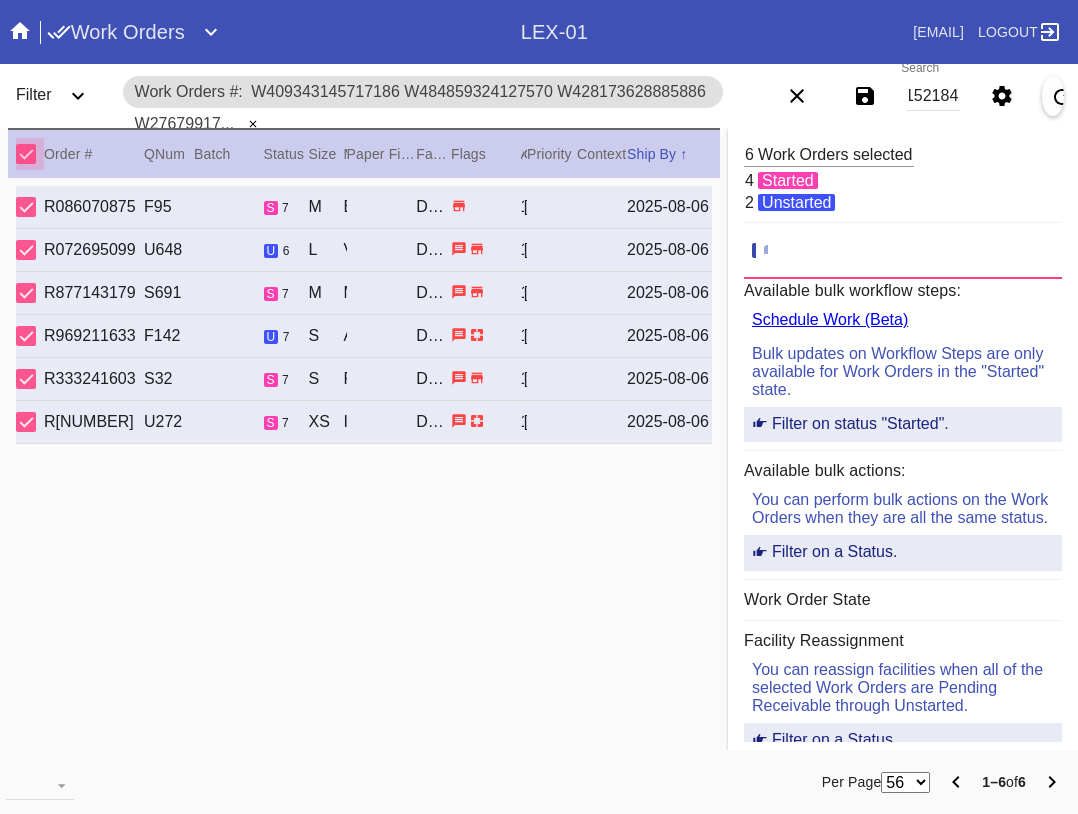 scroll, scrollTop: 0, scrollLeft: 0, axis: both 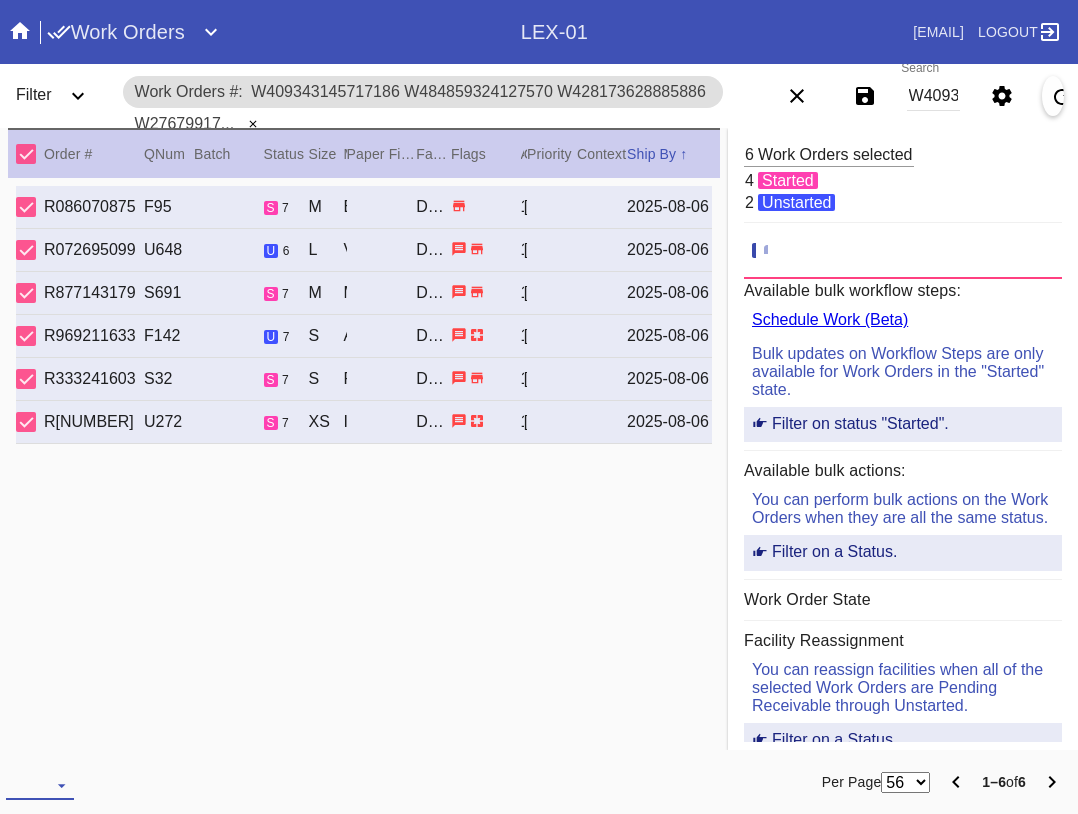 click at bounding box center (40, 785) 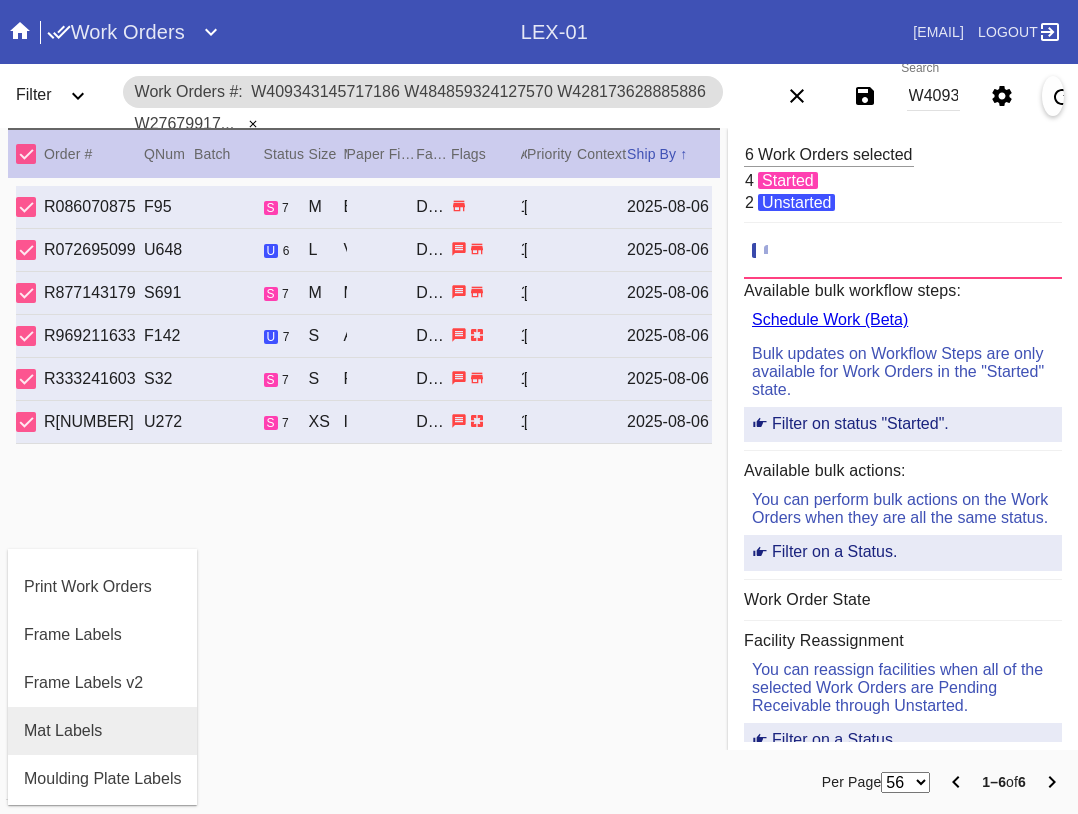 scroll, scrollTop: 100, scrollLeft: 0, axis: vertical 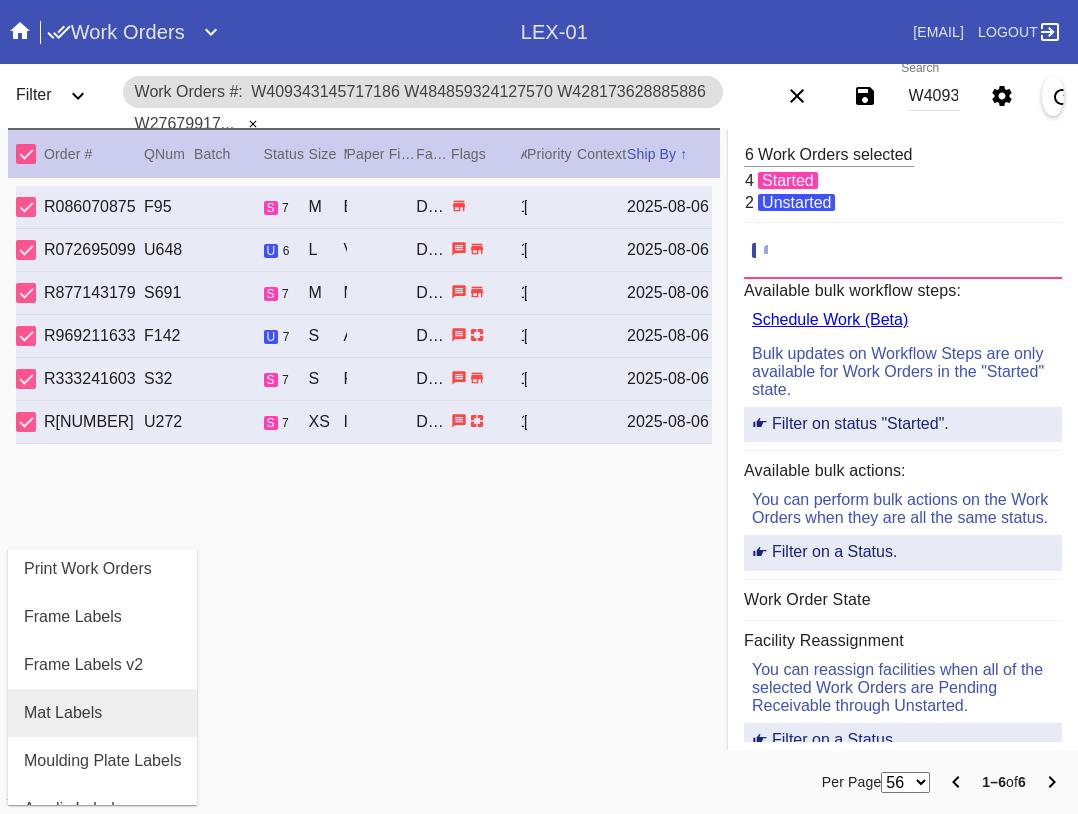 click on "Mat Labels" at bounding box center [102, 713] 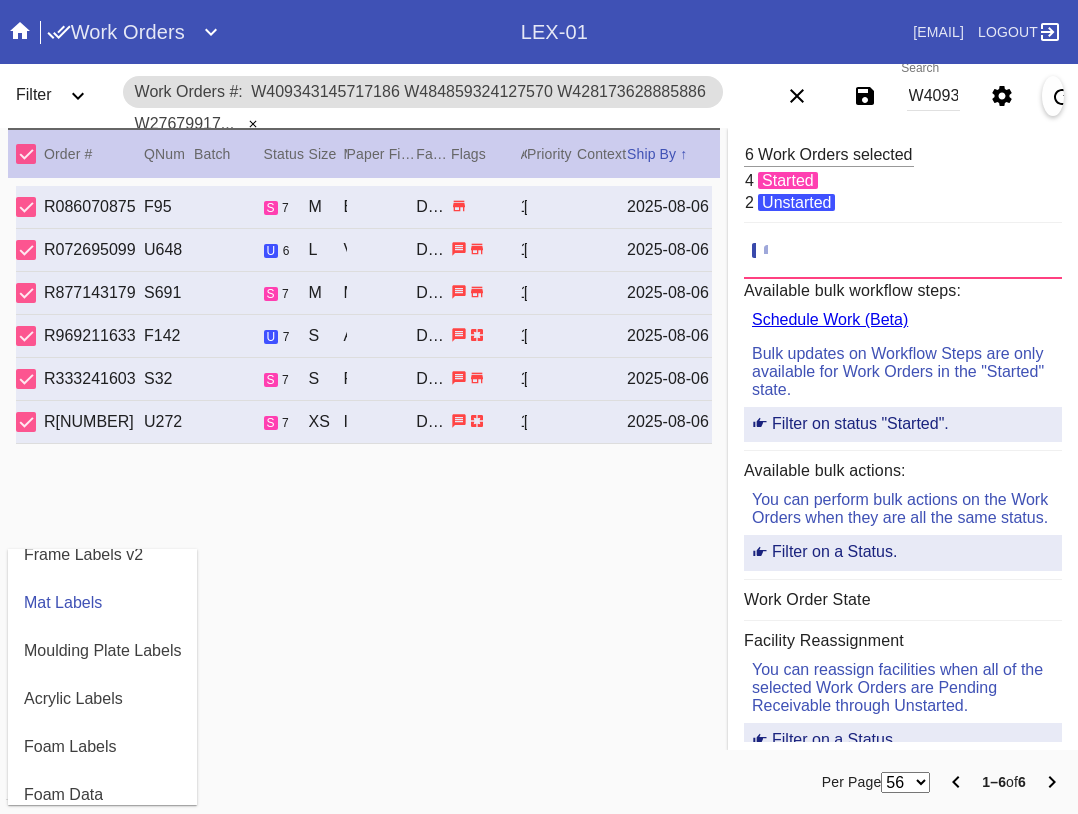 scroll, scrollTop: 464, scrollLeft: 0, axis: vertical 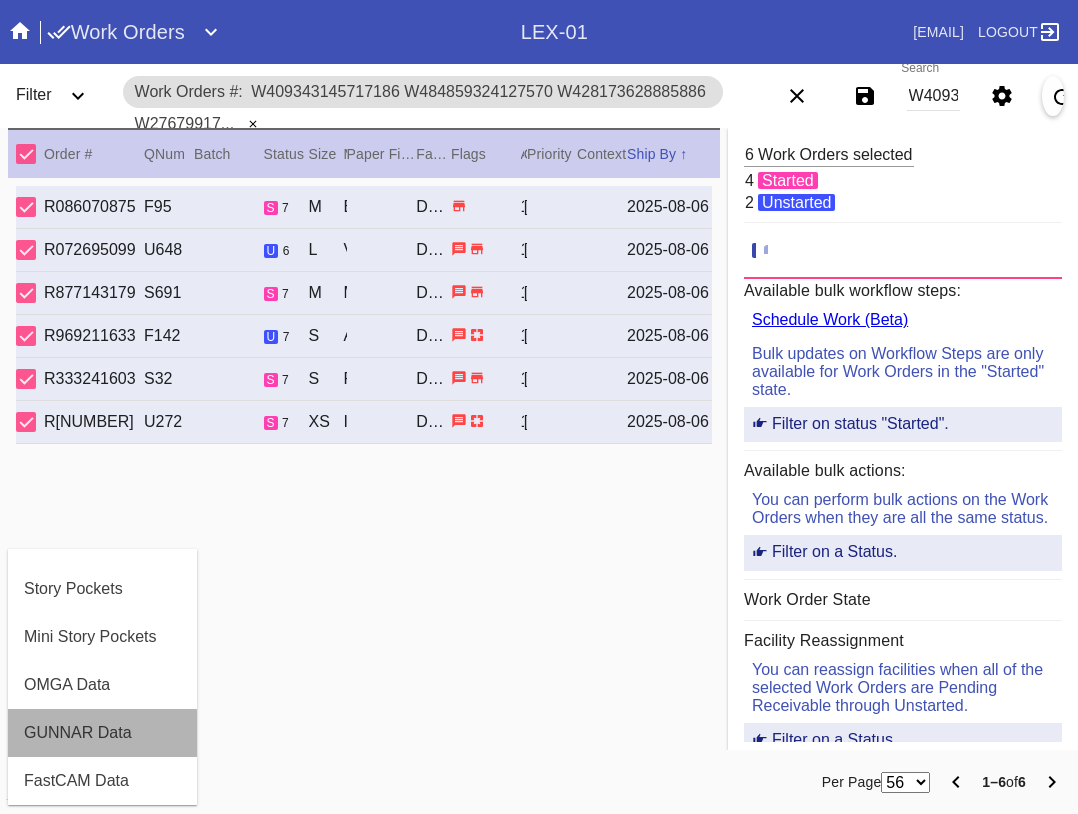 click on "GUNNAR Data" at bounding box center (102, 733) 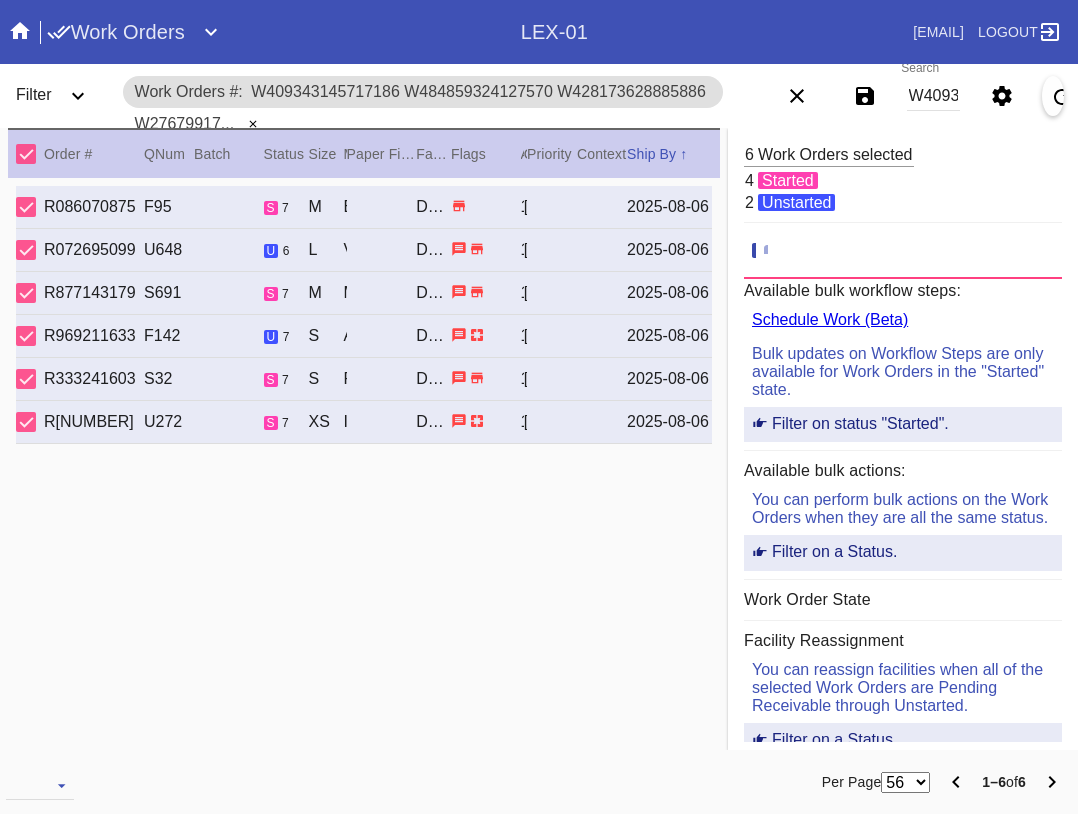 click on "W409343145717186 W484859324127570 W428173628885886 W276799178604188 W807422178059290 W833277762152184" at bounding box center [933, 96] 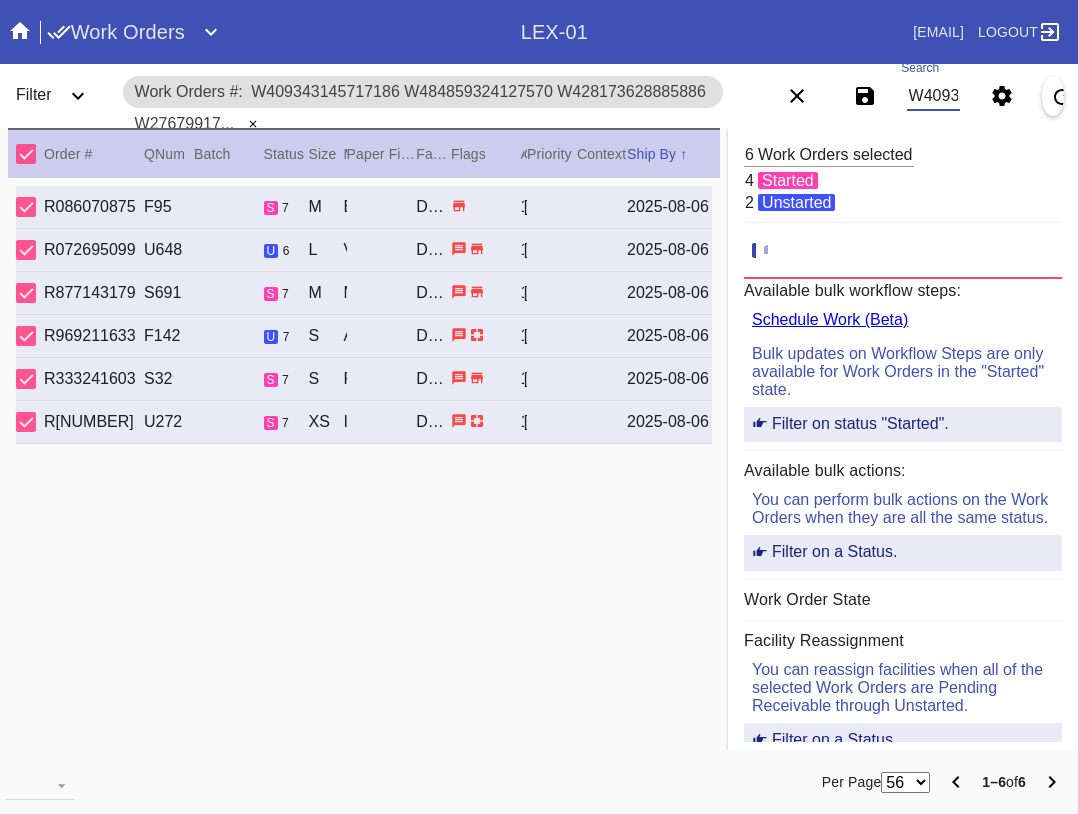 click on "W409343145717186 W484859324127570 W428173628885886 W276799178604188 W807422178059290 W833277762152184" at bounding box center [933, 96] 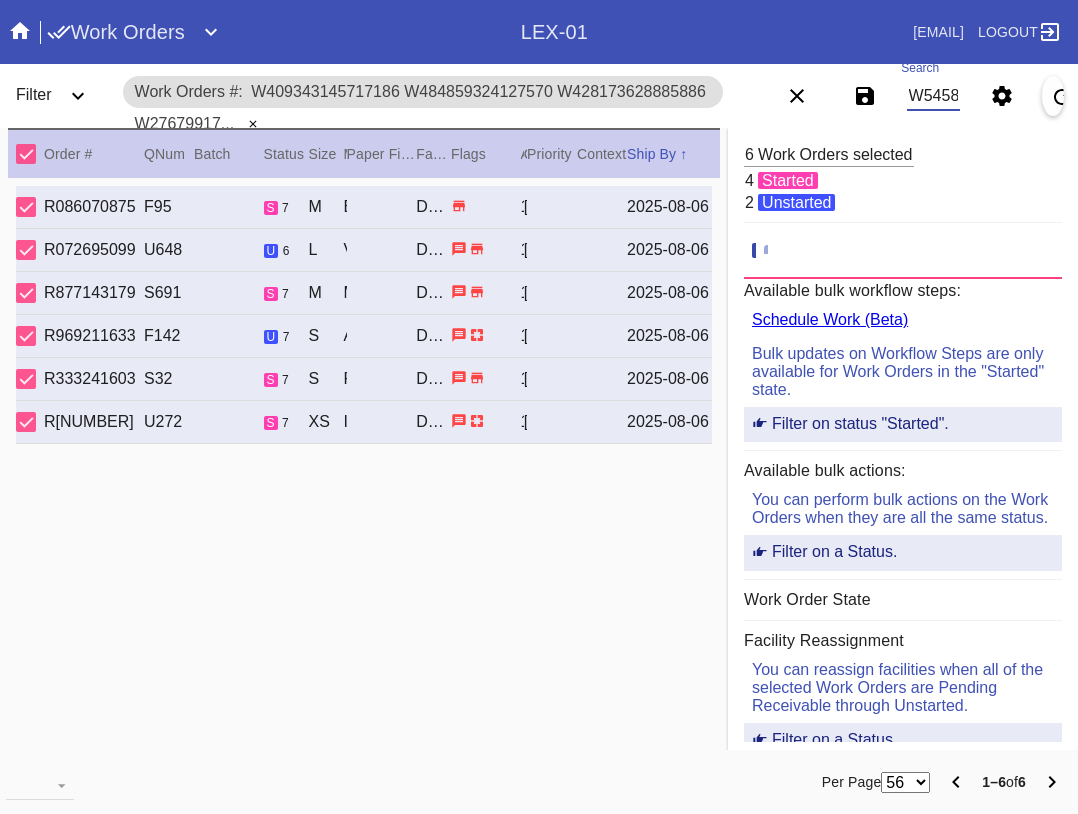 scroll, scrollTop: 0, scrollLeft: 1016, axis: horizontal 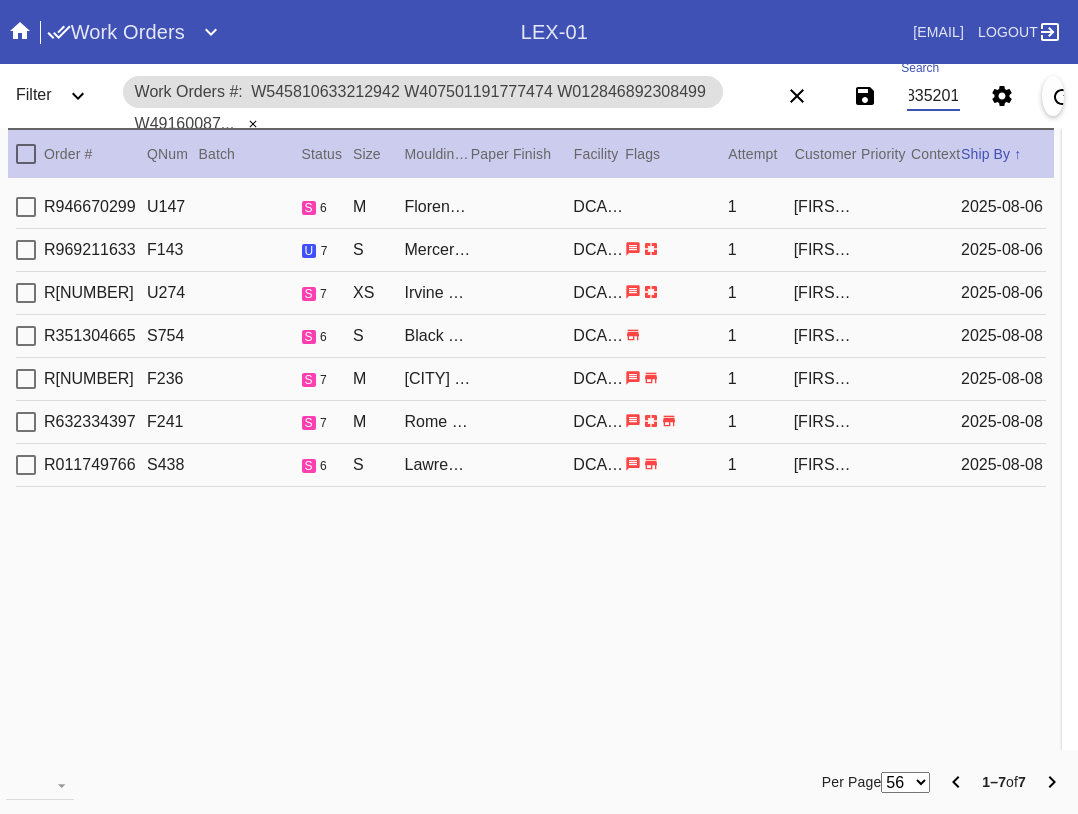 click at bounding box center (26, 154) 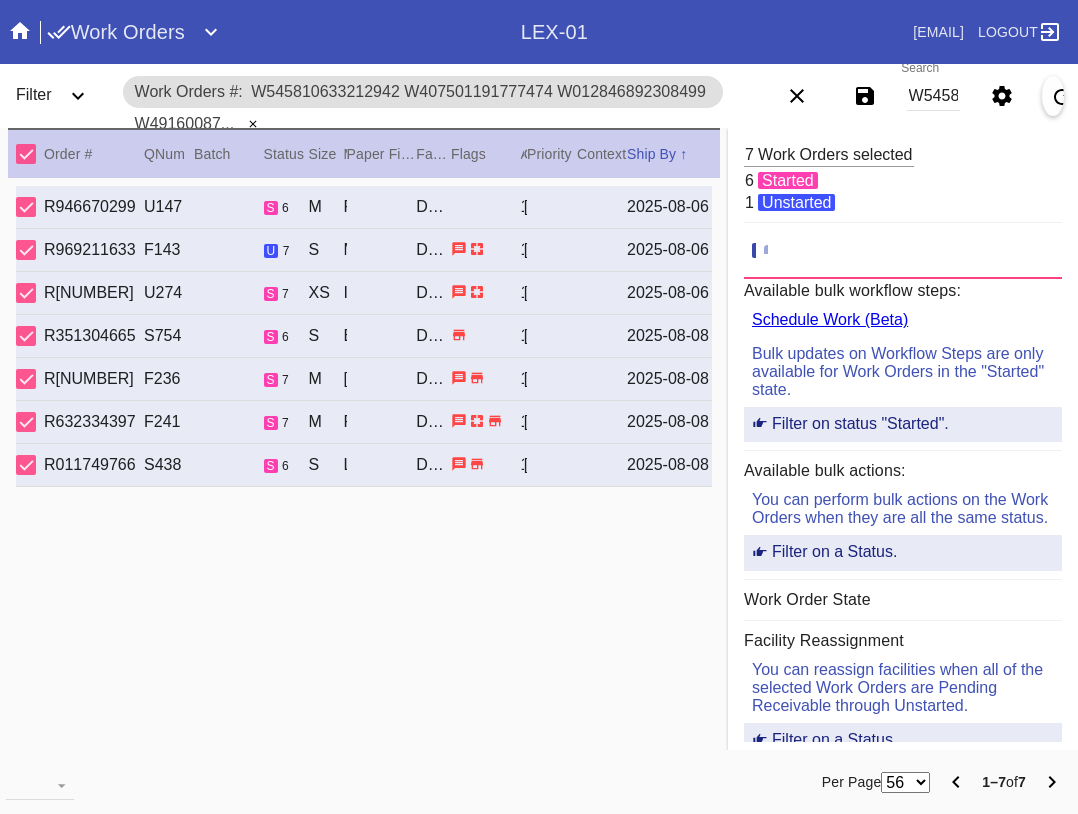 click at bounding box center [40, 784] 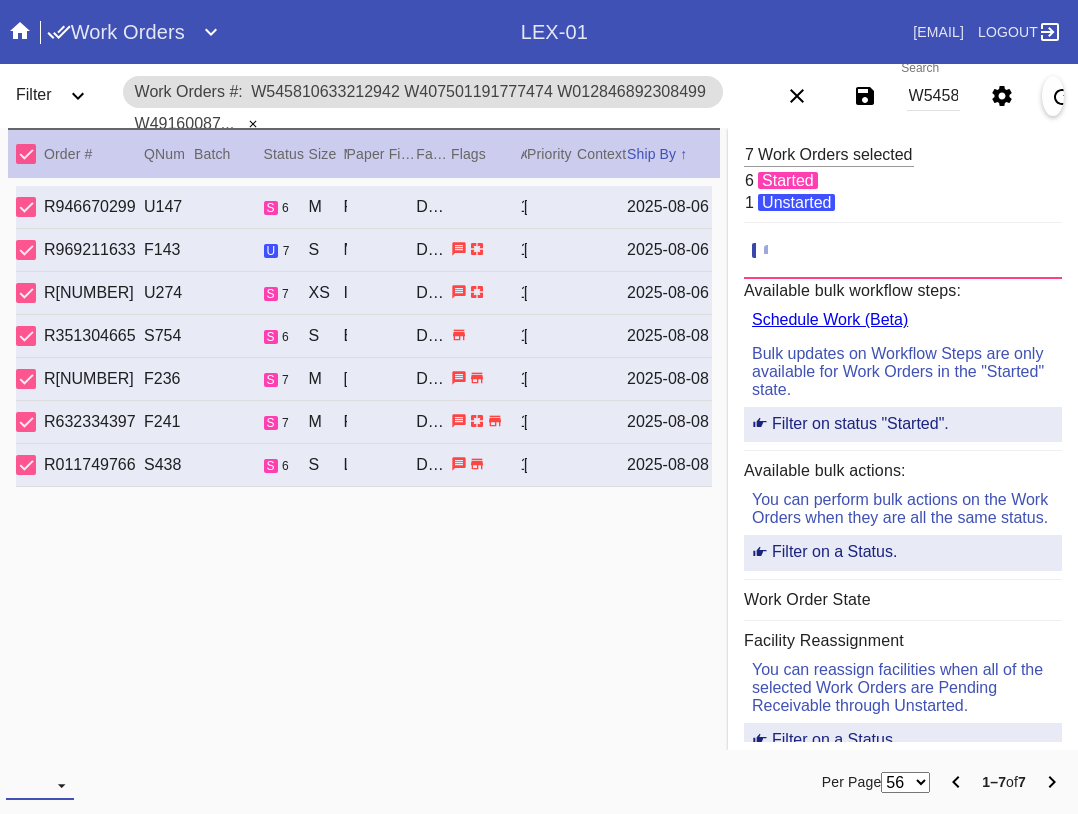 click at bounding box center [40, 785] 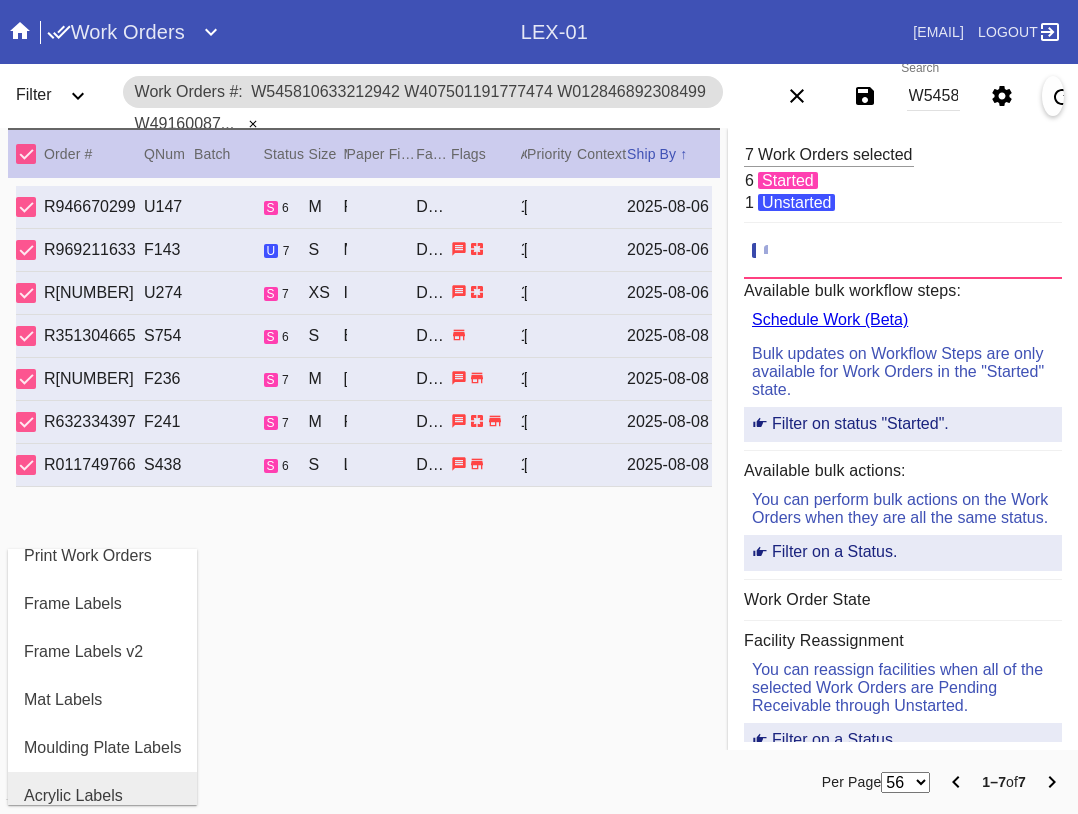 scroll, scrollTop: 200, scrollLeft: 0, axis: vertical 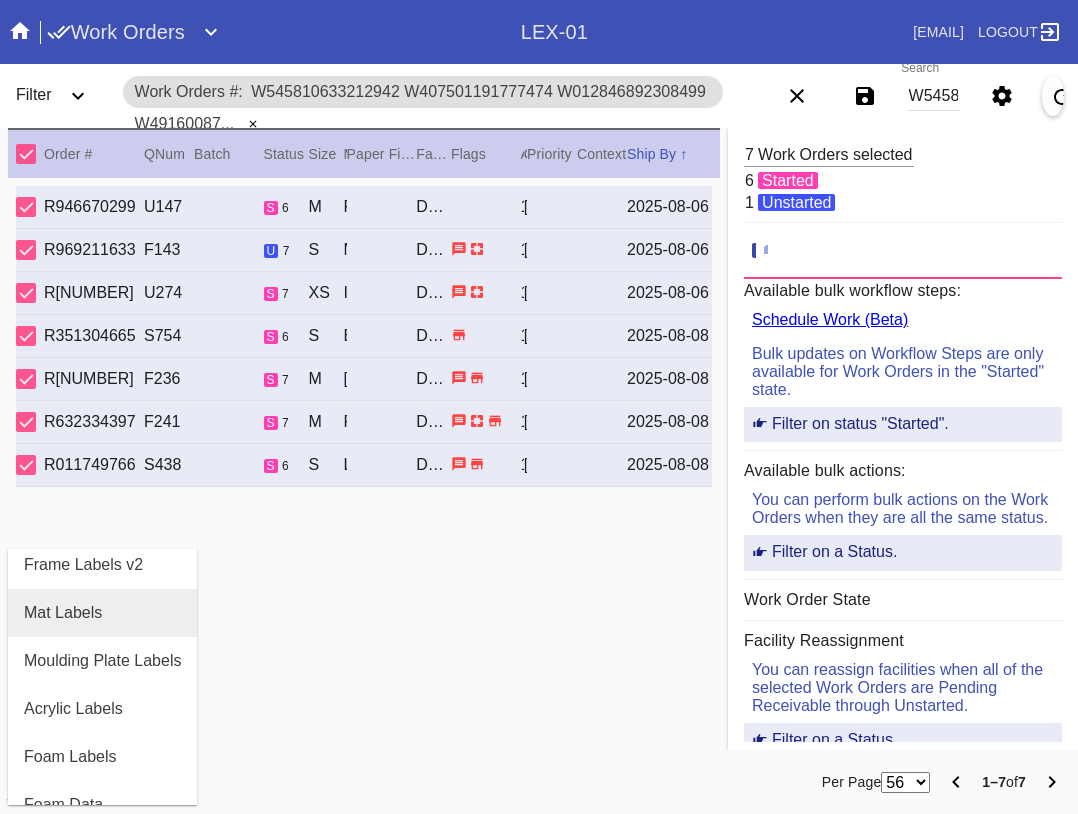 click on "Mat Labels" at bounding box center (63, 613) 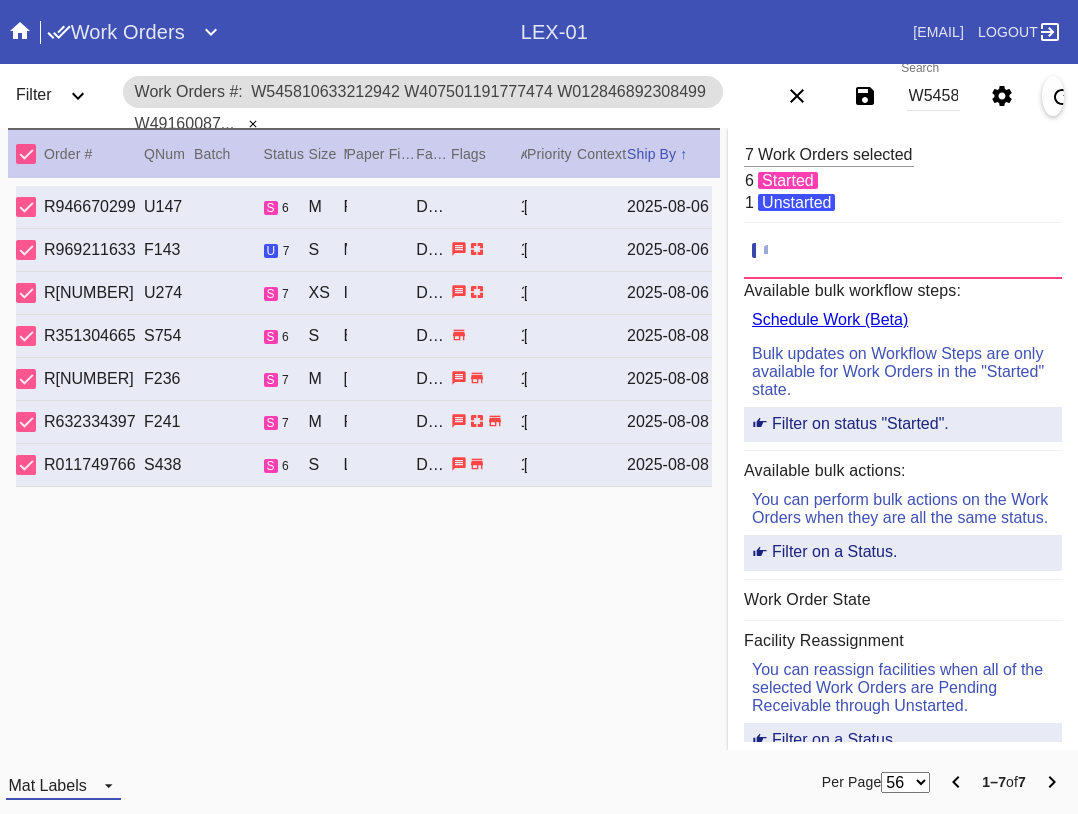 drag, startPoint x: 50, startPoint y: 773, endPoint x: 59, endPoint y: 751, distance: 23.769728 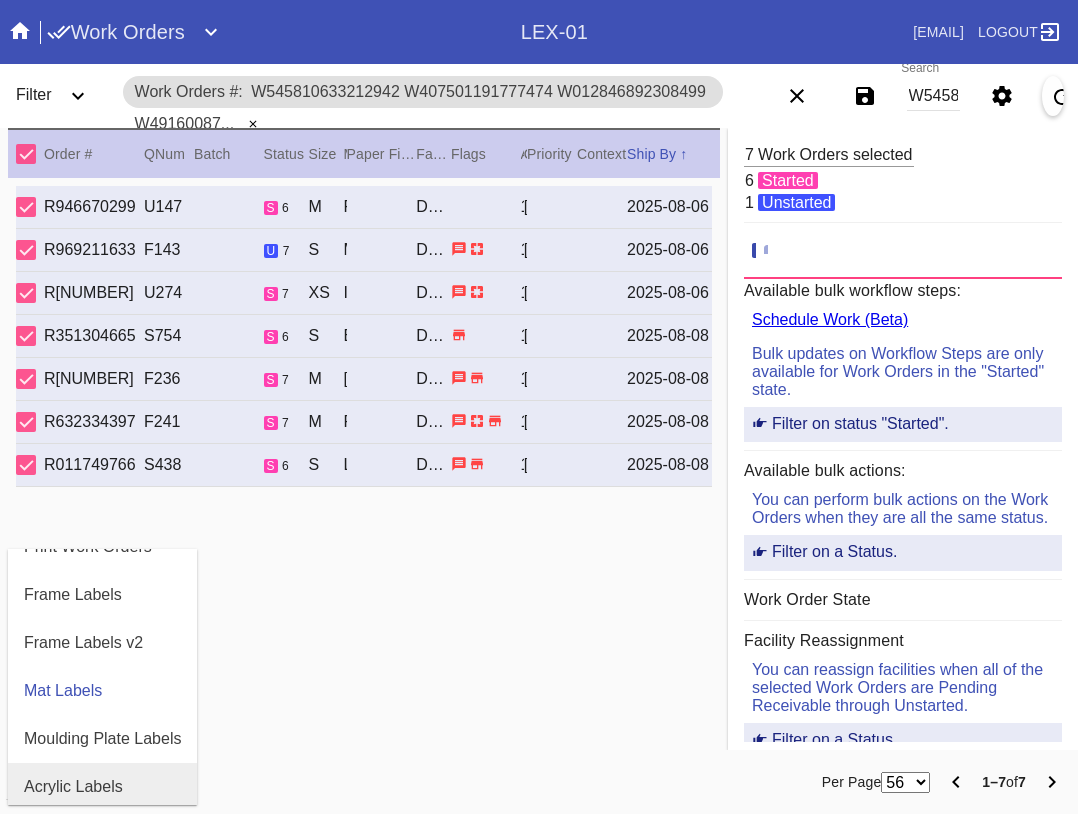scroll, scrollTop: 432, scrollLeft: 0, axis: vertical 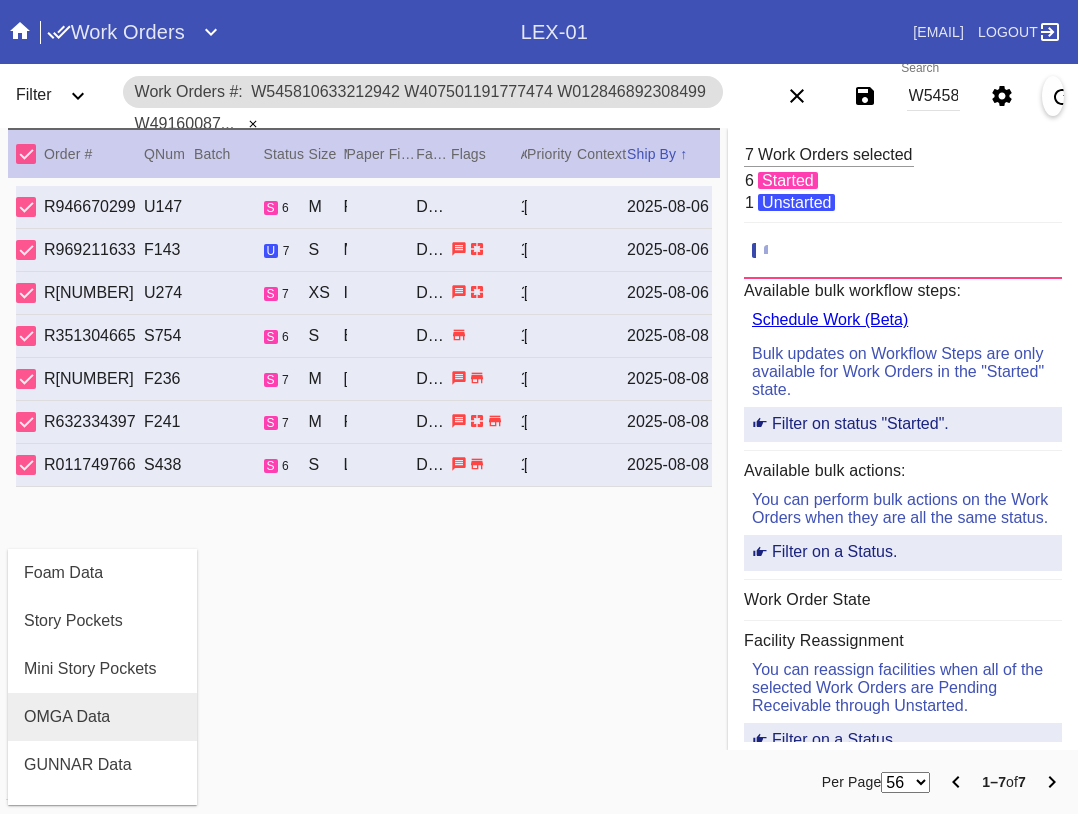 click on "OMGA Data" at bounding box center (102, 717) 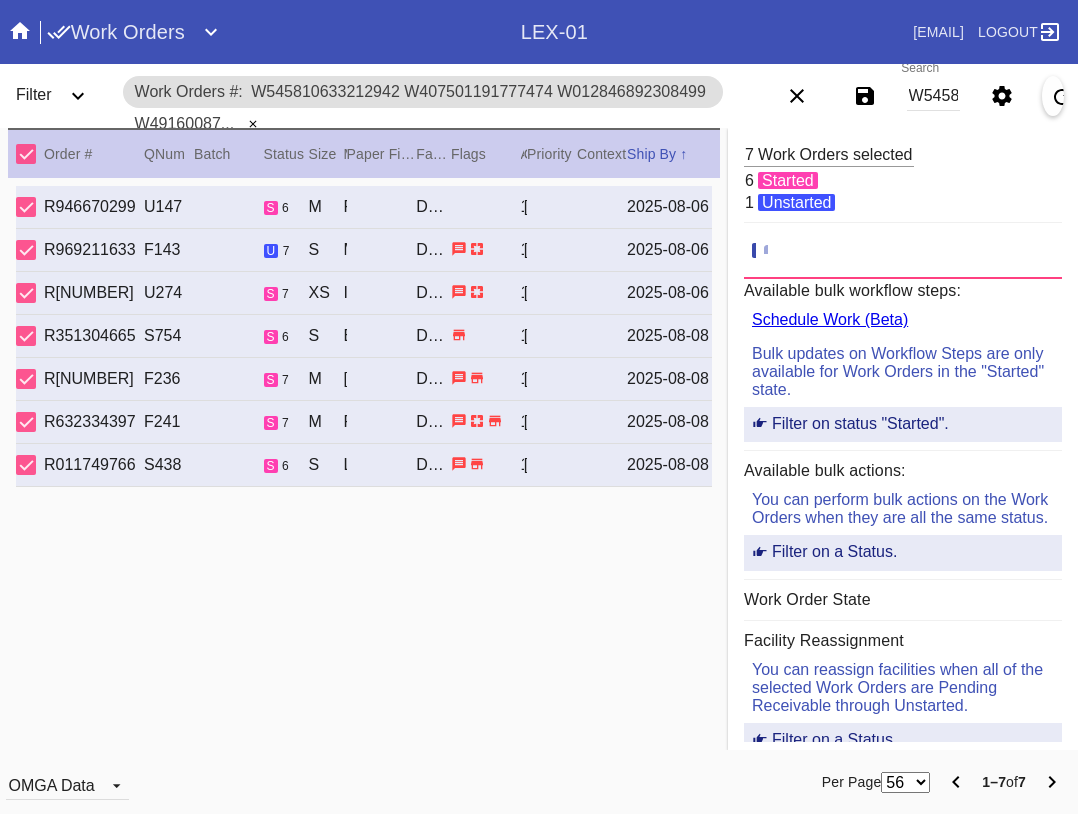 click on "OMGA Data" at bounding box center [67, 784] 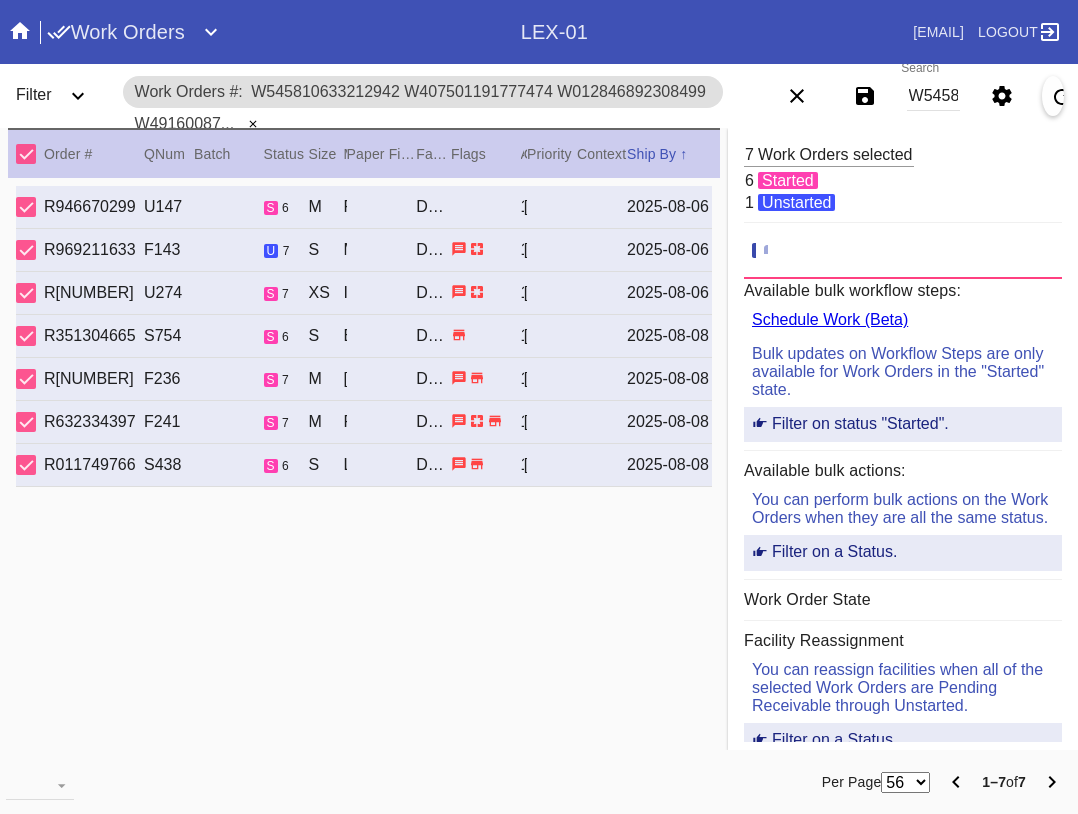 click at bounding box center [161, 782] 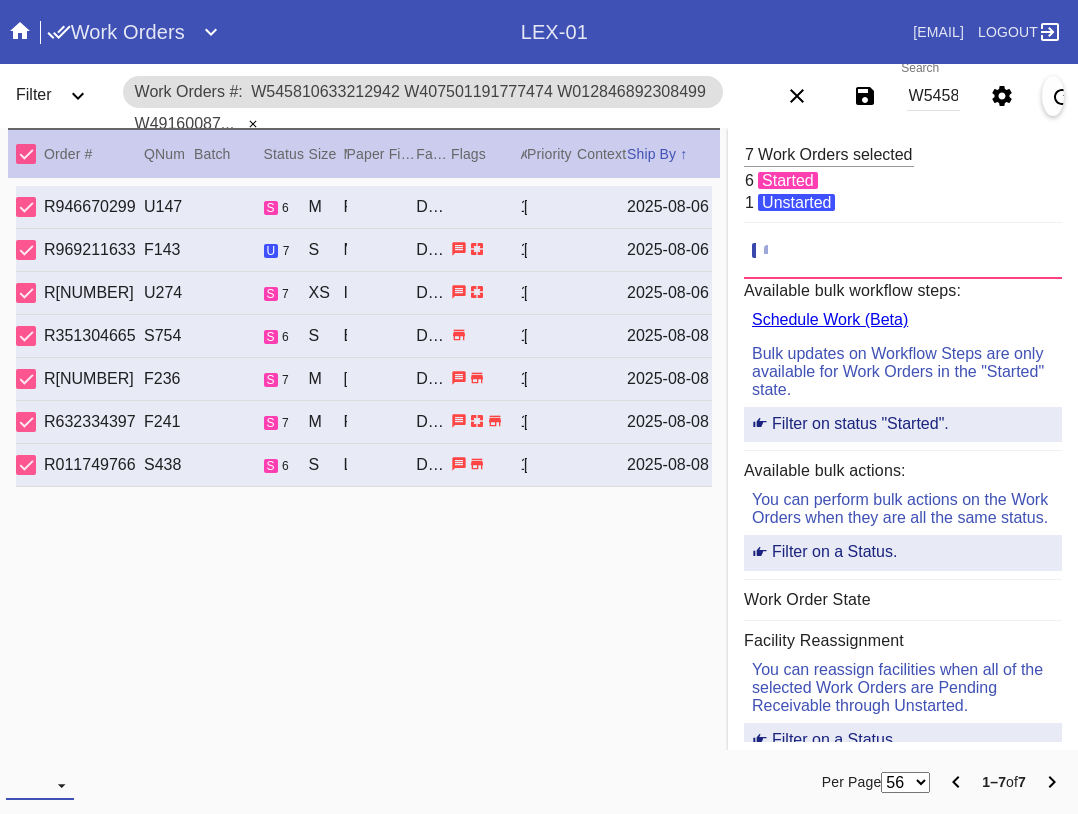 click at bounding box center [40, 785] 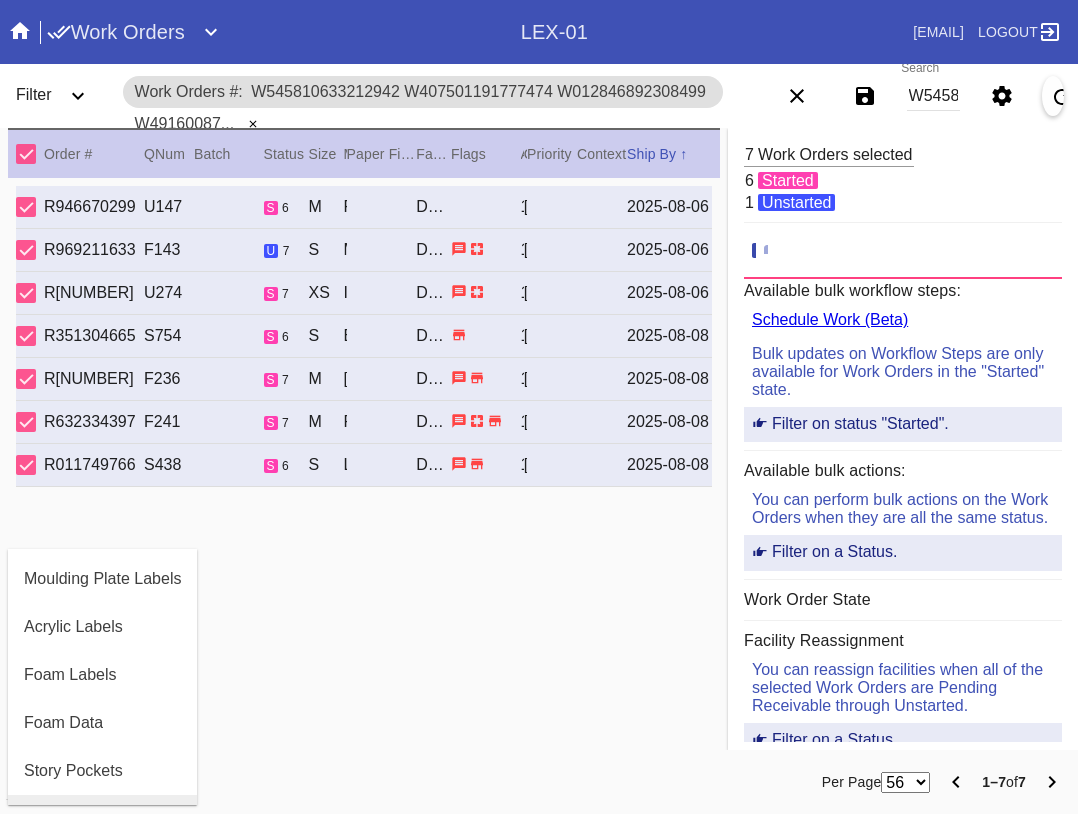 scroll, scrollTop: 400, scrollLeft: 0, axis: vertical 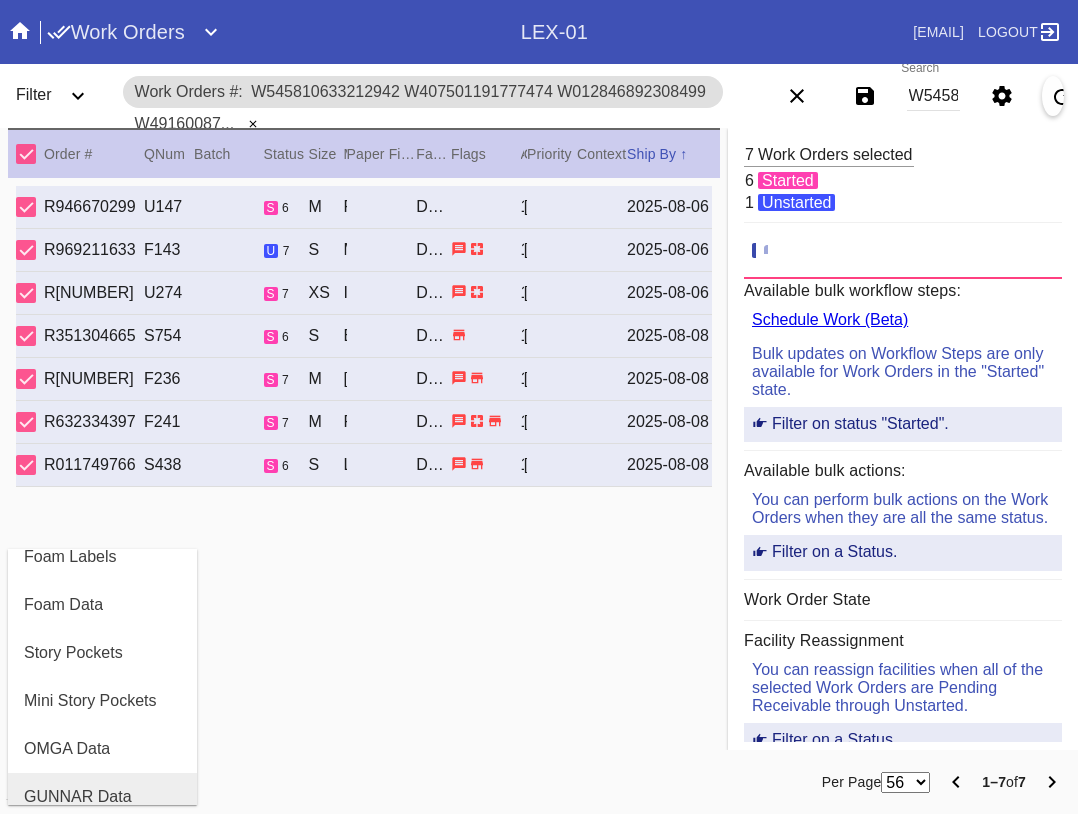 click on "GUNNAR Data" at bounding box center (102, 797) 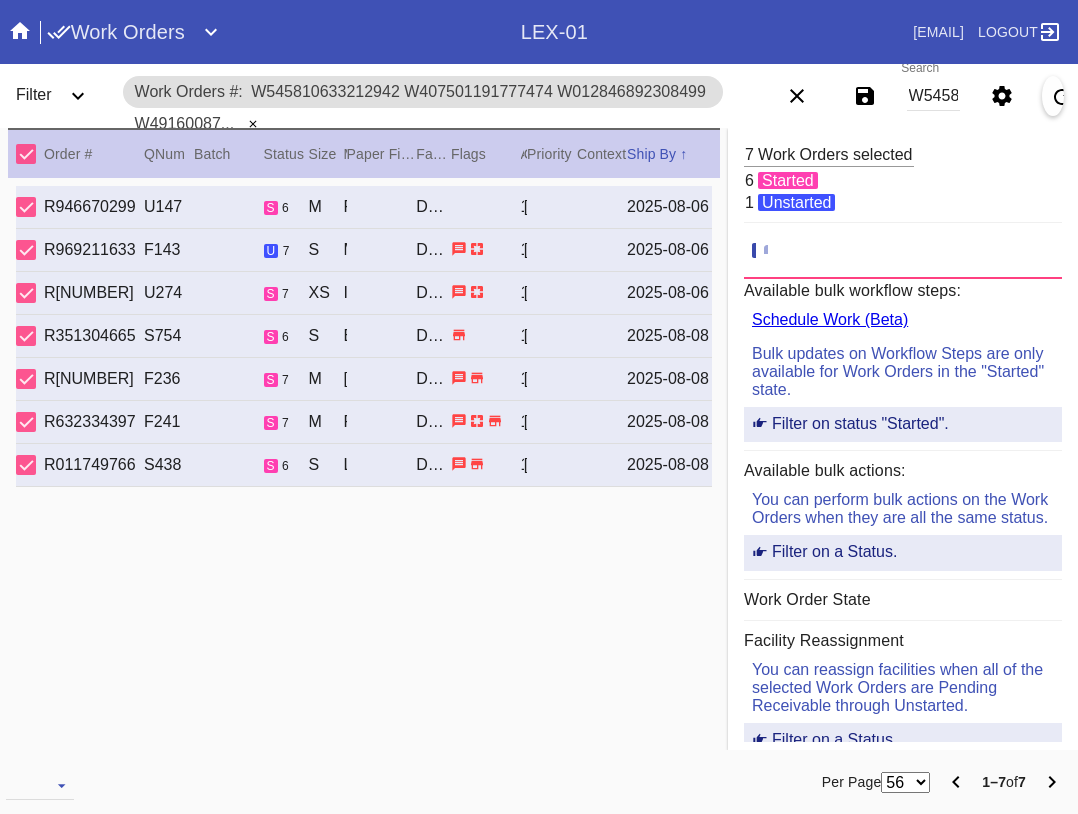 click on "W545810633212942 W407501191777474 W012846892308499 W491600870013387 W189799732396122 W651078122052551 W327371998835201" at bounding box center [933, 96] 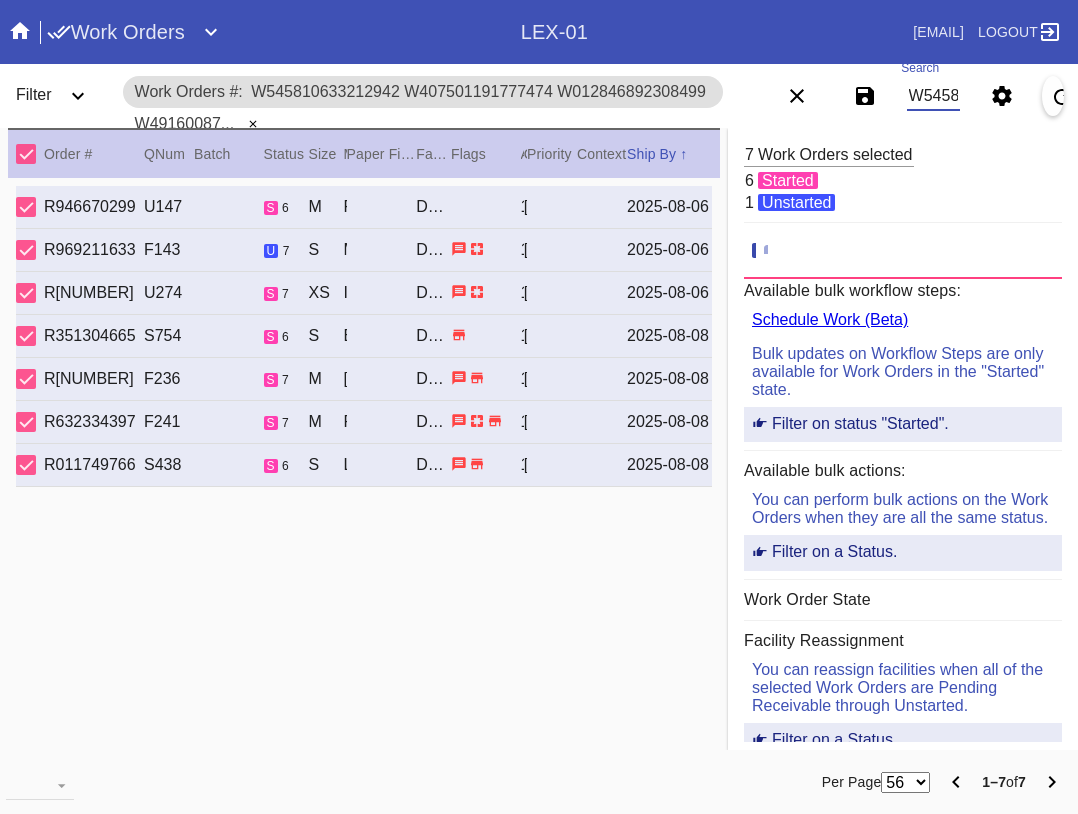click on "W545810633212942 W407501191777474 W012846892308499 W491600870013387 W189799732396122 W651078122052551 W327371998835201" at bounding box center [933, 96] 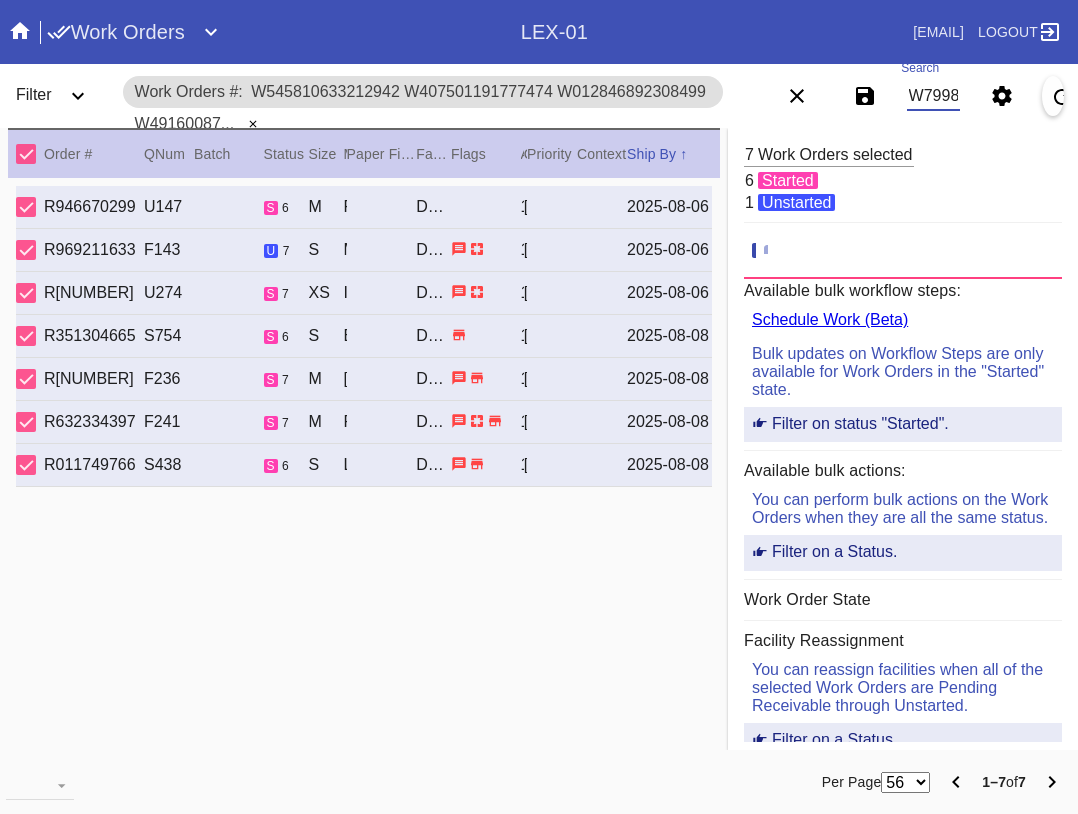 scroll, scrollTop: 0, scrollLeft: 1017, axis: horizontal 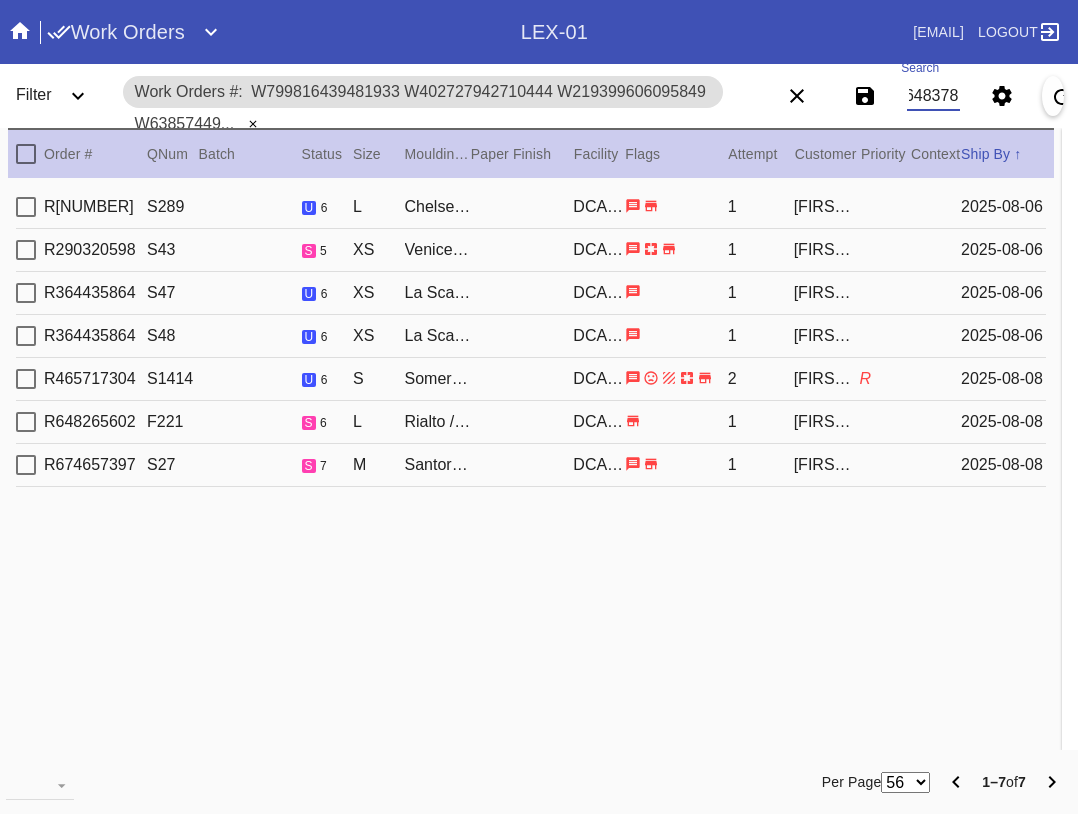 type on "W799816439481933 W402727942710444 W219399606095849 W638574490562381 W246052542938697 W368106045433150 W177592735648378" 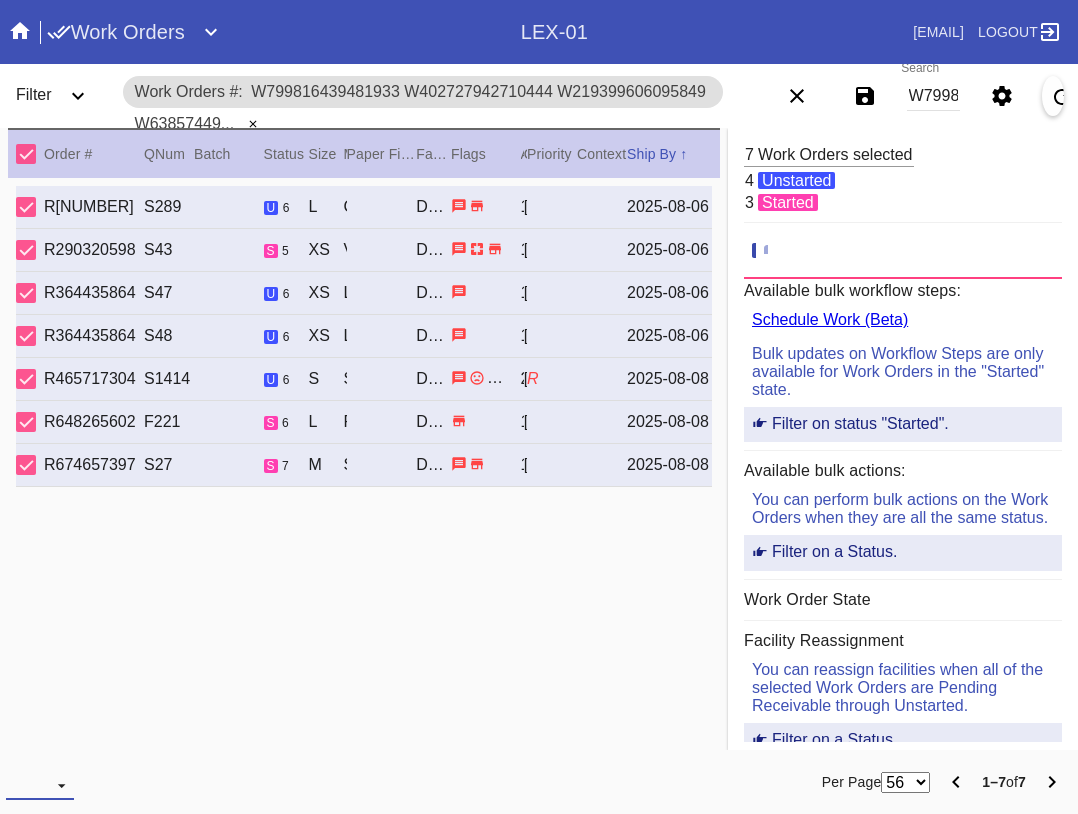 drag, startPoint x: 44, startPoint y: 785, endPoint x: 56, endPoint y: 757, distance: 30.463093 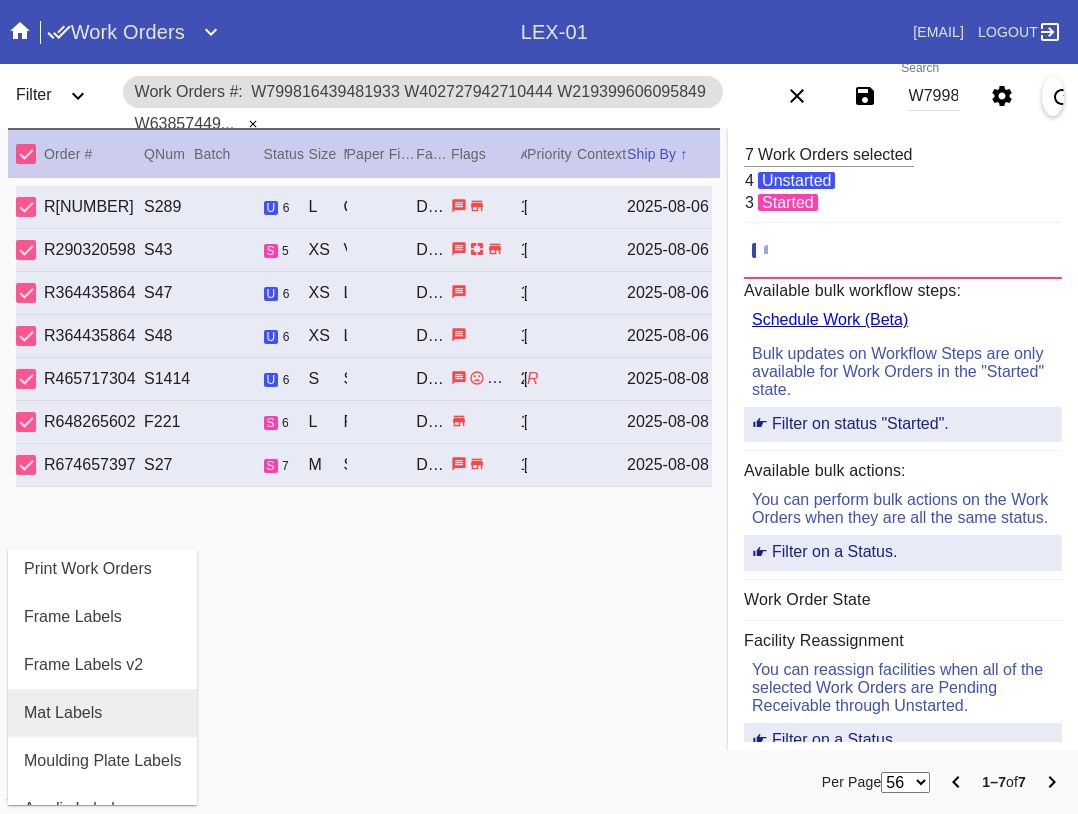 click on "Mat Labels" at bounding box center [63, 713] 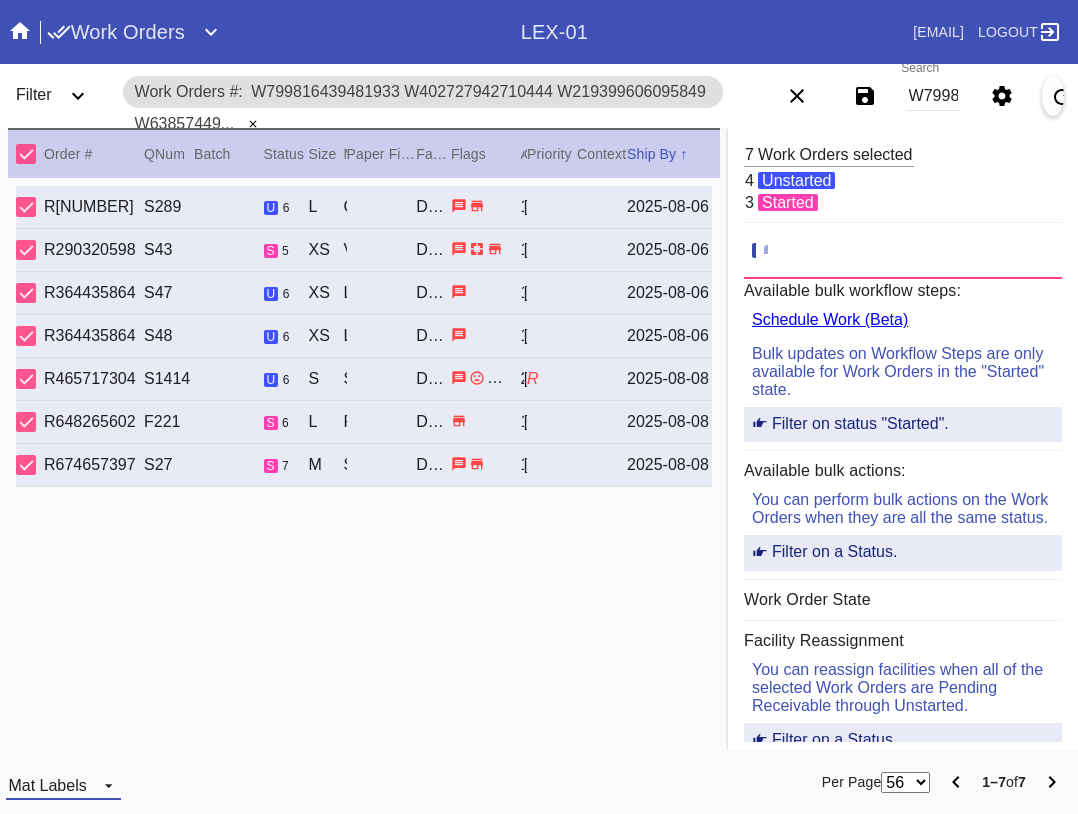 click on "Mat Labels" at bounding box center [47, 785] 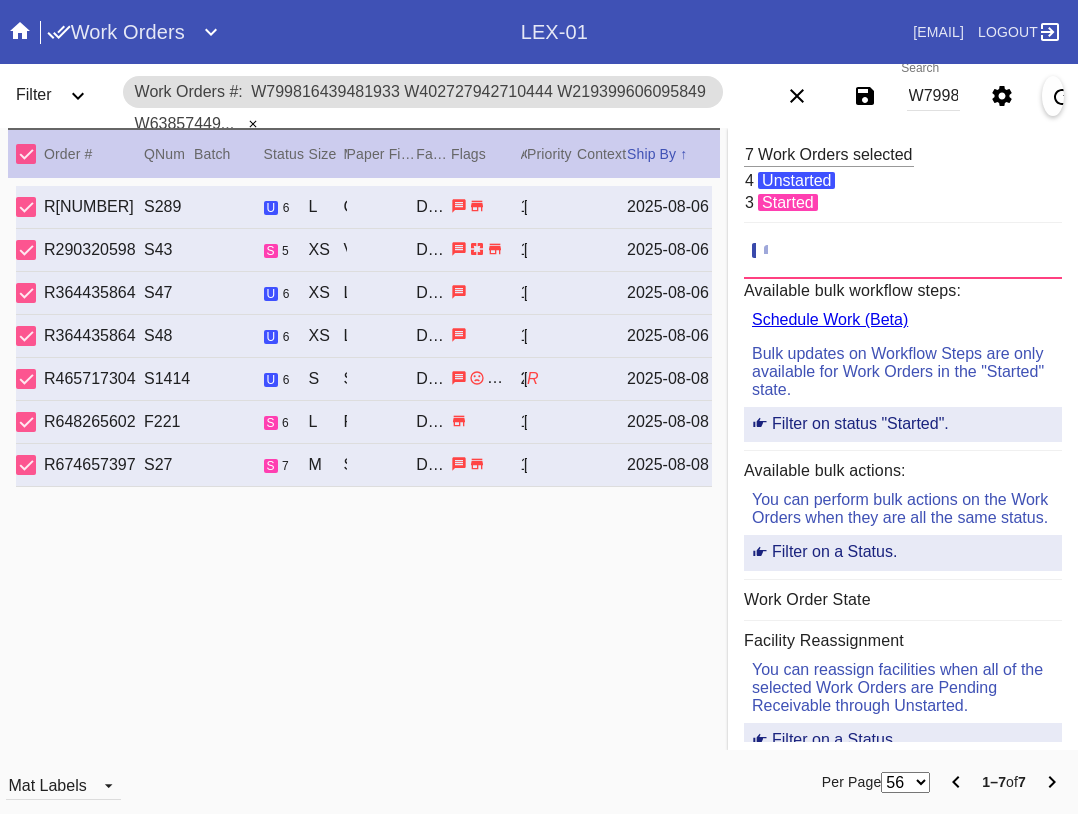 scroll, scrollTop: 32, scrollLeft: 0, axis: vertical 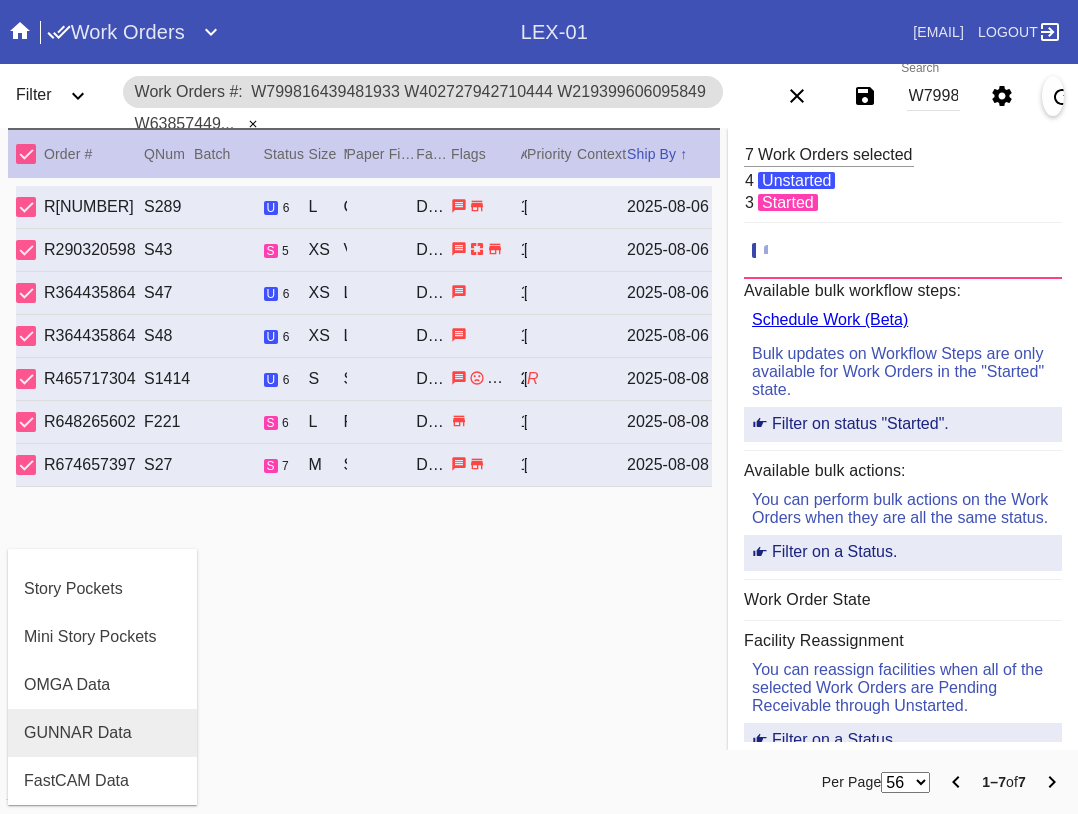click on "GUNNAR Data" at bounding box center [78, 733] 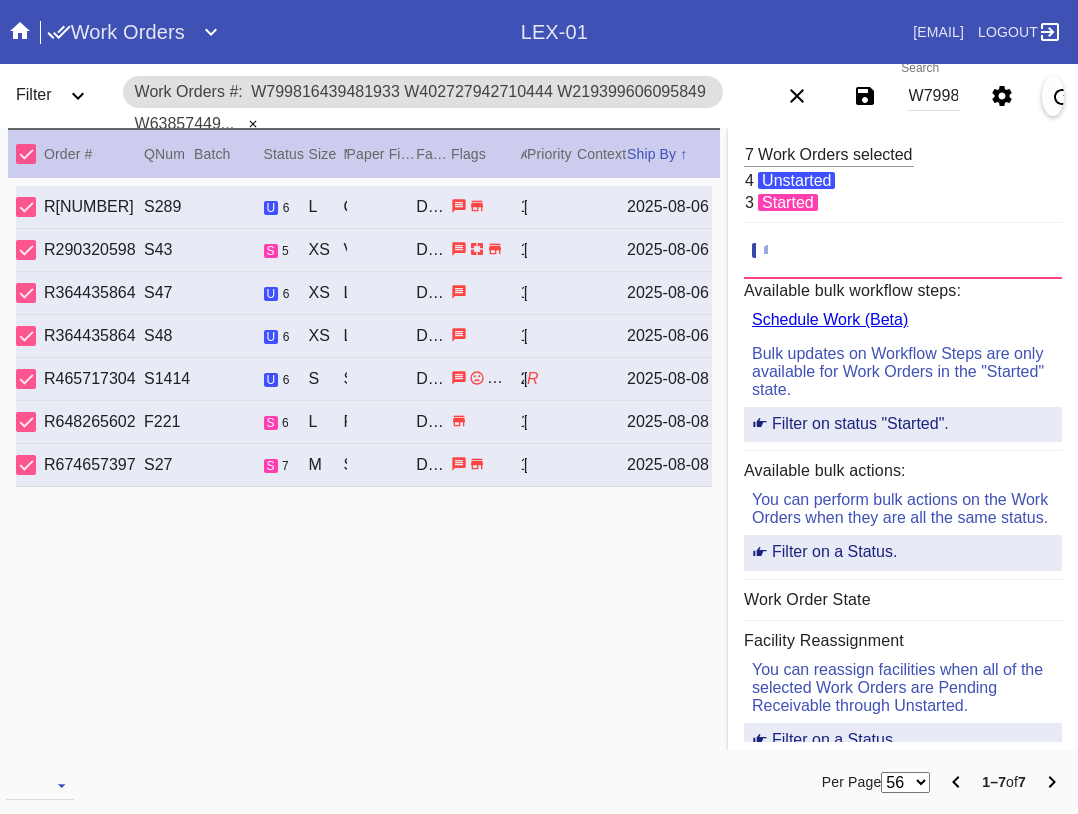 click at bounding box center [26, 154] 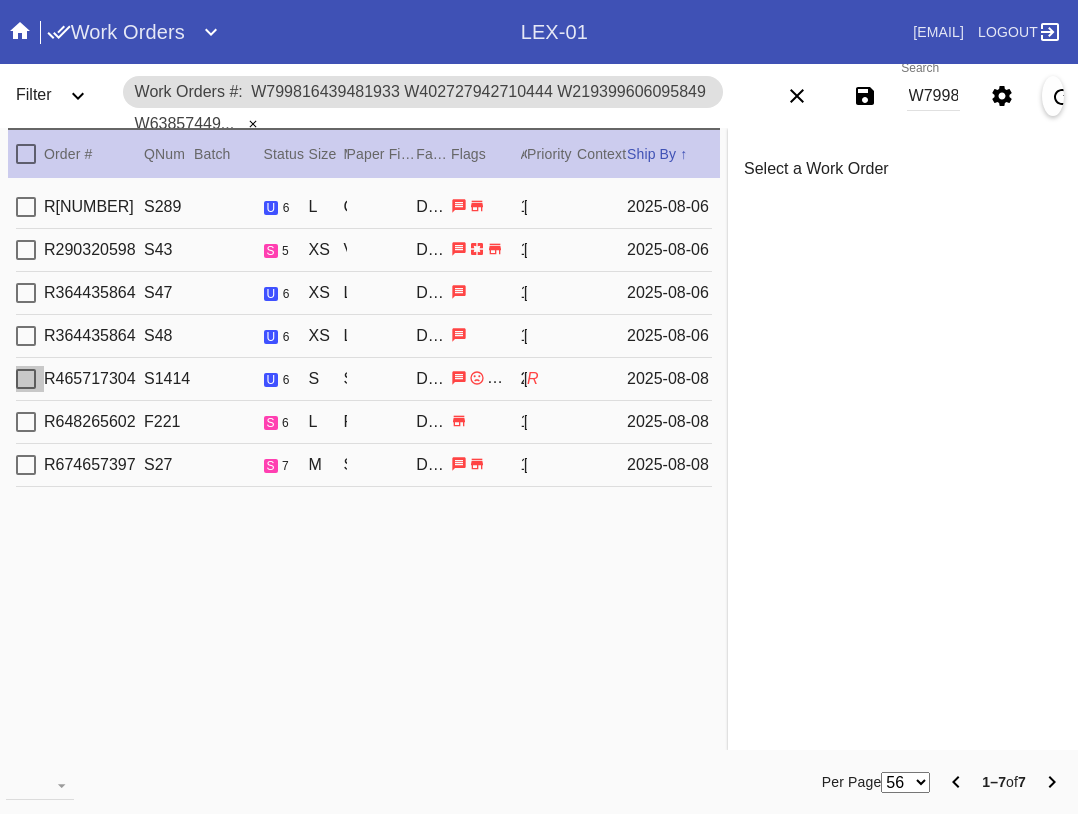 click at bounding box center (26, 379) 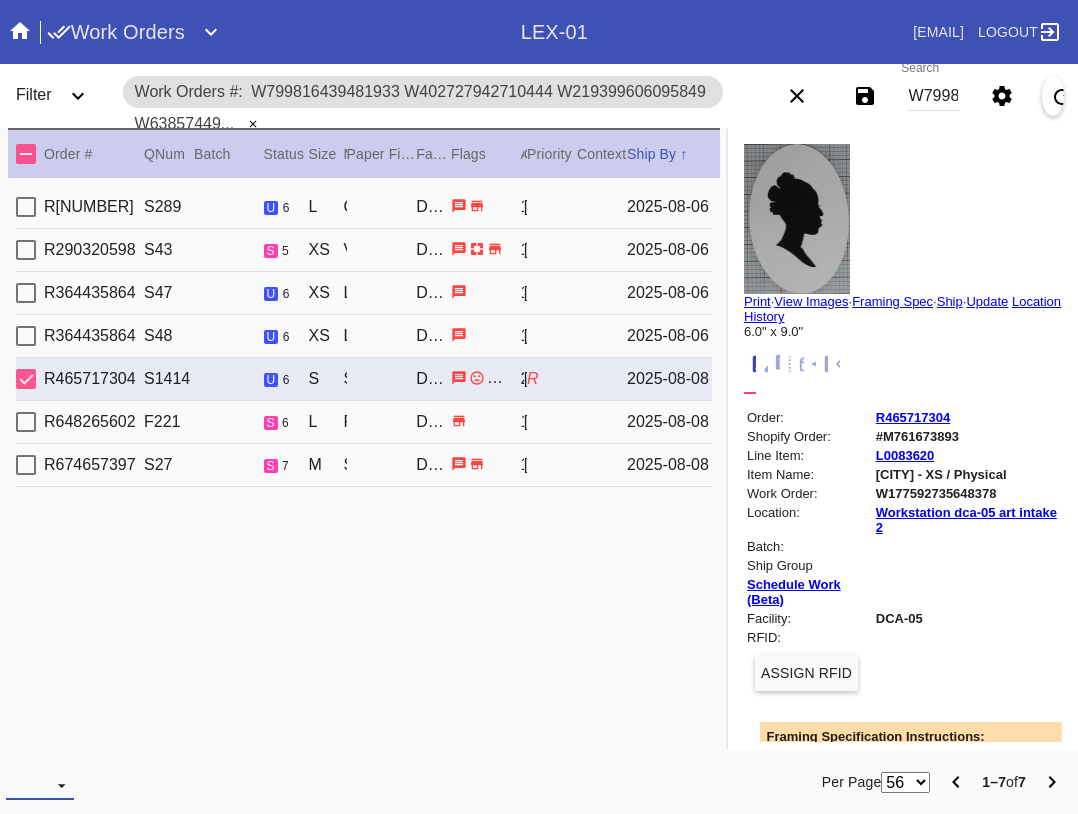 click at bounding box center [40, 785] 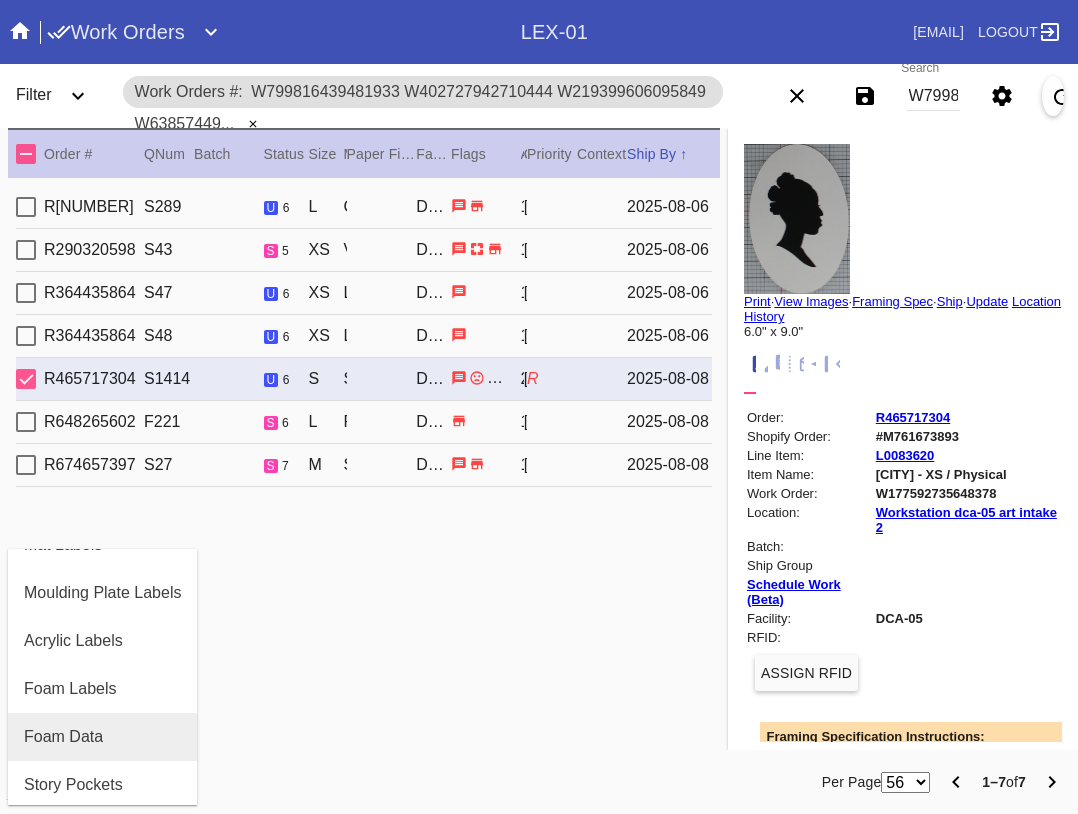 scroll, scrollTop: 300, scrollLeft: 0, axis: vertical 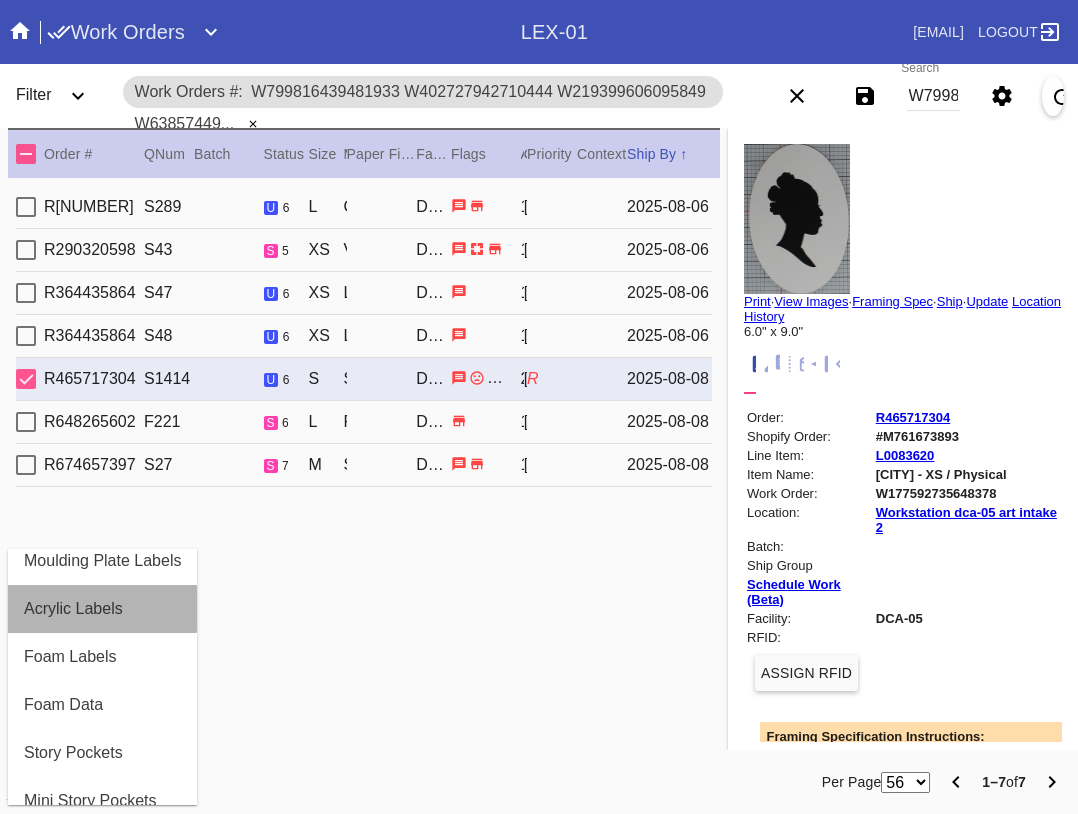click on "Acrylic Labels" at bounding box center [73, 609] 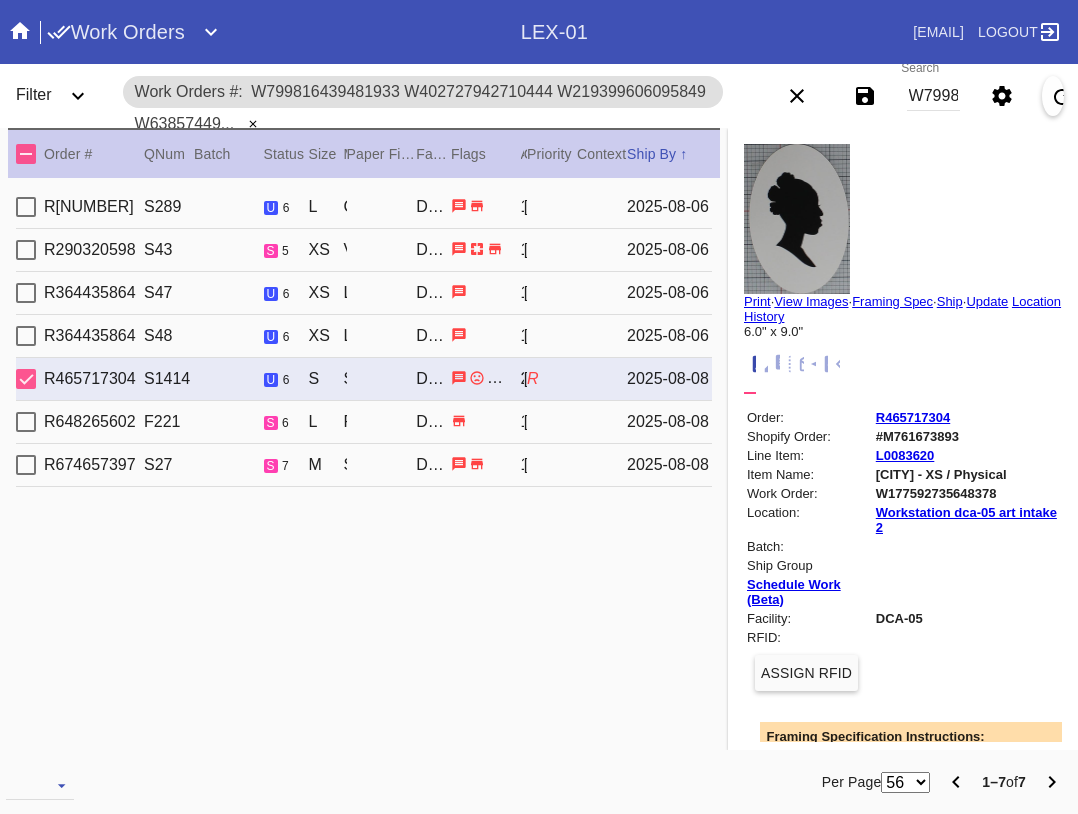 click on "W799816439481933 W402727942710444 W219399606095849 W638574490562381 W246052542938697 W368106045433150 W177592735648378" at bounding box center (933, 96) 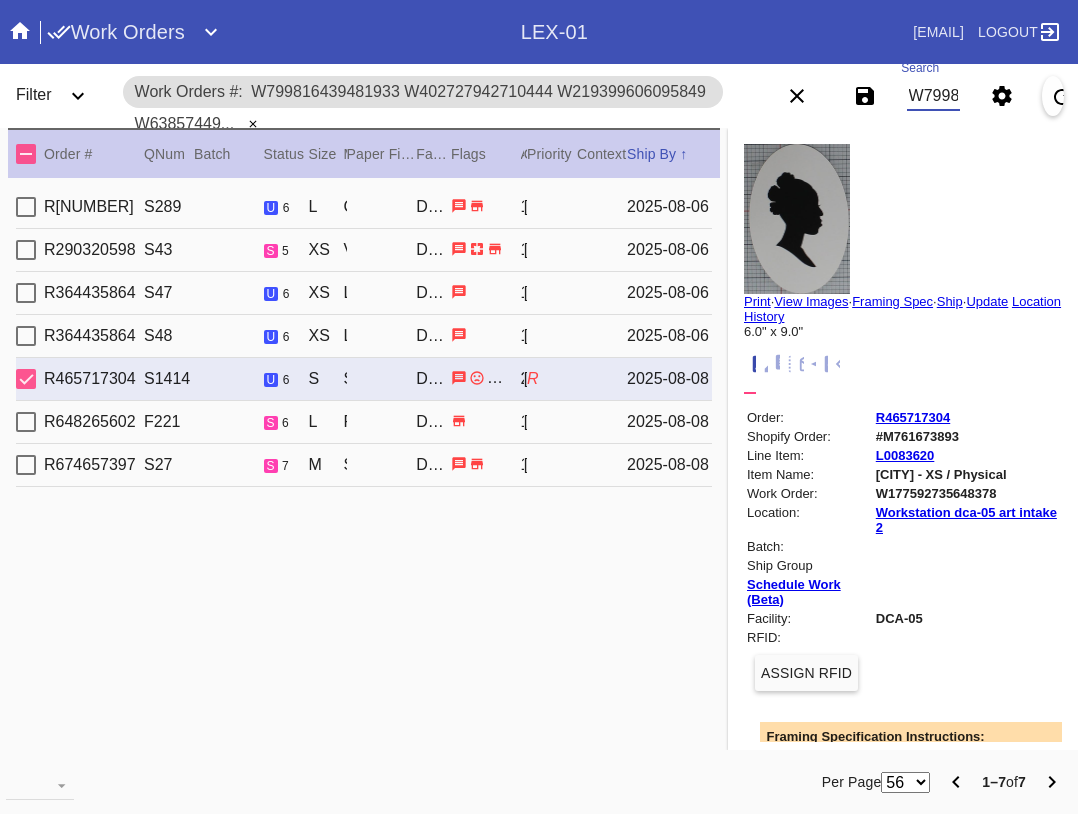click on "W799816439481933 W402727942710444 W219399606095849 W638574490562381 W246052542938697 W368106045433150 W177592735648378" at bounding box center [933, 96] 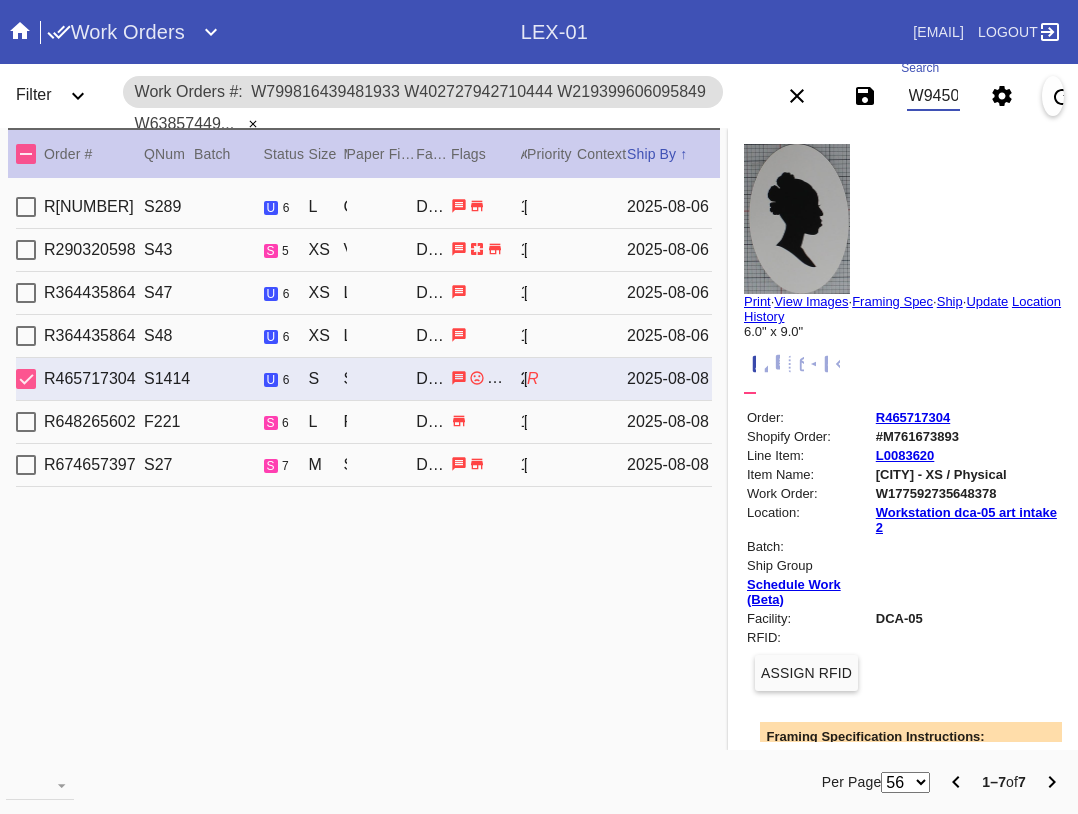 scroll, scrollTop: 0, scrollLeft: 1168, axis: horizontal 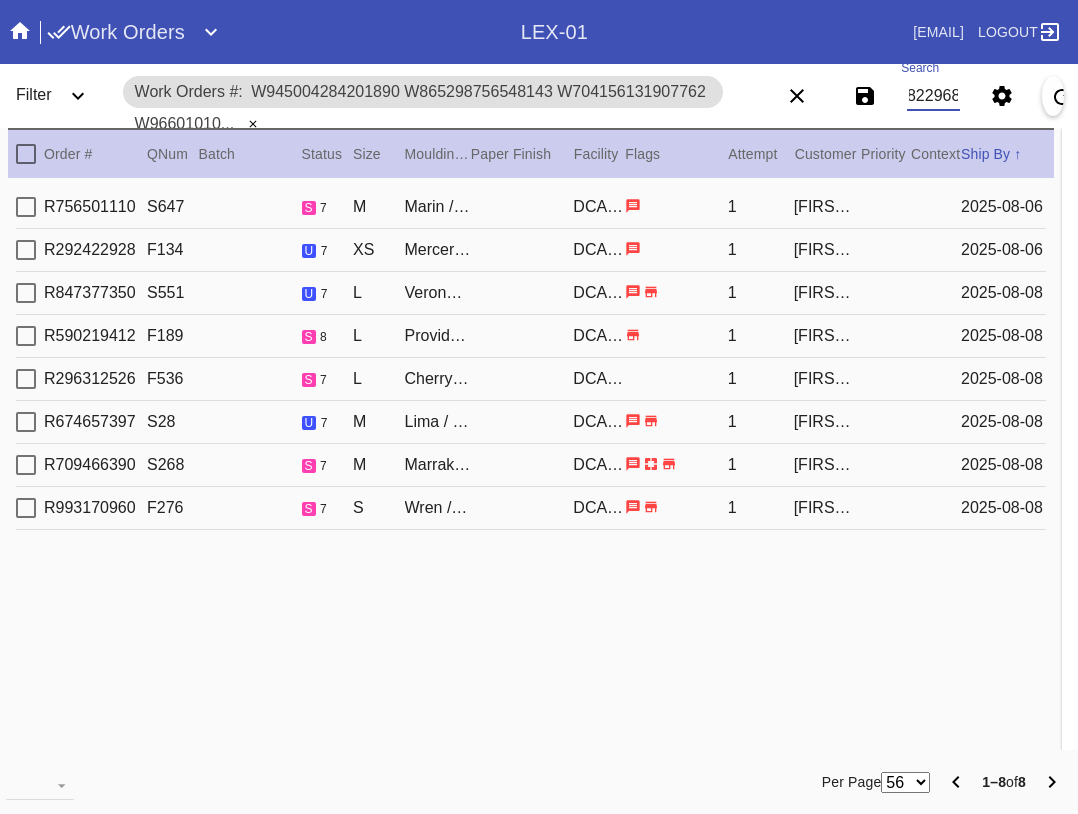 drag, startPoint x: 26, startPoint y: 154, endPoint x: 88, endPoint y: 179, distance: 66.85058 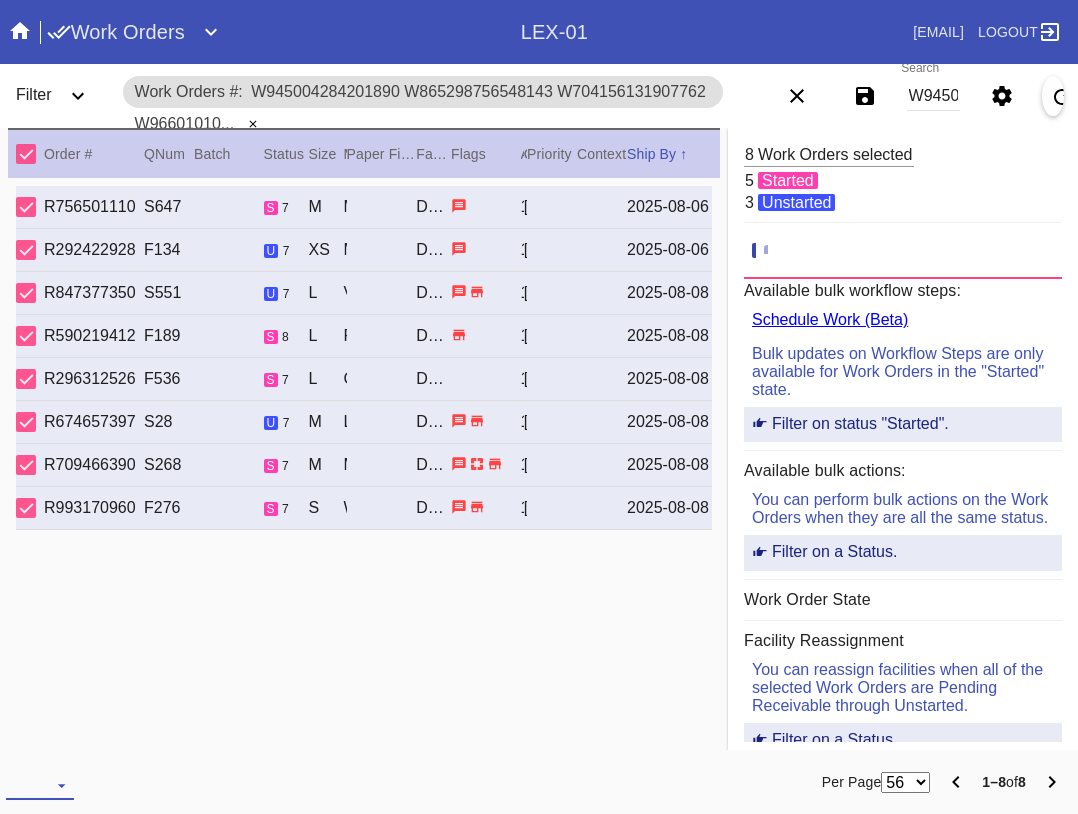 click at bounding box center [40, 785] 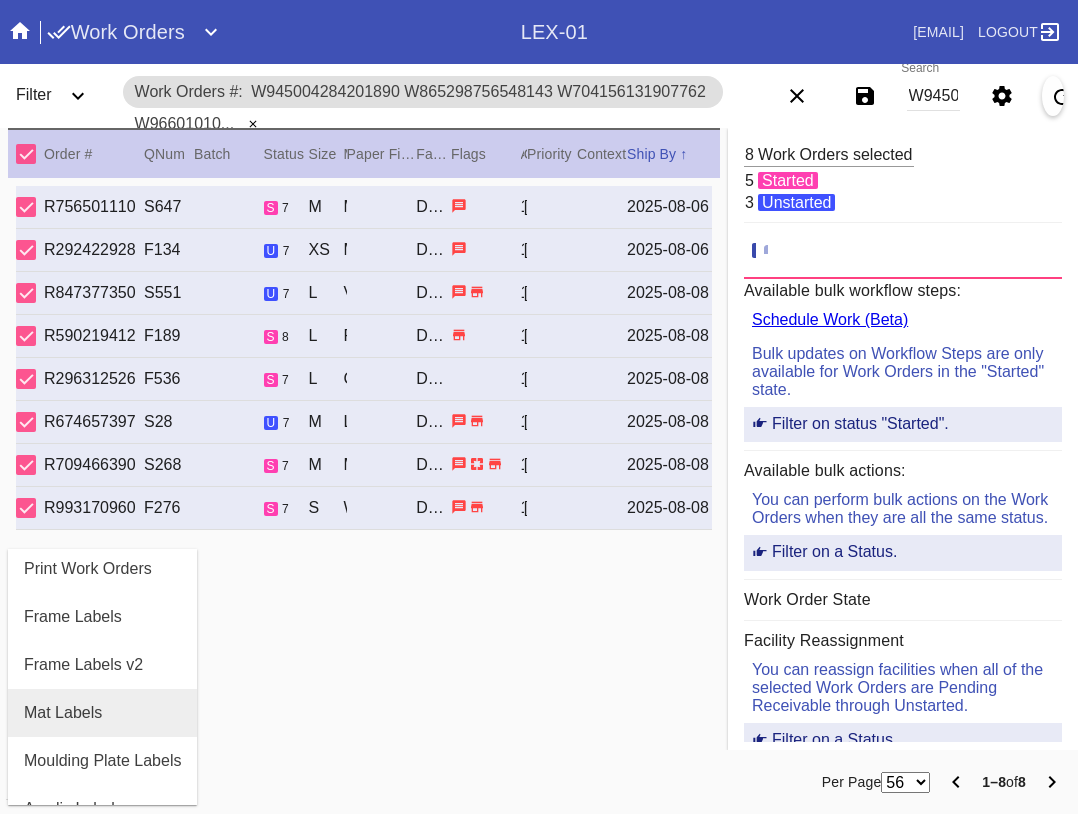 click on "Mat Labels" at bounding box center [102, 713] 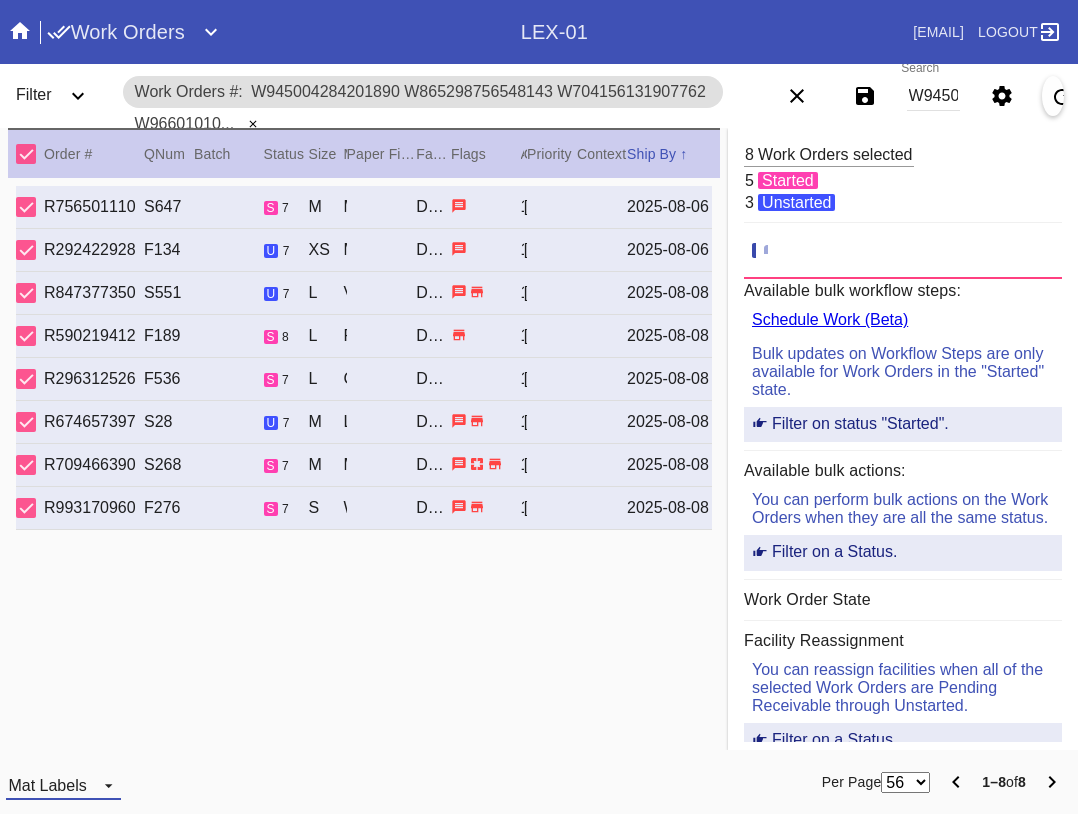 click on "Mat Labels" at bounding box center [47, 785] 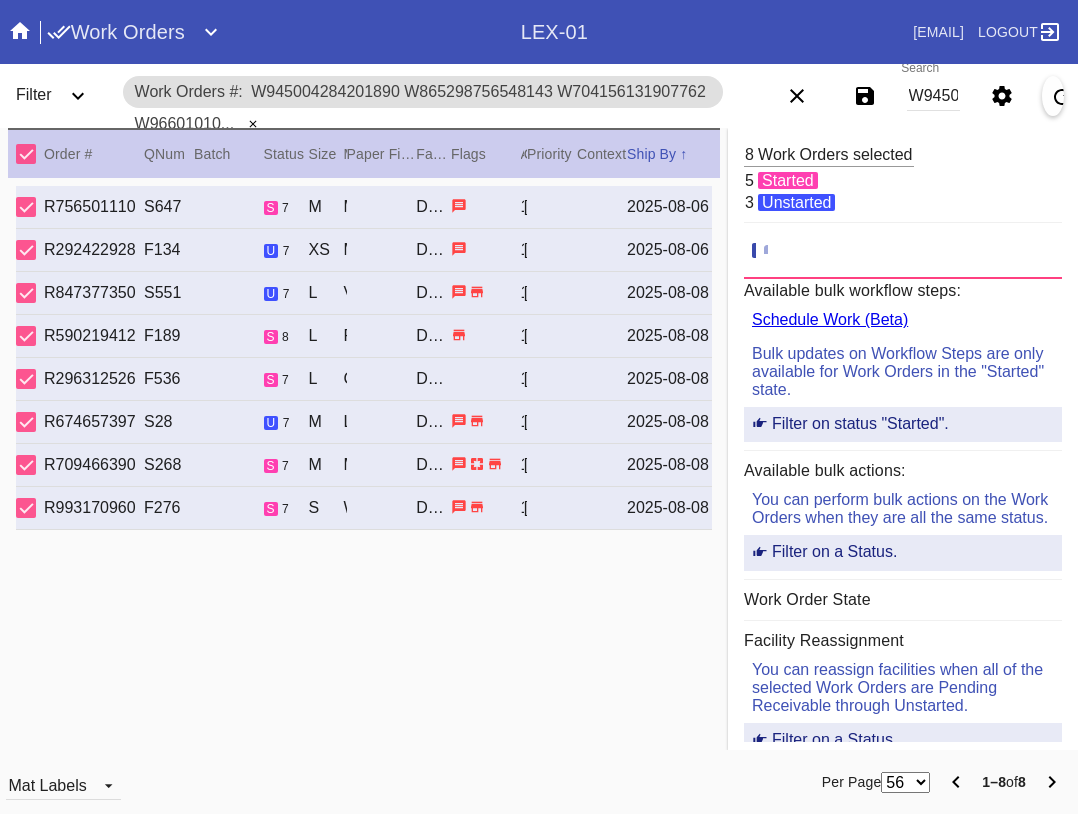 scroll, scrollTop: 32, scrollLeft: 0, axis: vertical 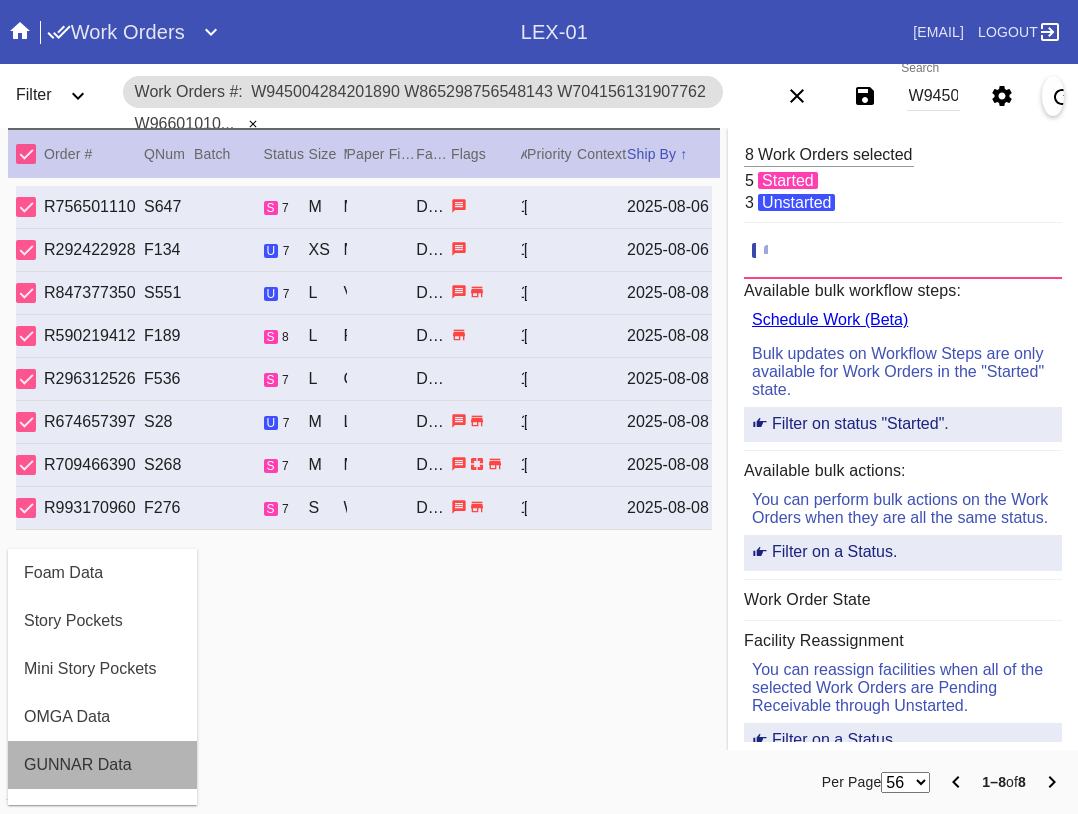 click on "GUNNAR Data" at bounding box center (78, 765) 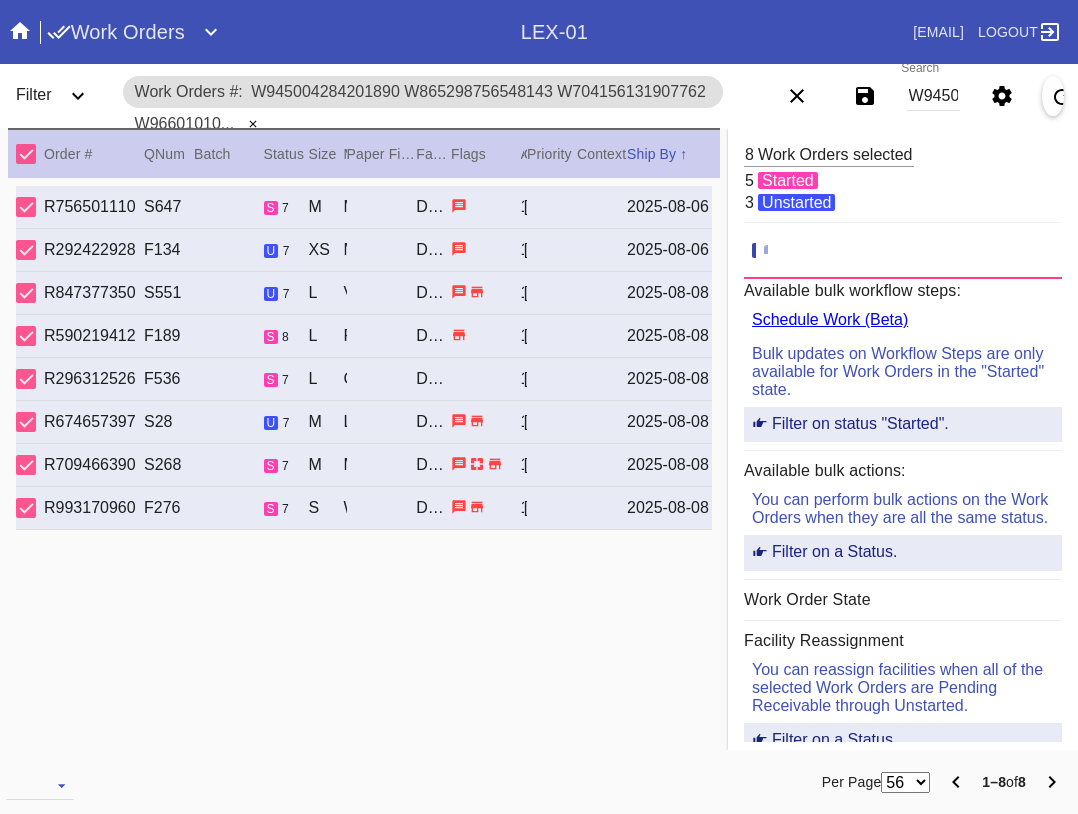 click on "W945004284201890 W865298756548143 W704156131907762 W966010102447353 W958889215691999 W911400085210610 W959255114263869 W535013705822968" at bounding box center [933, 96] 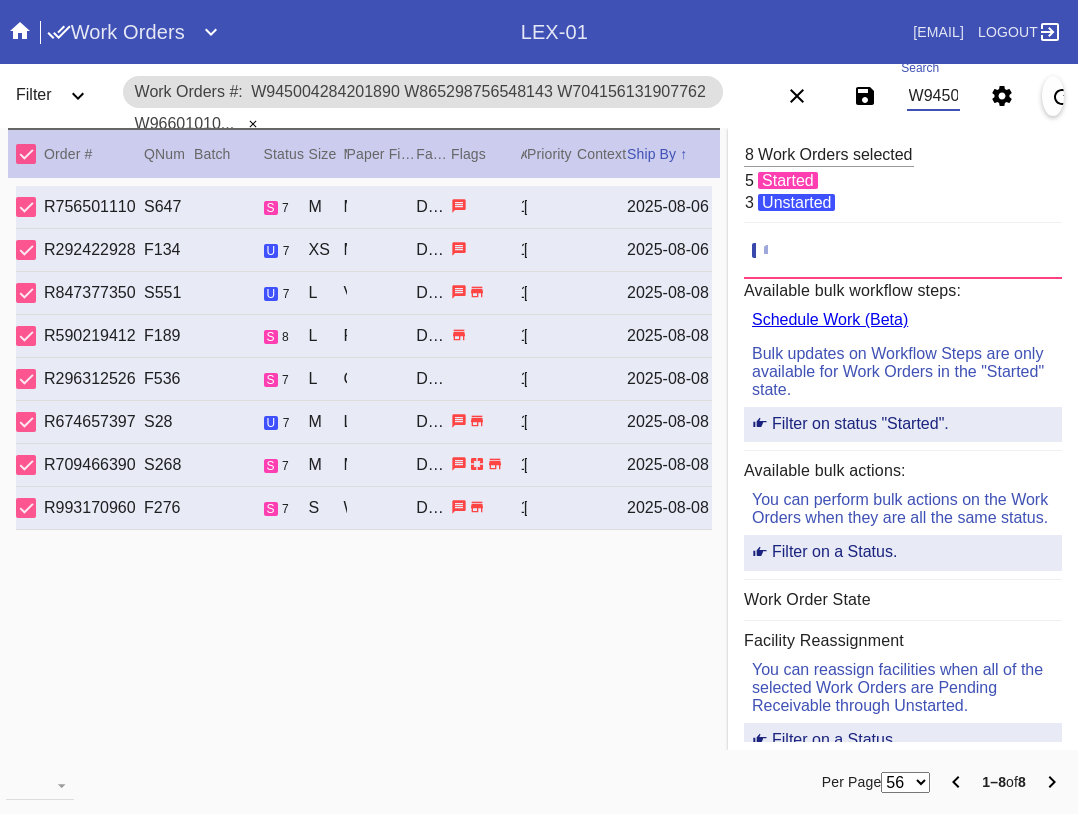click on "W945004284201890 W865298756548143 W704156131907762 W966010102447353 W958889215691999 W911400085210610 W959255114263869 W535013705822968" at bounding box center (933, 96) 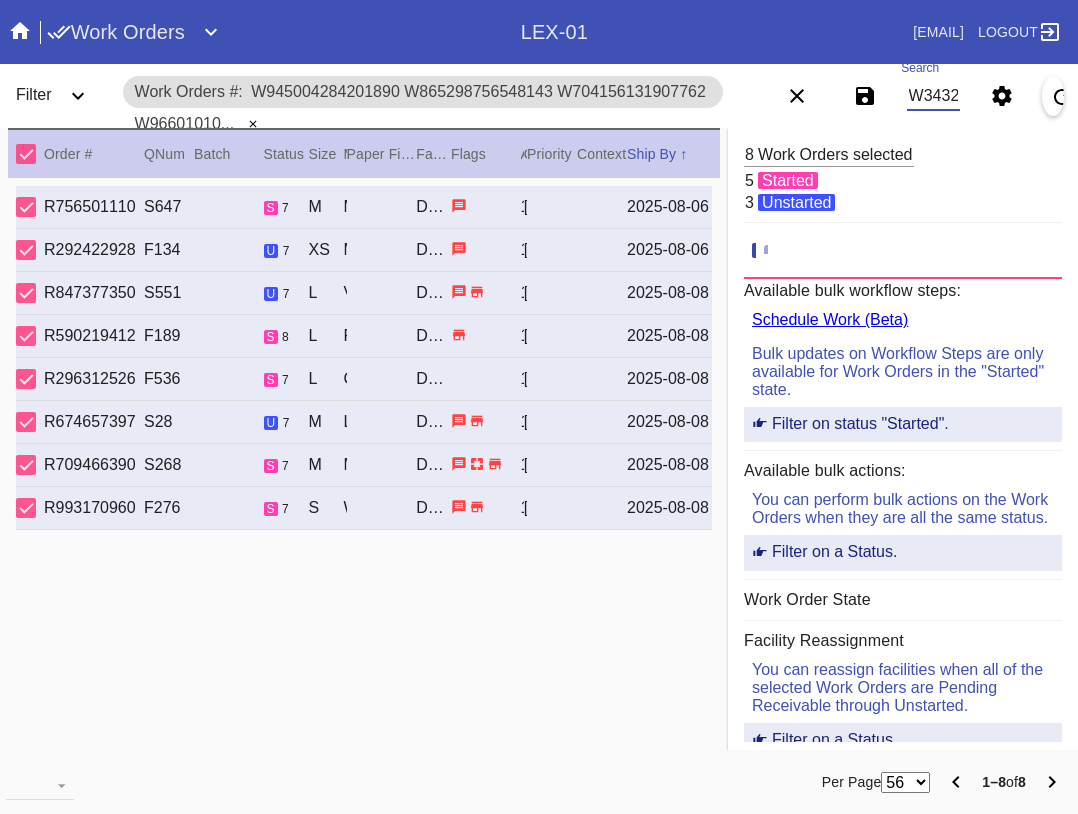 scroll, scrollTop: 0, scrollLeft: 1169, axis: horizontal 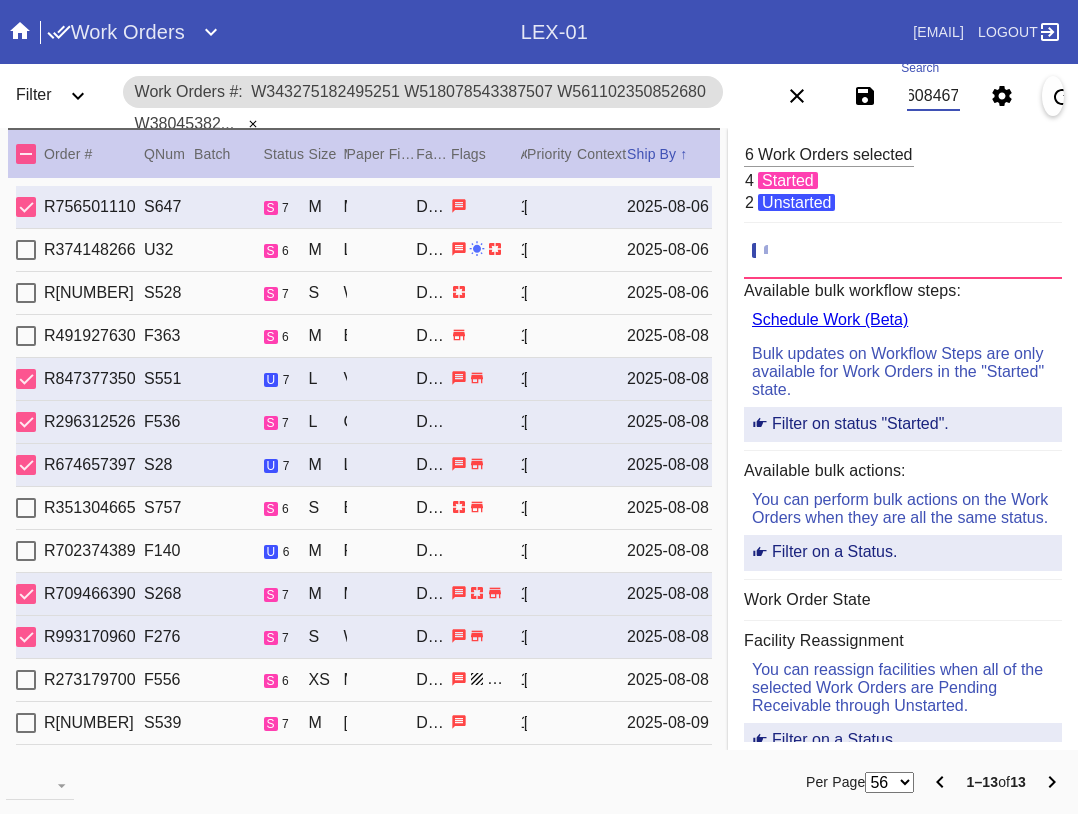 click on "W343275182495251 W518078543387507 W561102350852680 W380453820600114 W477704486419803 W895852227715815 W504395620032053 W217104121608467W865298756548143 W704156131907762 W966010102447353 W958889215691999 W911400085210610 W959255114263869 W535013705822968" at bounding box center [933, 96] 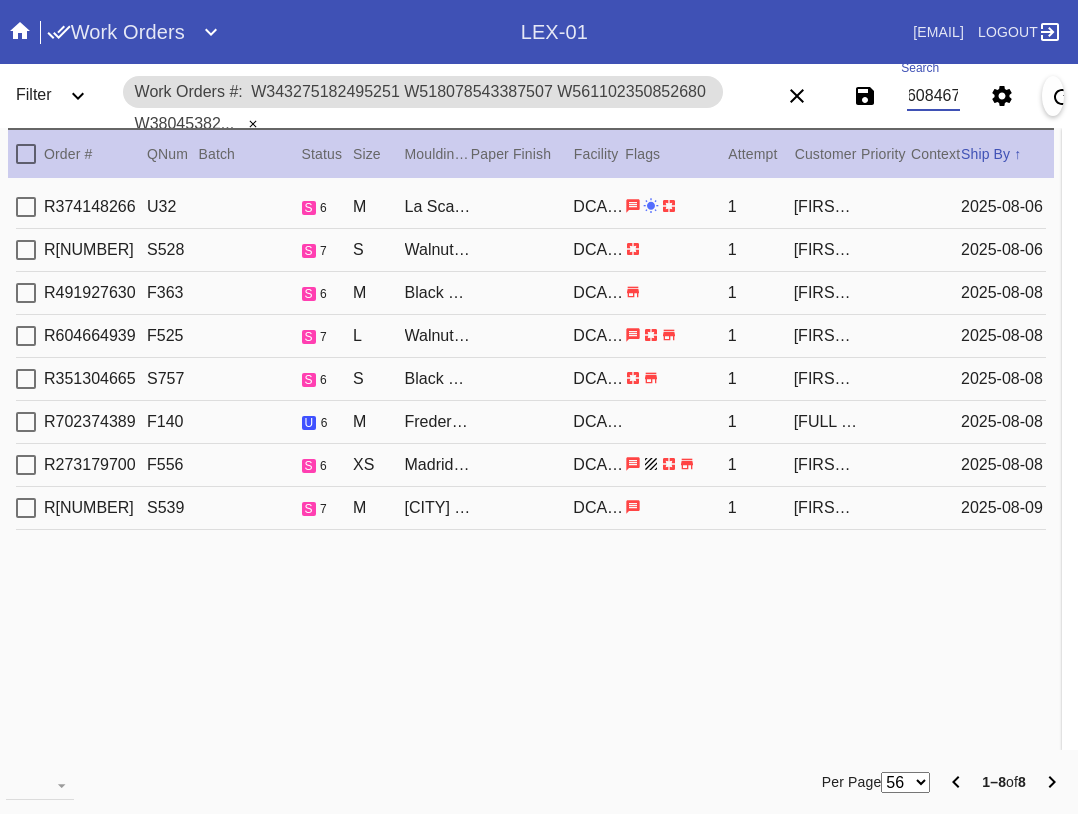 type on "W343275182495251 W518078543387507 W561102350852680 W380453820600114 W477704486419803 W895852227715815 W504395620032053 W217104121608467" 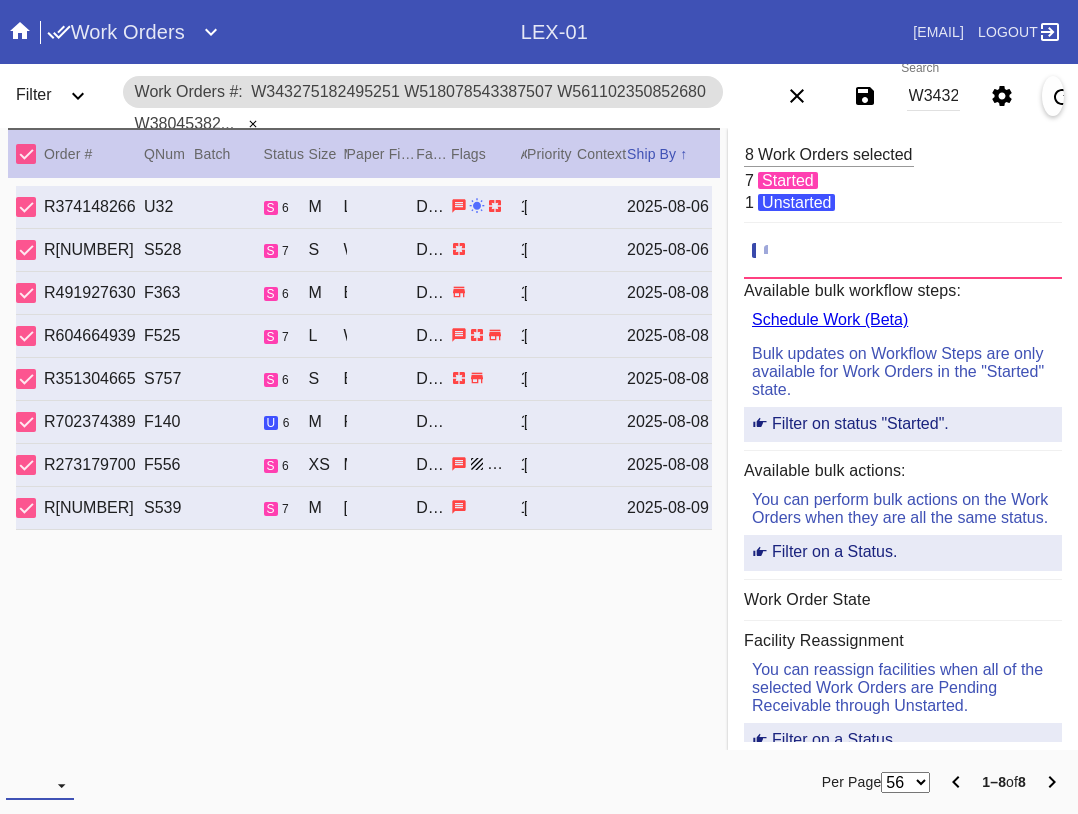 click at bounding box center (40, 785) 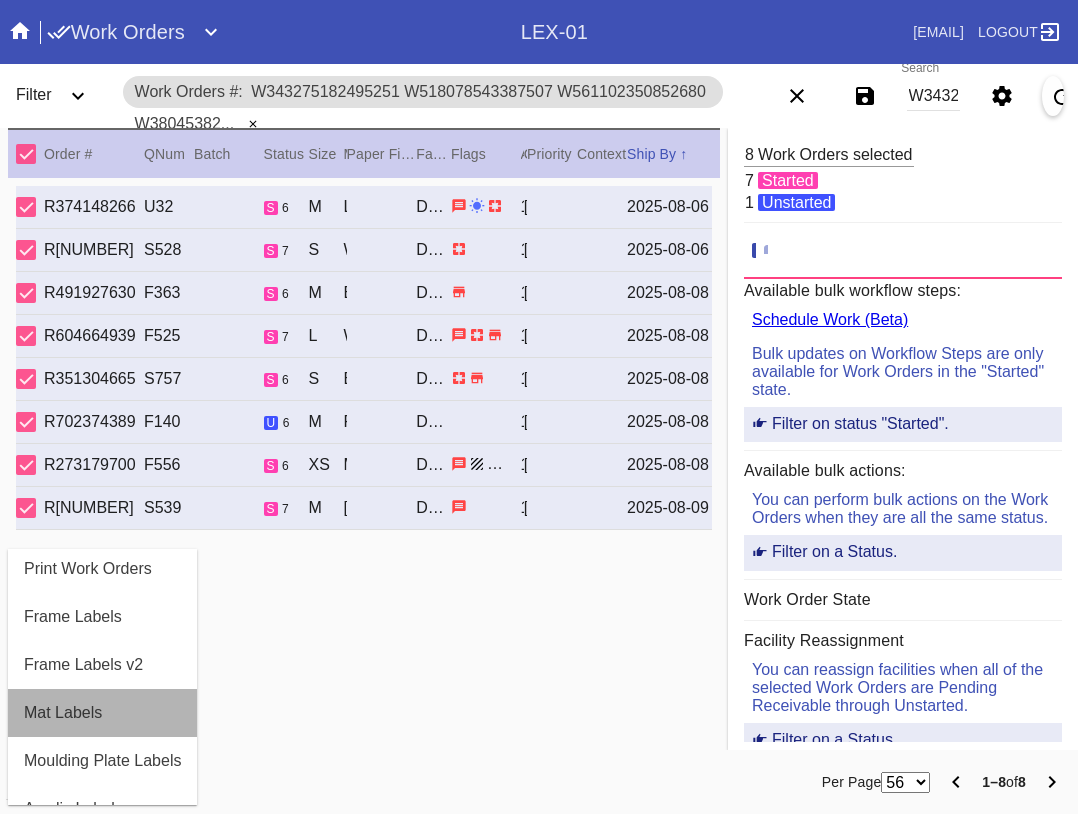 click on "Mat Labels" at bounding box center (102, 713) 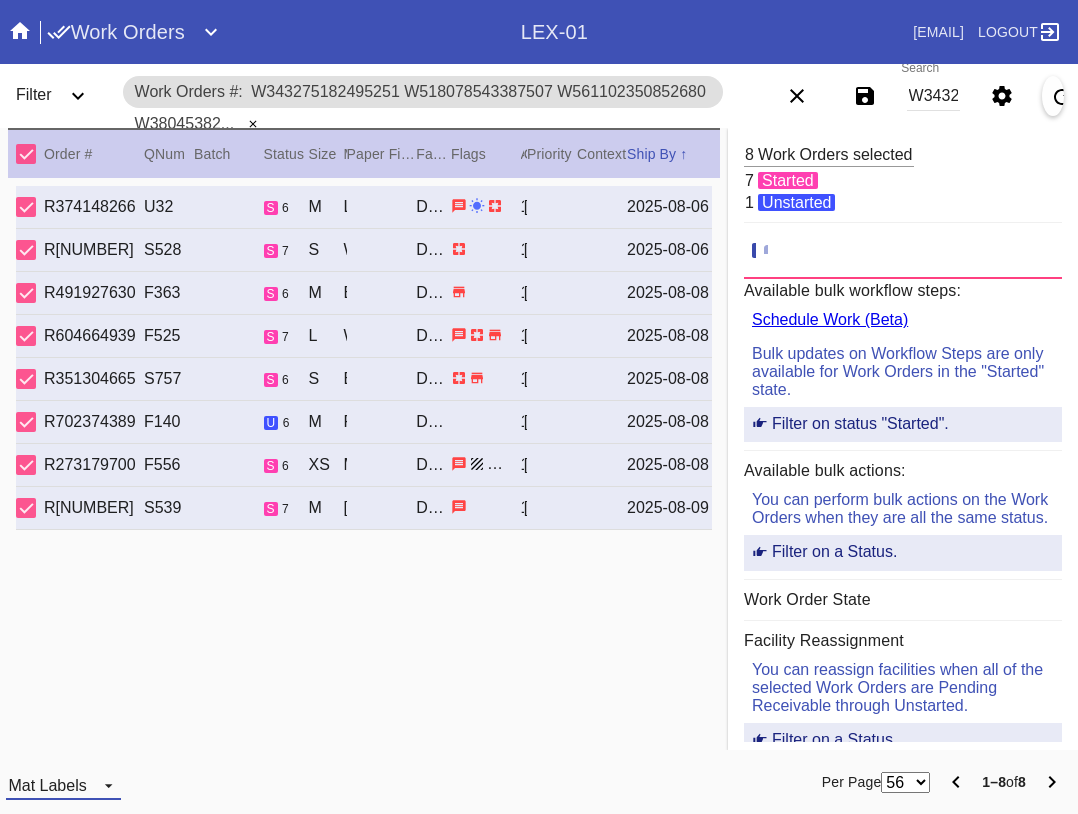 click on "Mat Labels" at bounding box center (63, 785) 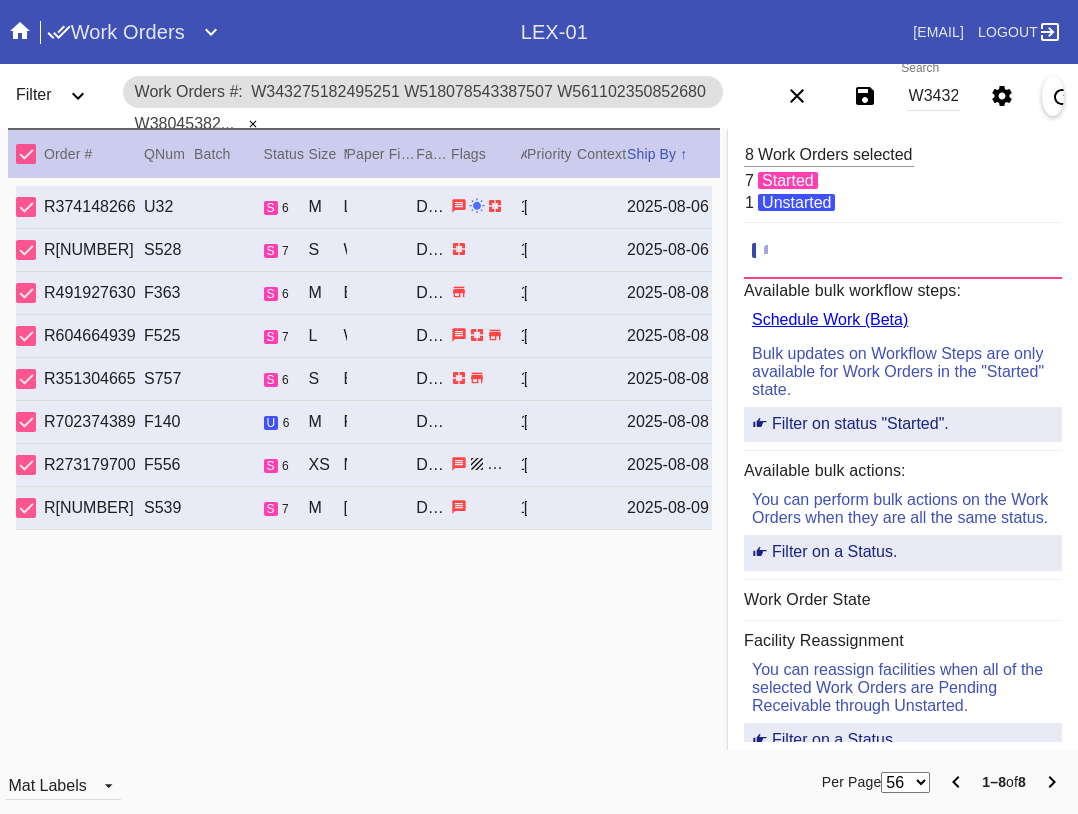 scroll, scrollTop: 32, scrollLeft: 0, axis: vertical 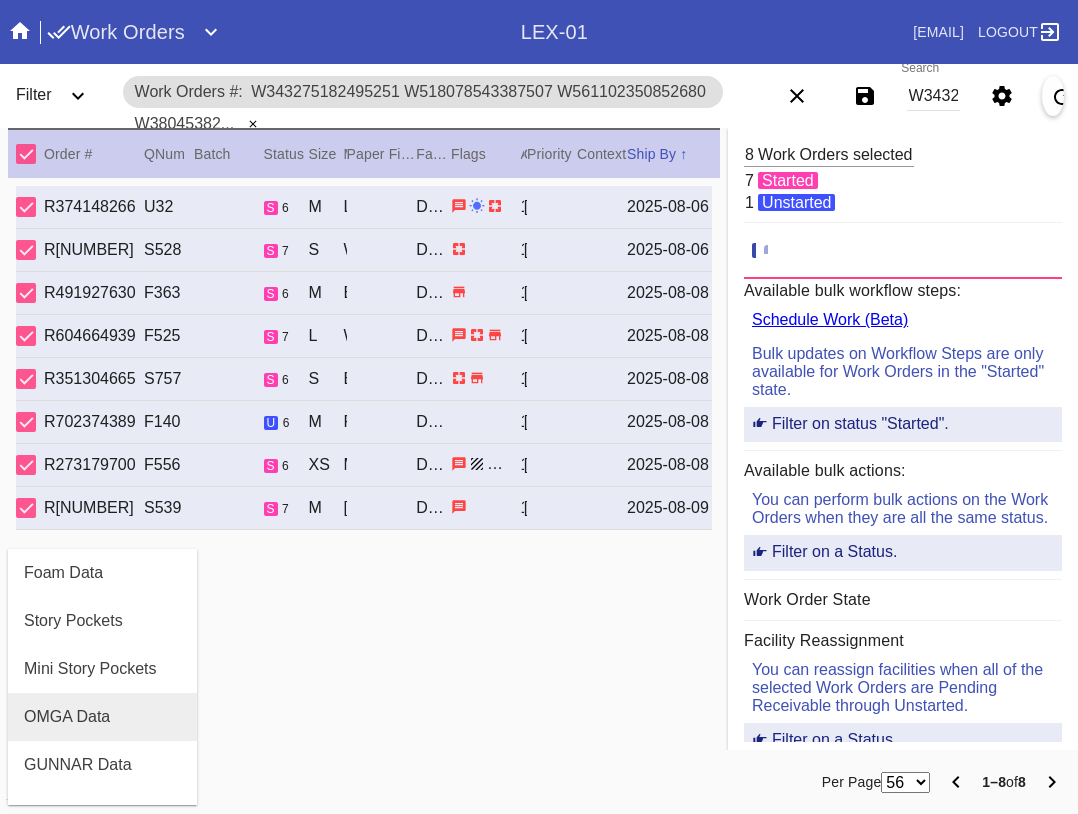 click on "OMGA Data" at bounding box center (102, 717) 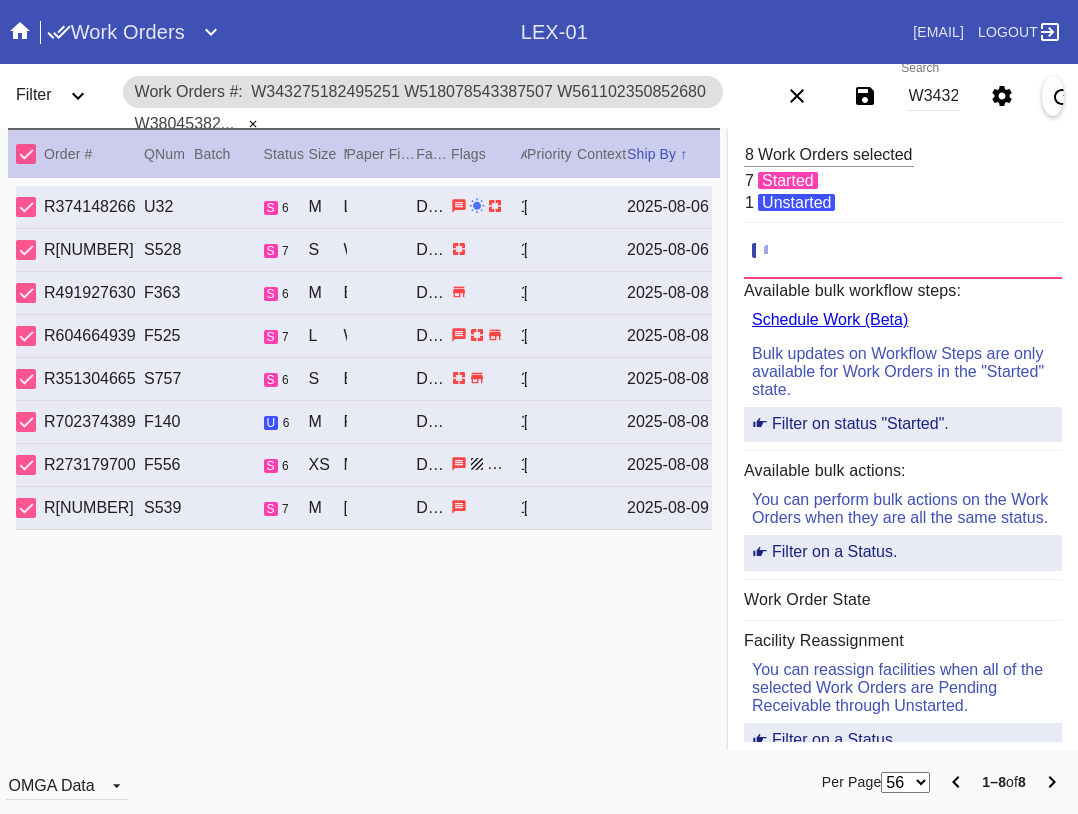 click on "OMGA Data" at bounding box center [161, 782] 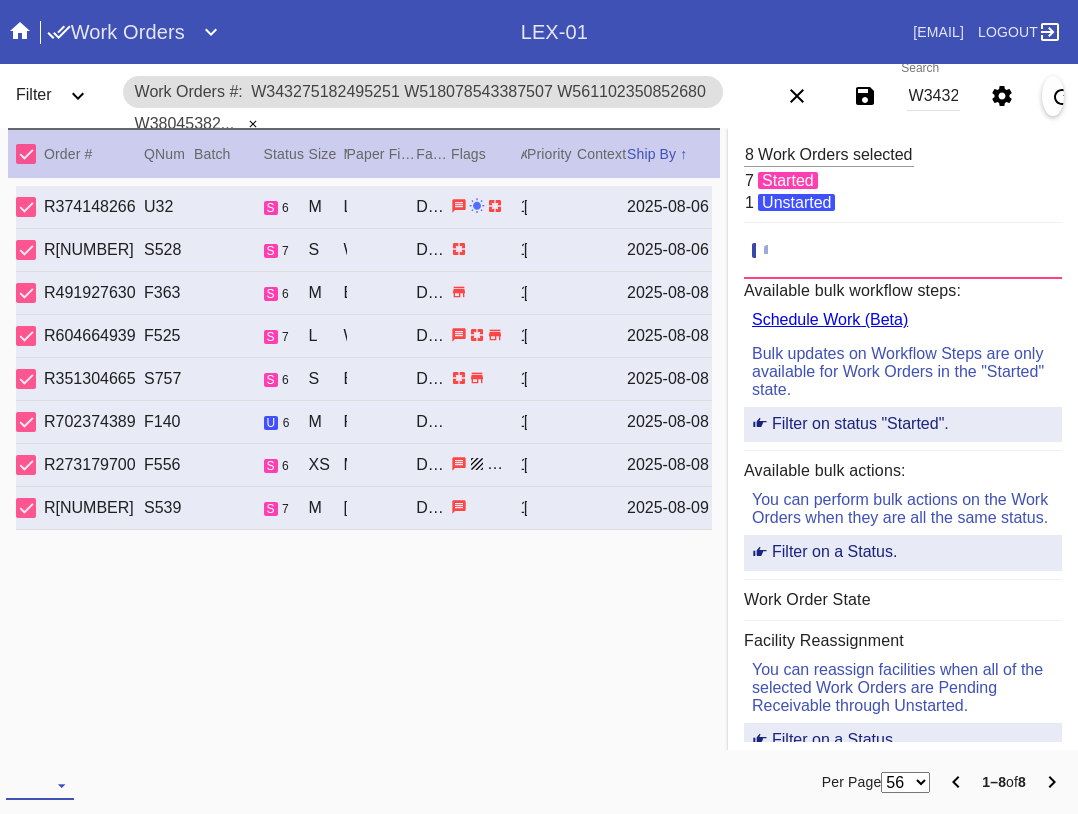 click at bounding box center [40, 785] 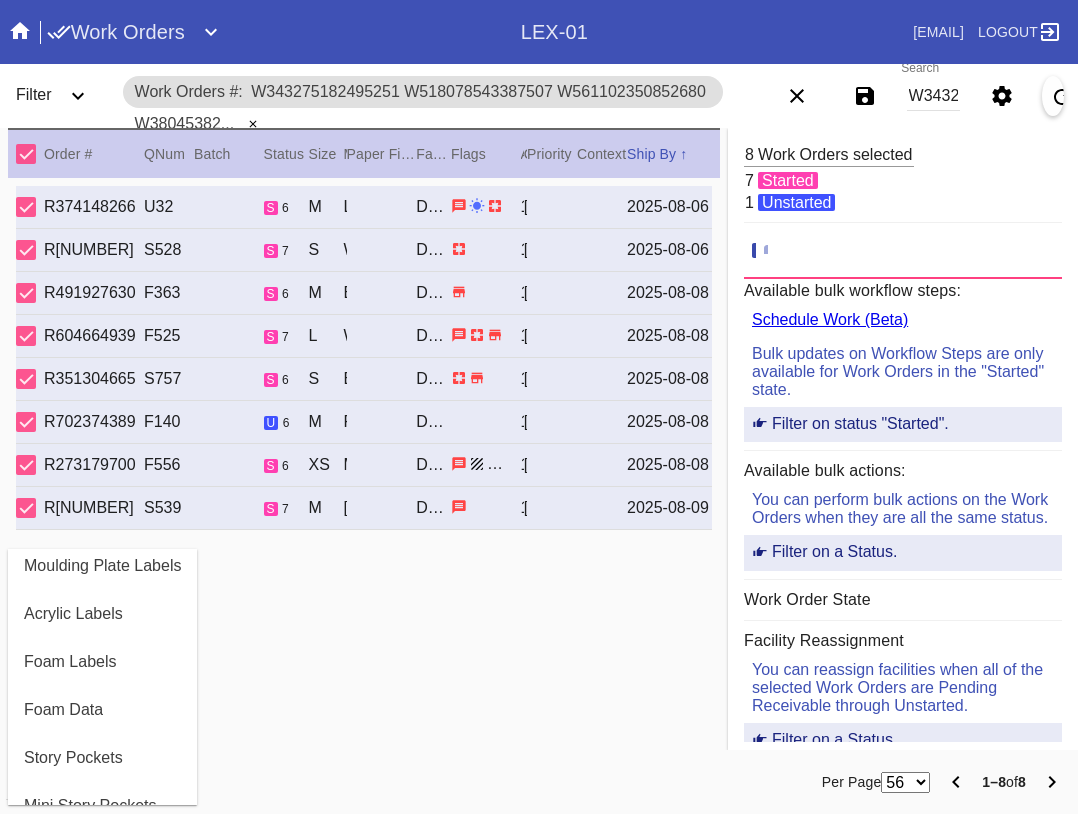 scroll, scrollTop: 464, scrollLeft: 0, axis: vertical 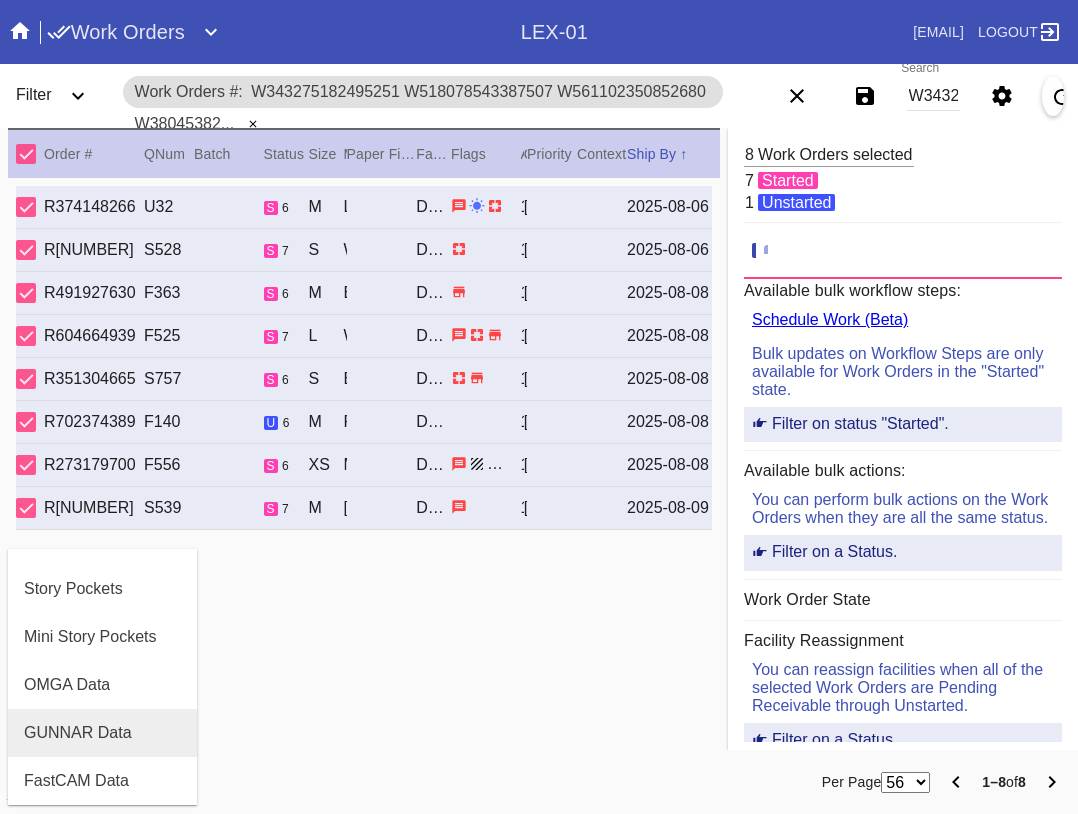 click on "GUNNAR Data" at bounding box center [78, 733] 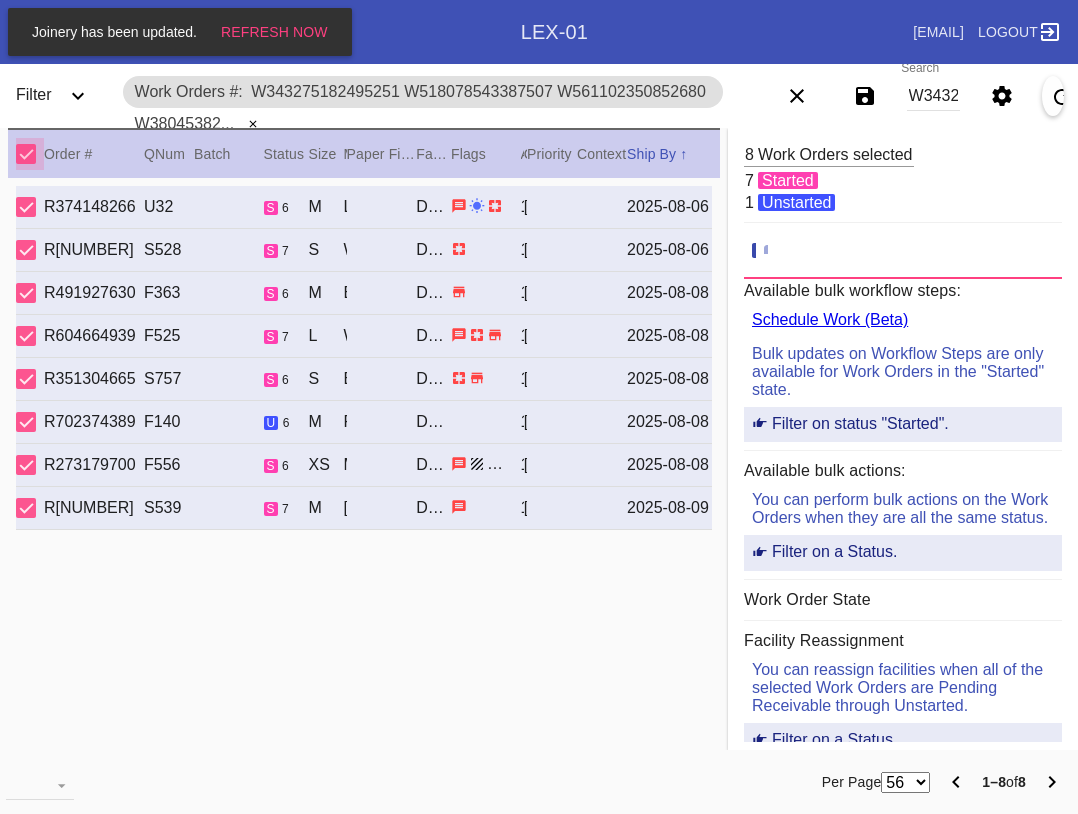 click at bounding box center [26, 154] 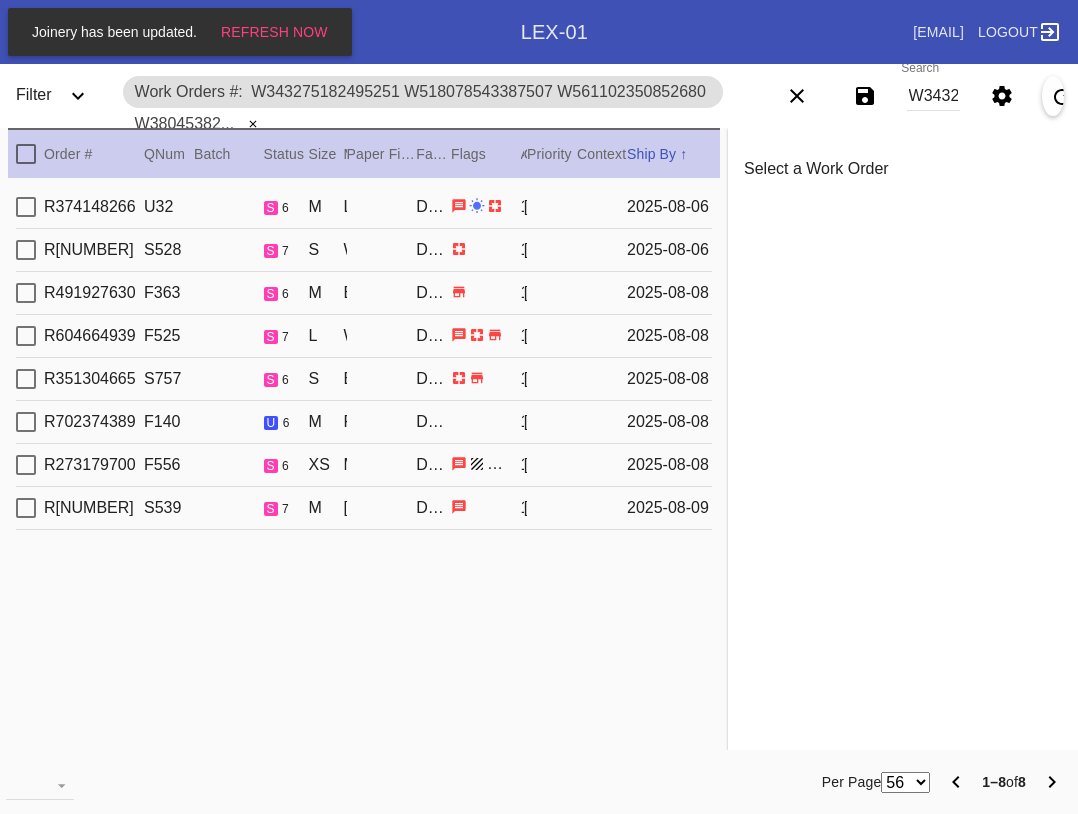 click at bounding box center (26, 465) 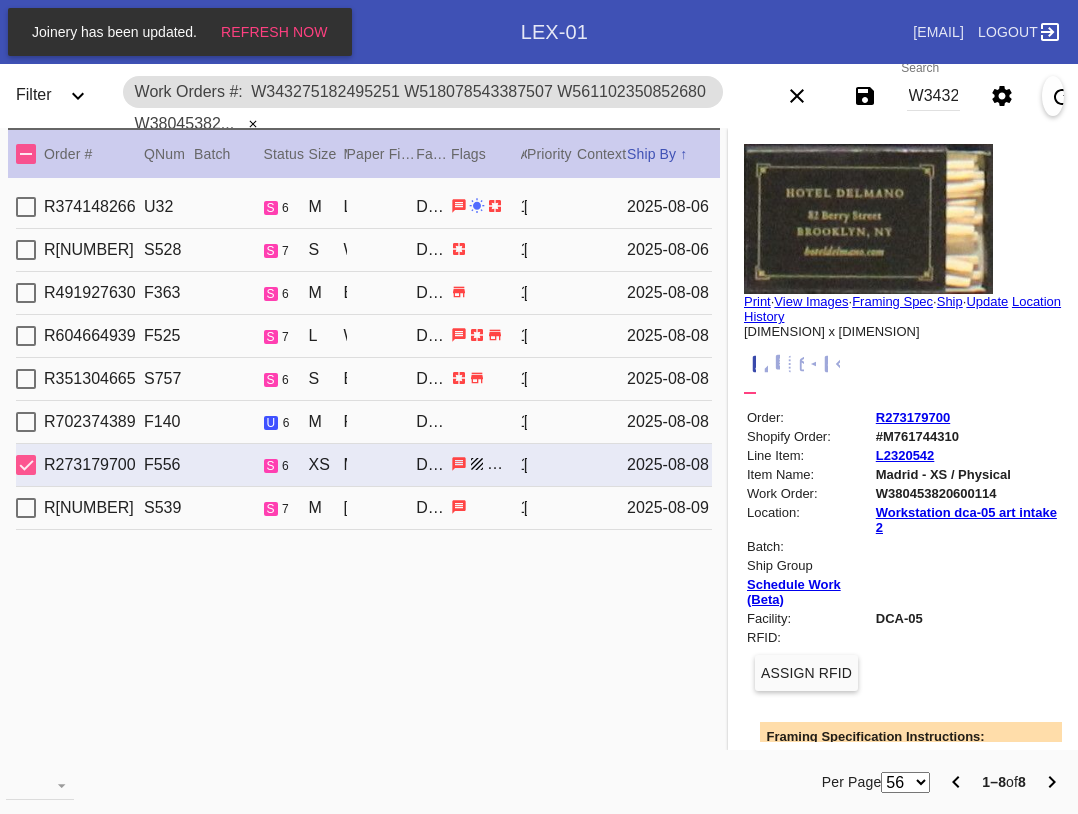 click at bounding box center [40, 784] 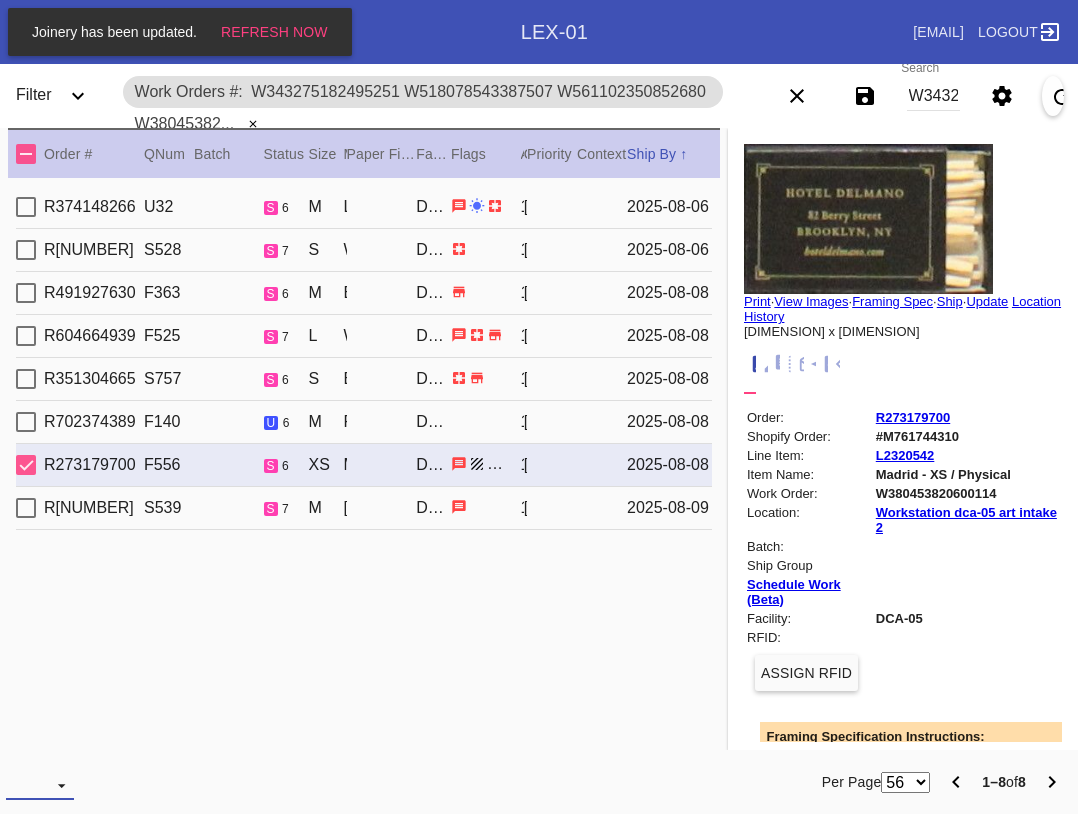 click at bounding box center (40, 785) 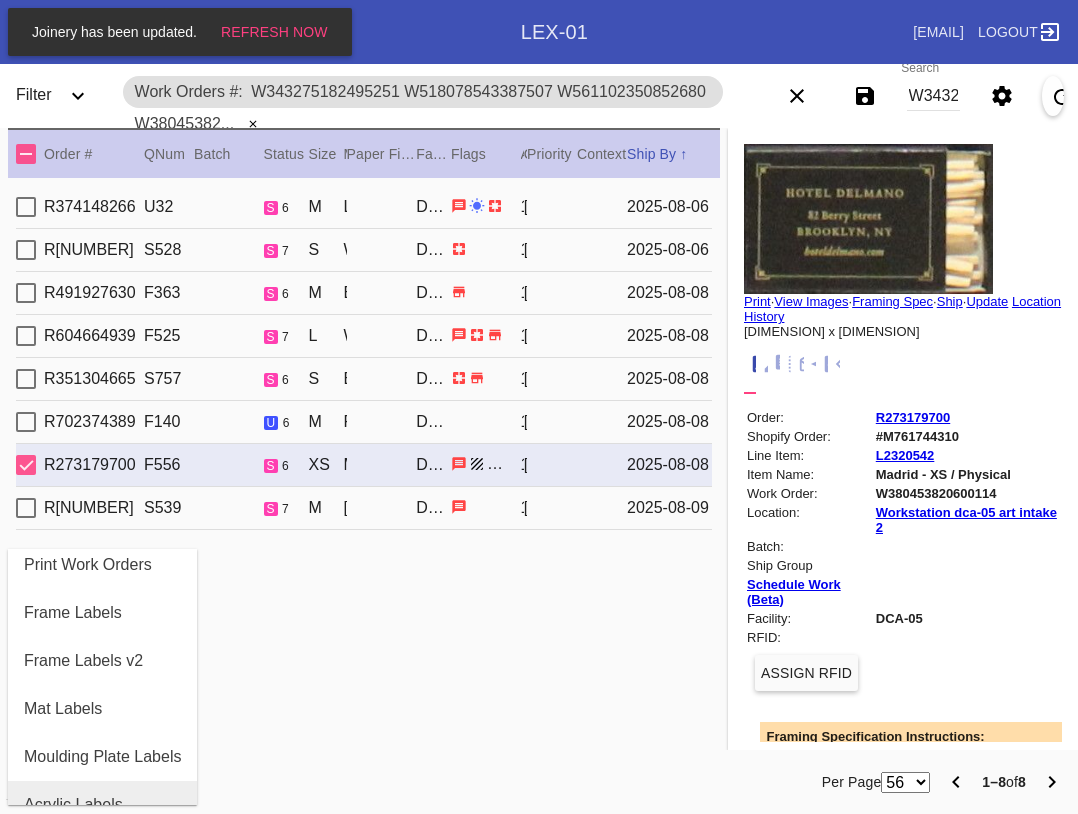 scroll, scrollTop: 200, scrollLeft: 0, axis: vertical 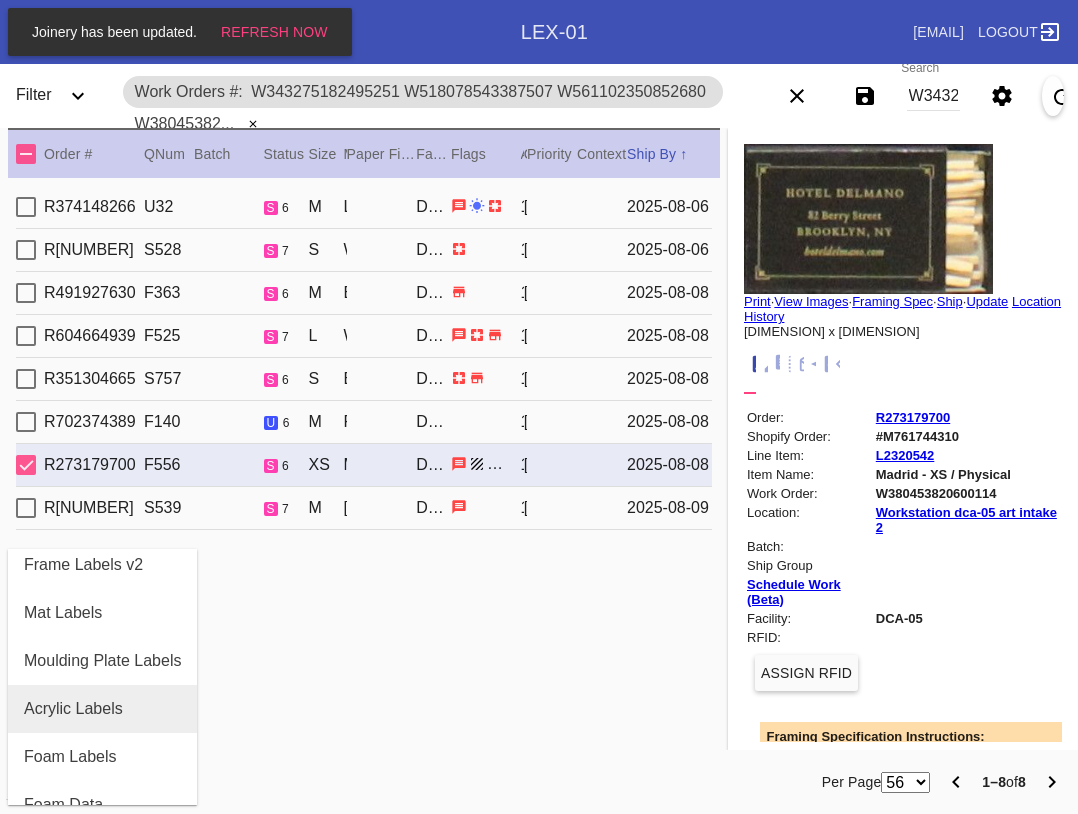 click on "Acrylic Labels" at bounding box center [102, 709] 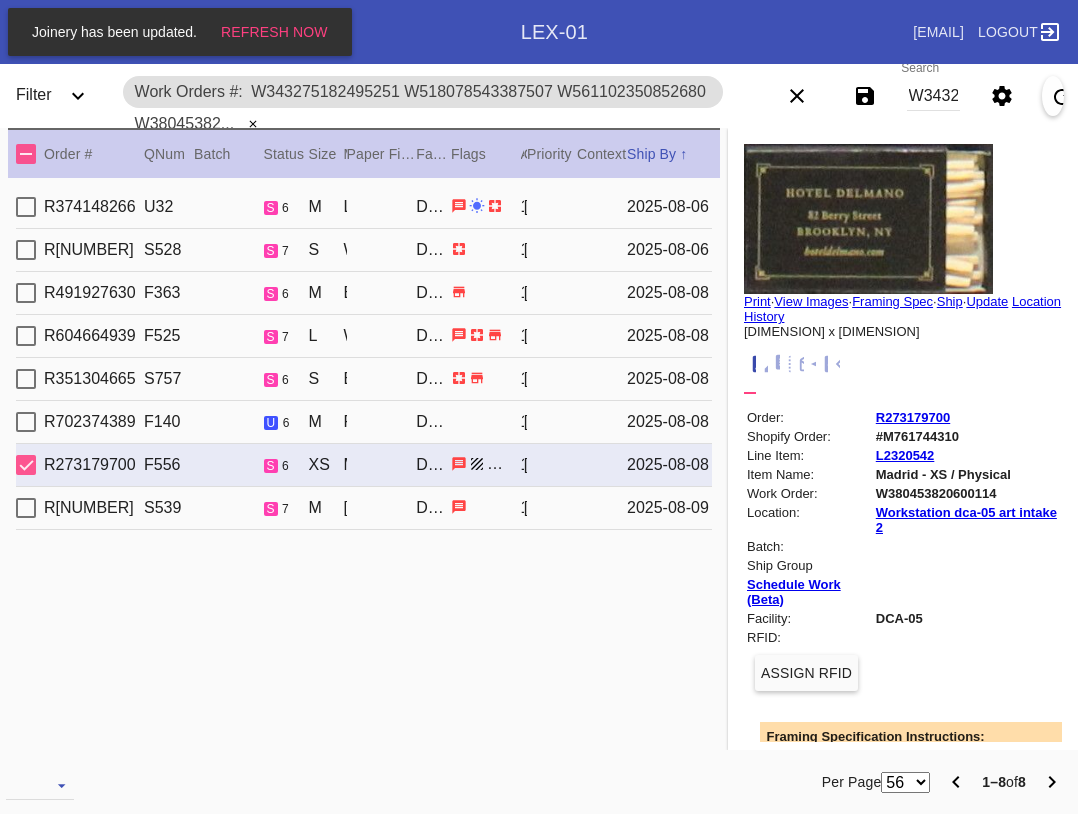 click on "W343275182495251 W518078543387507 W561102350852680 W380453820600114 W477704486419803 W895852227715815 W504395620032053 W217104121608467" at bounding box center (933, 96) 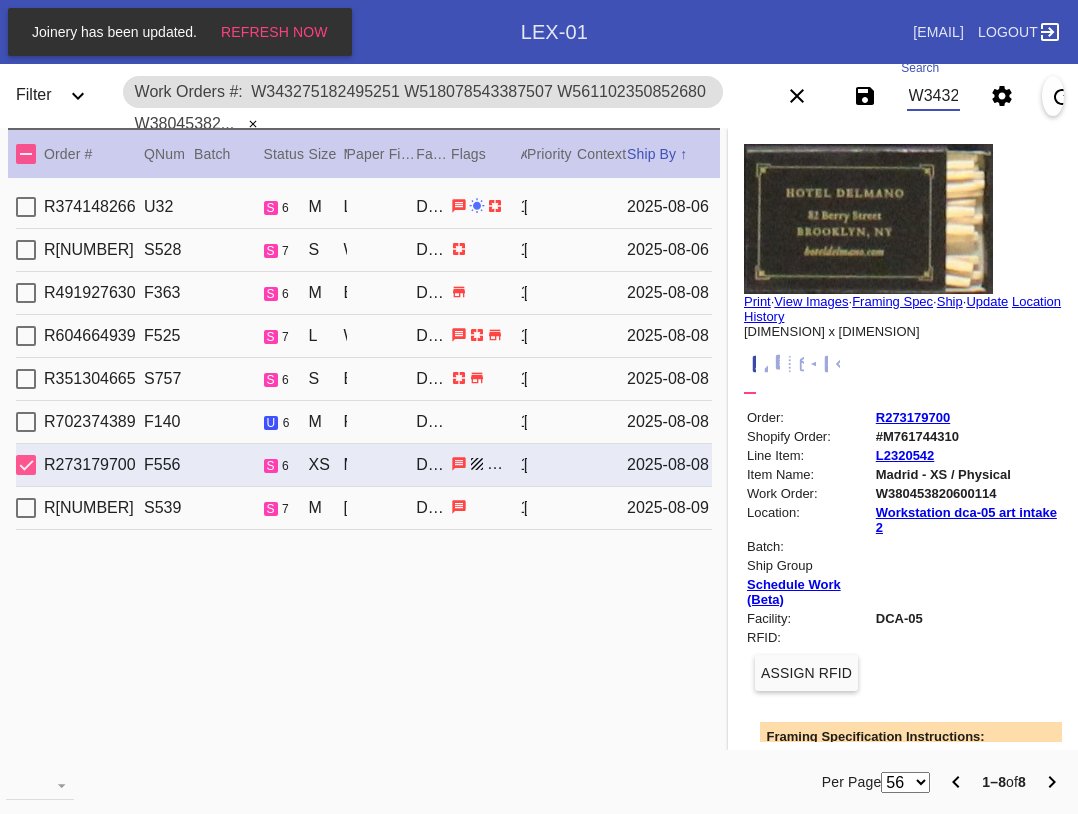 click on "W343275182495251 W518078543387507 W561102350852680 W380453820600114 W477704486419803 W895852227715815 W504395620032053 W217104121608467" at bounding box center (933, 96) 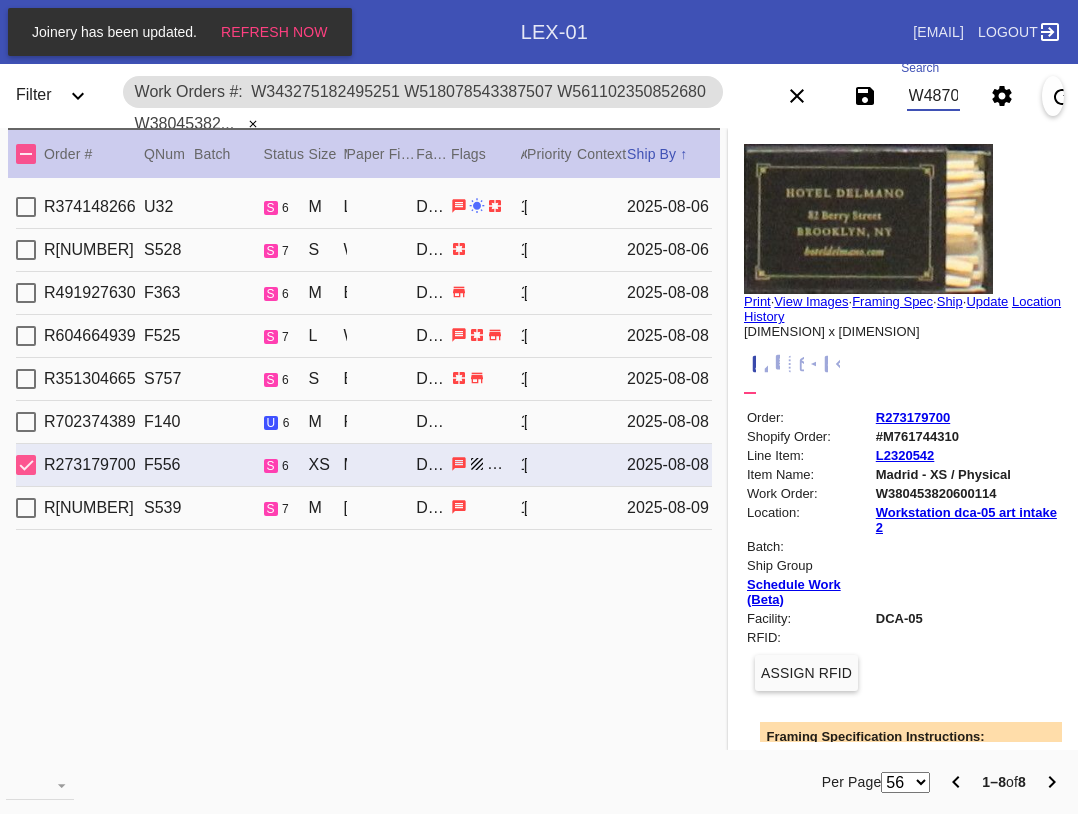scroll, scrollTop: 0, scrollLeft: 1015, axis: horizontal 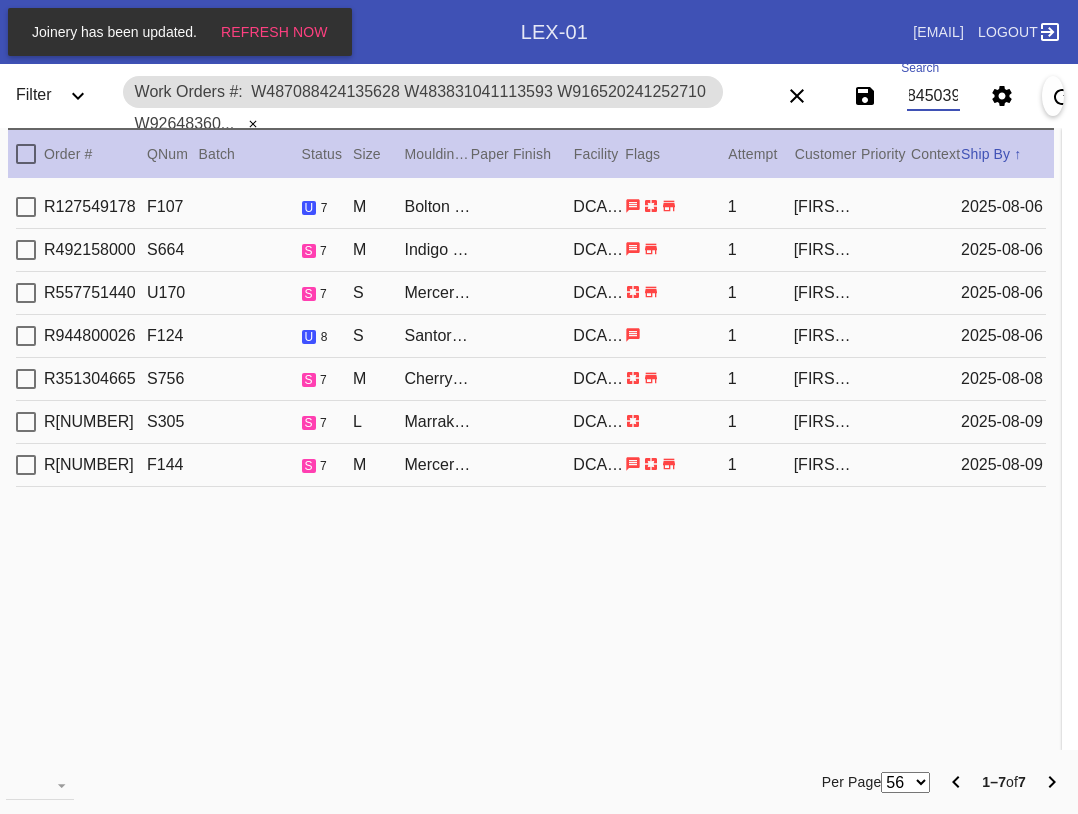 click at bounding box center [26, 154] 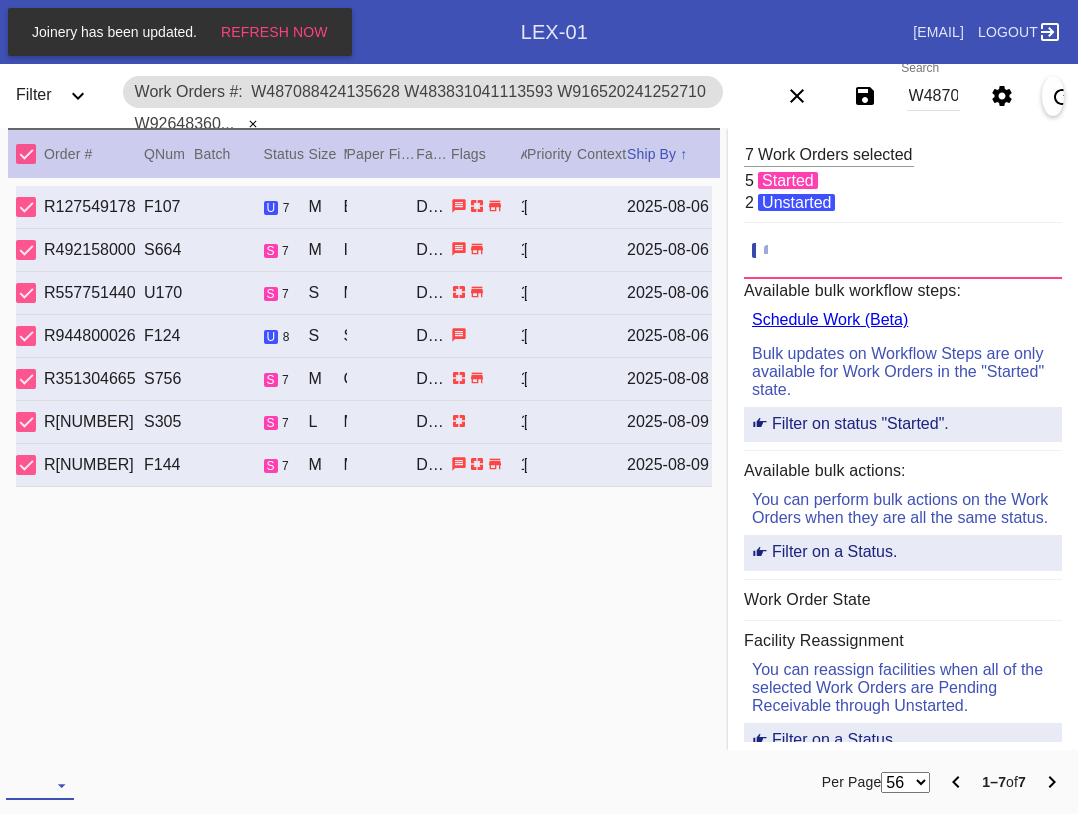 drag, startPoint x: 59, startPoint y: 790, endPoint x: 66, endPoint y: 725, distance: 65.37584 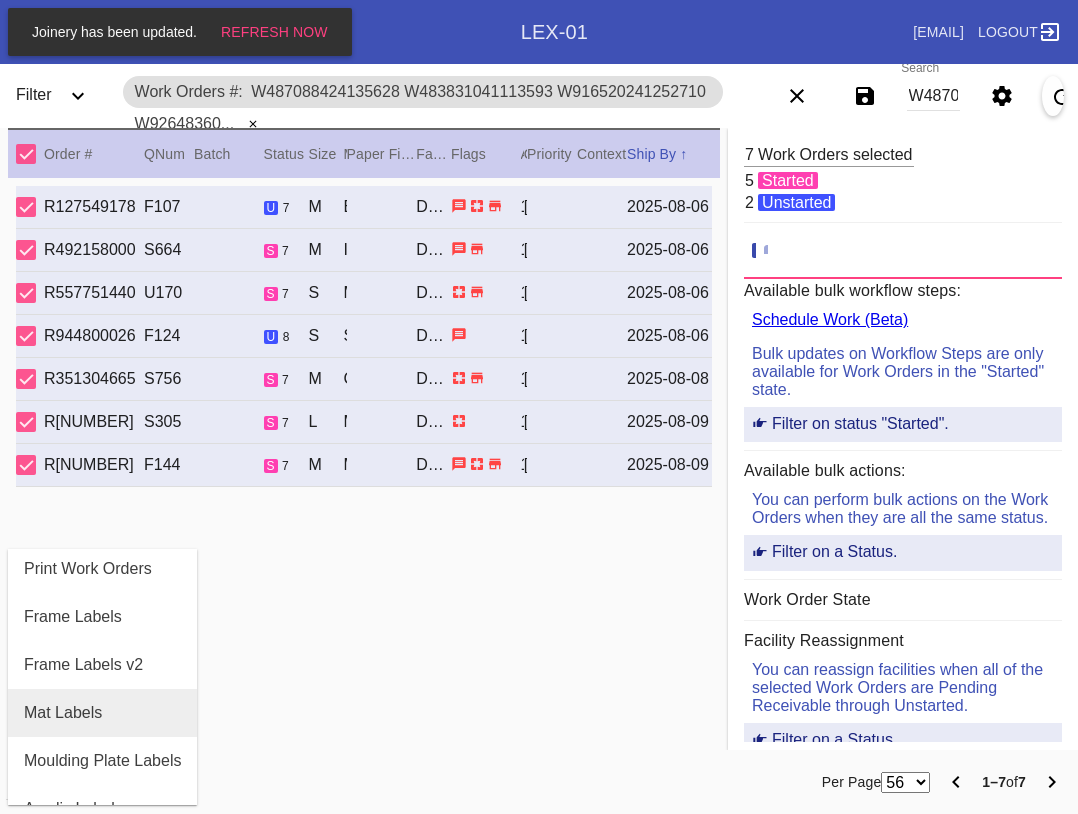 click on "Mat Labels" at bounding box center (63, 713) 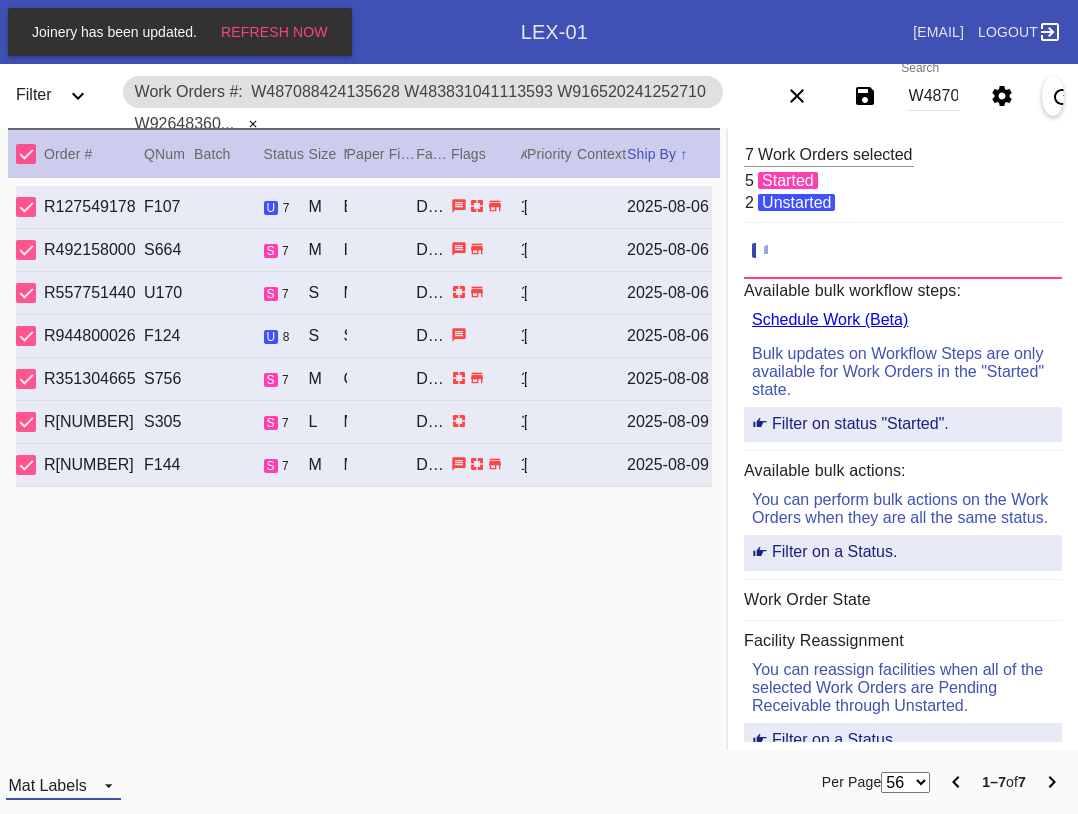 click on "Mat Labels" at bounding box center [47, 785] 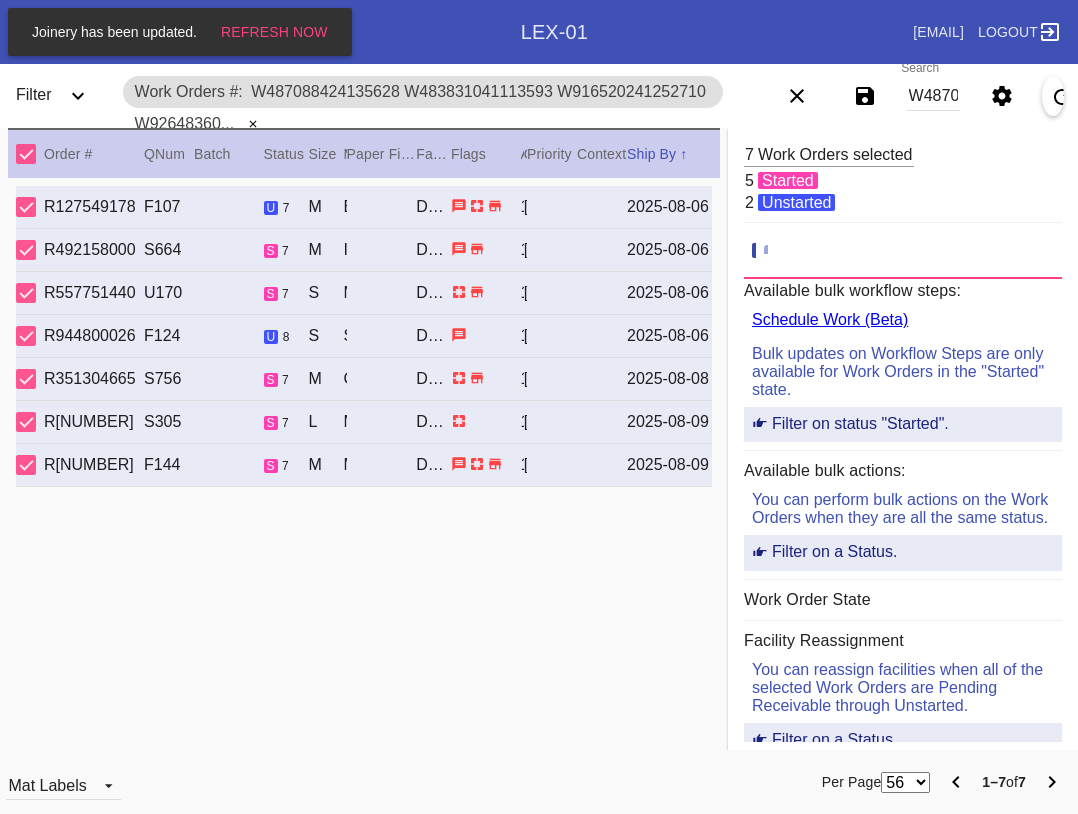 scroll, scrollTop: 32, scrollLeft: 0, axis: vertical 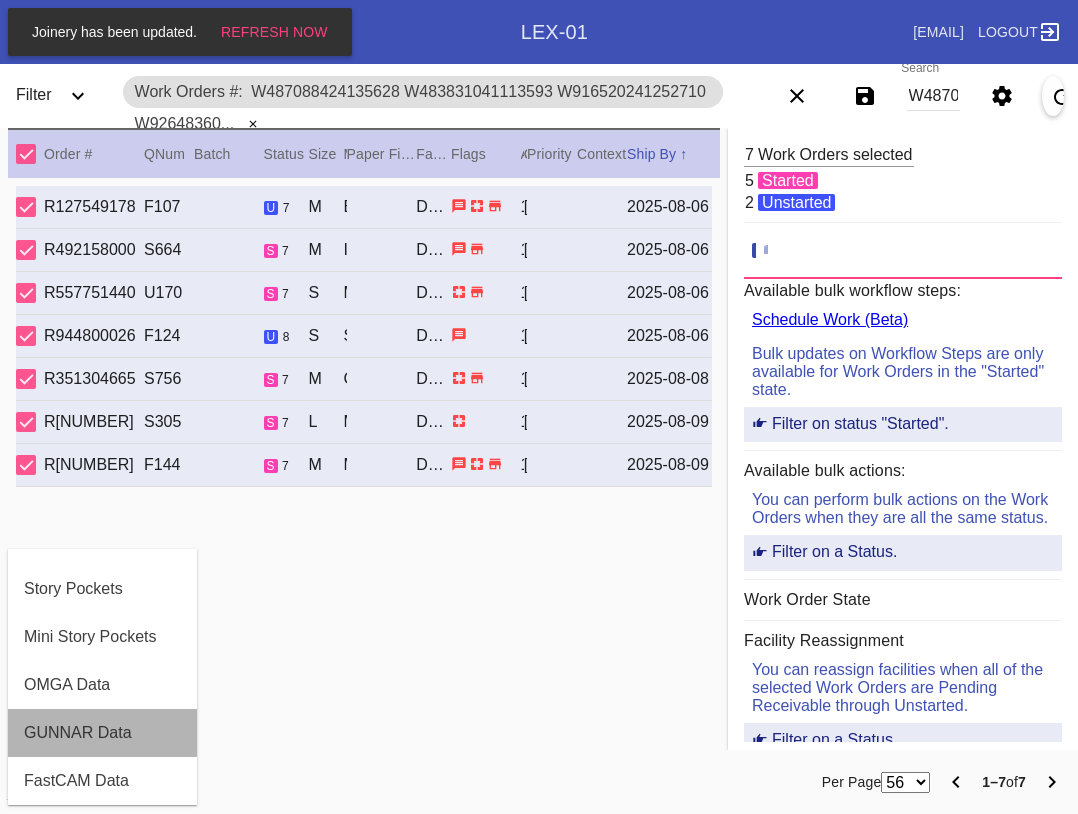 click on "GUNNAR Data" at bounding box center [78, 733] 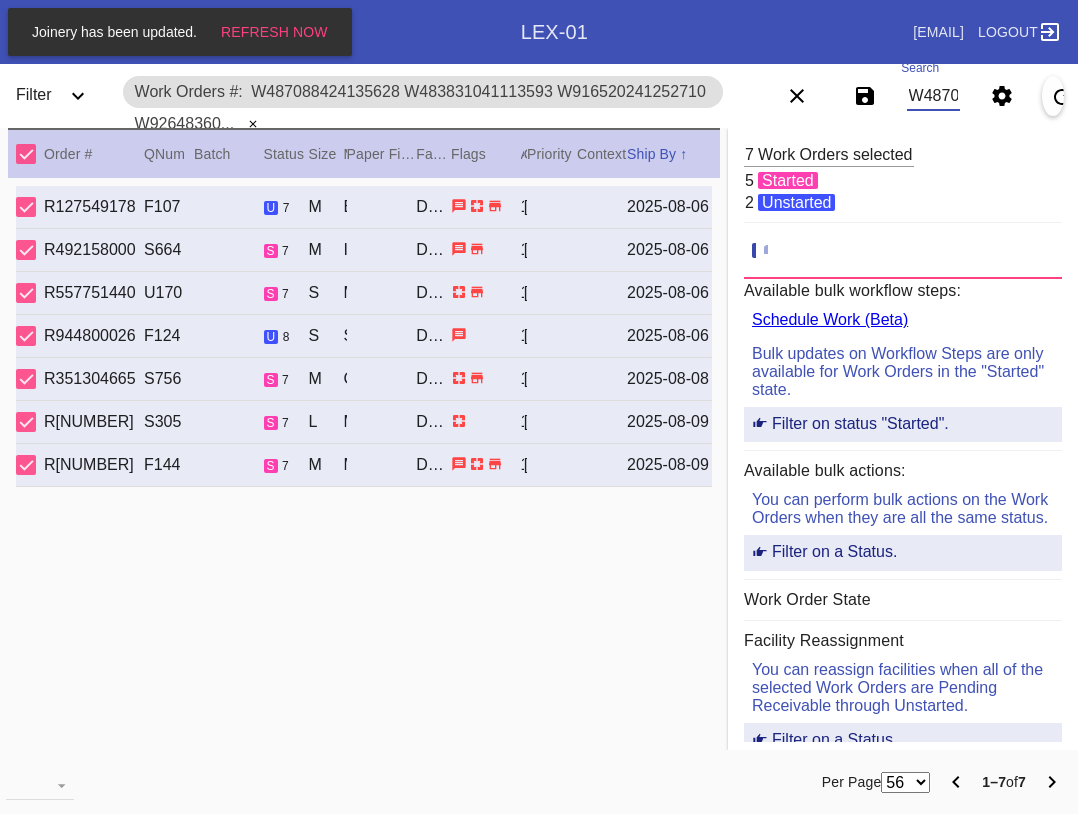click on "W487088424135628 W483831041113593 W916520241252710 W926483601313360 W609079548829812 W123308677342246 W829051203845039" at bounding box center [933, 96] 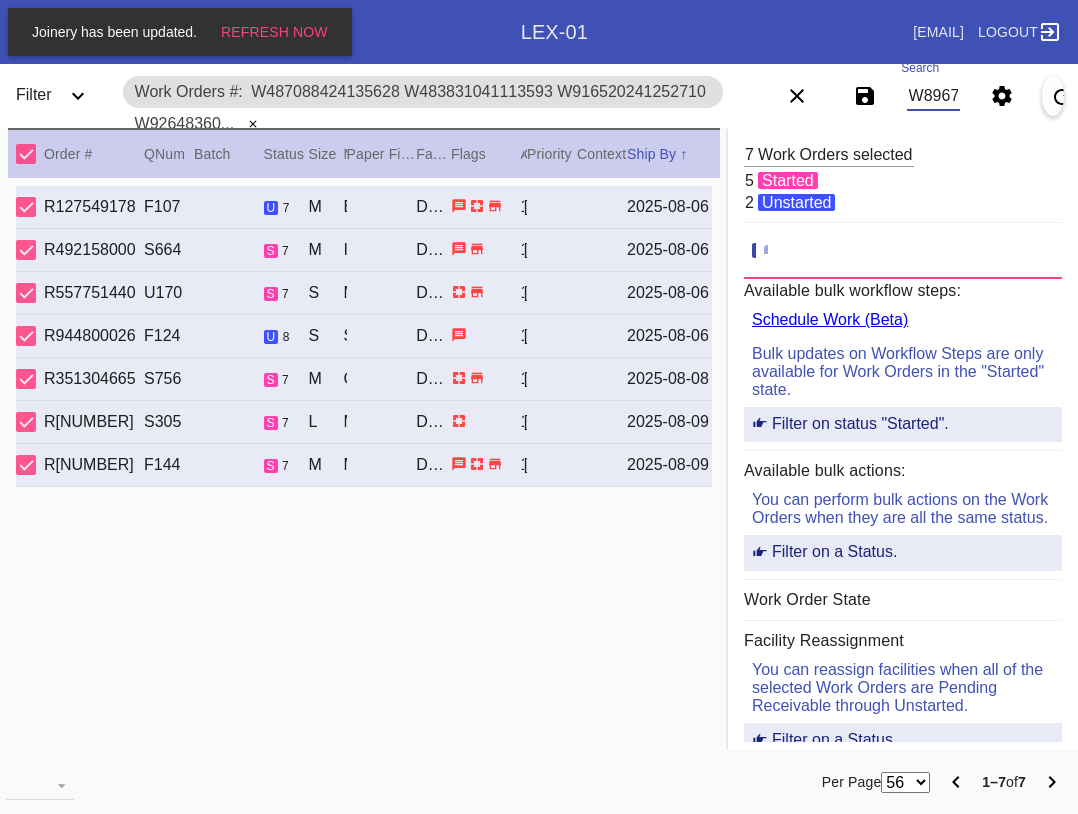 scroll, scrollTop: 0, scrollLeft: 1169, axis: horizontal 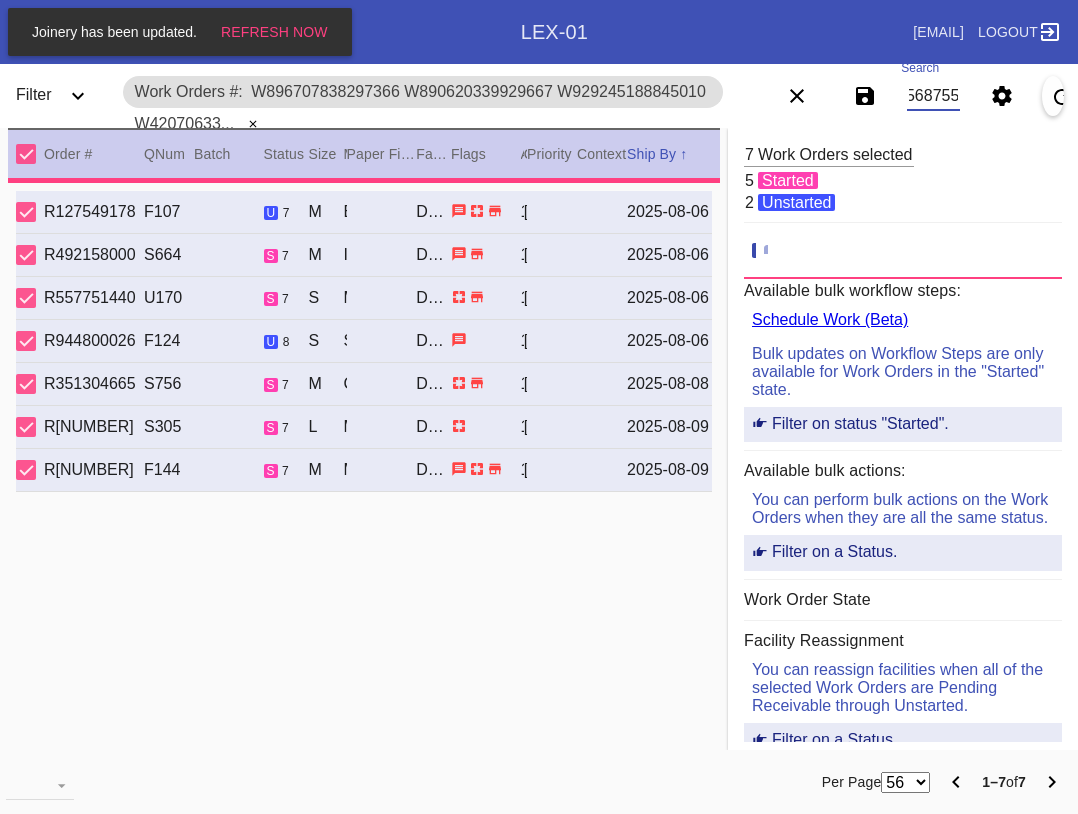 type on "1.5" 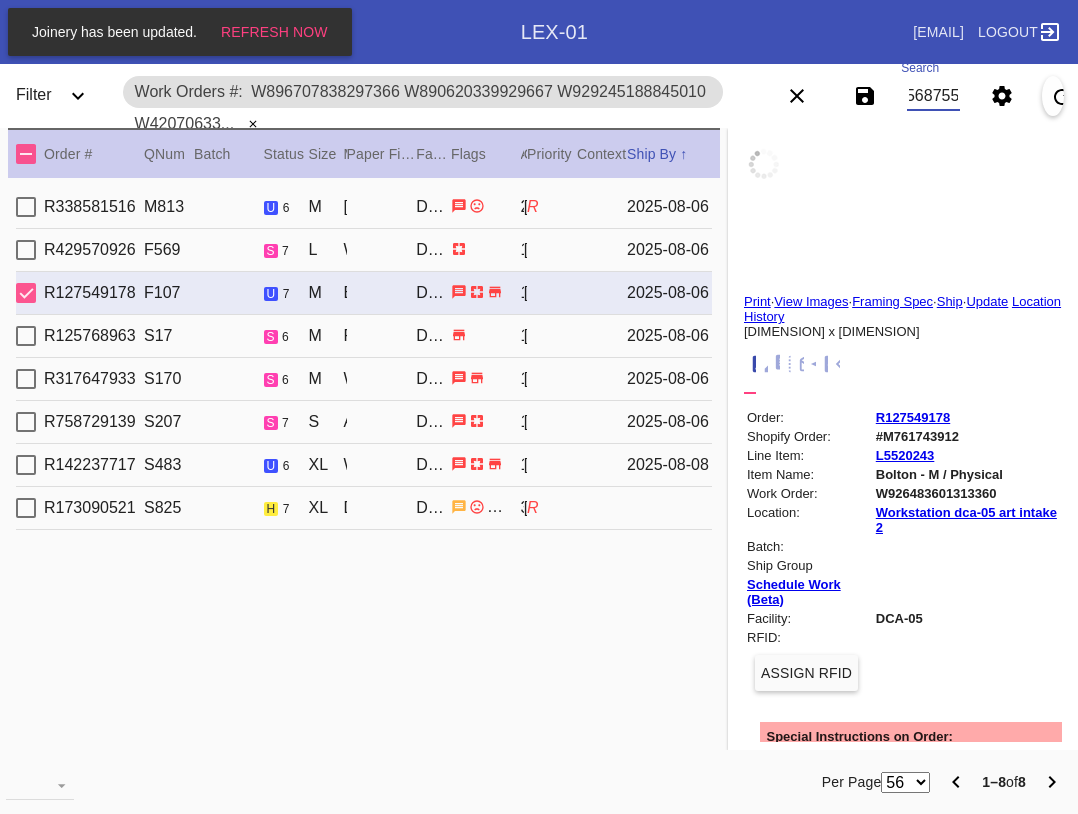 type on "W896707838297366 W890620339929667 W929245188845010 W420706332119570 W253613083400966 W926483601313360 W687734135893931 W516771313568755" 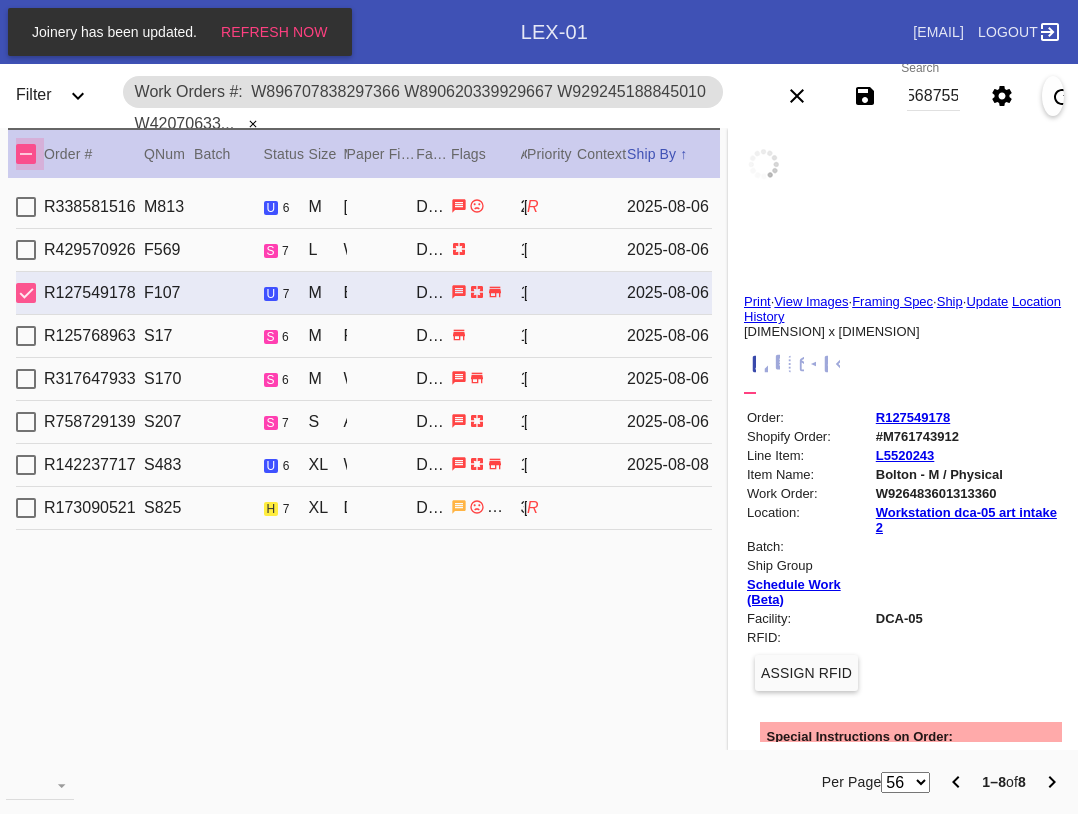 click at bounding box center [26, 154] 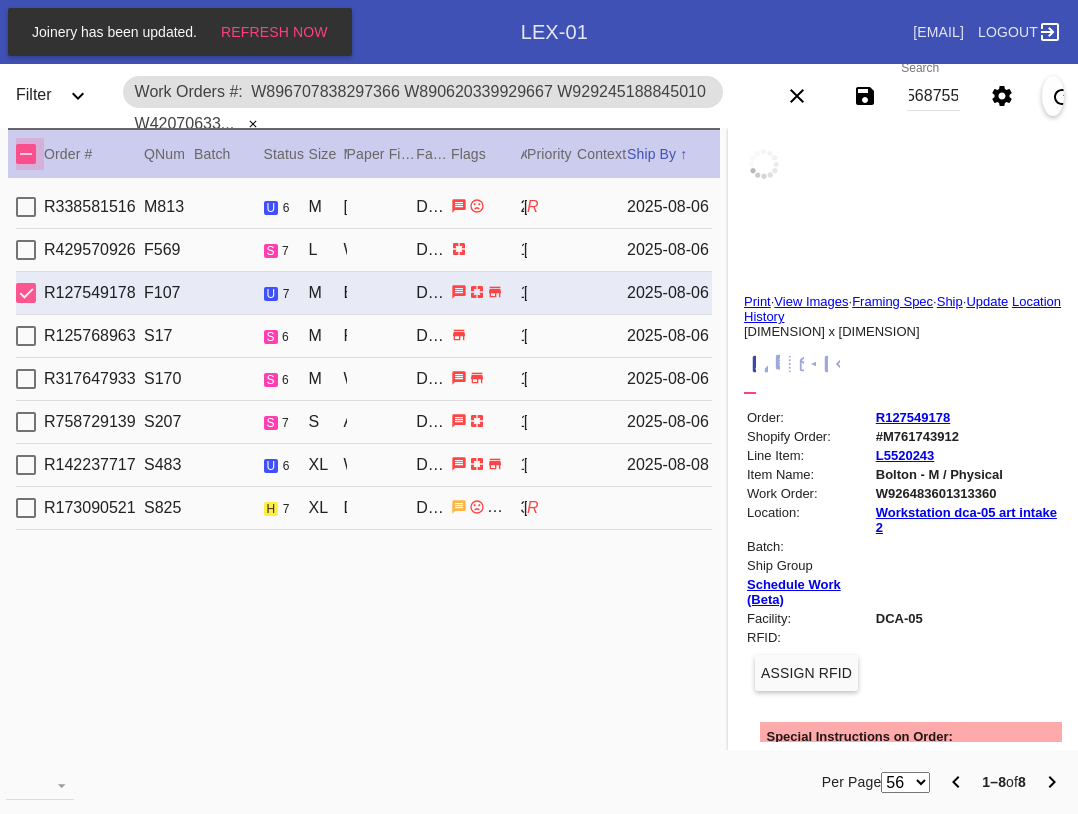 scroll, scrollTop: 0, scrollLeft: 0, axis: both 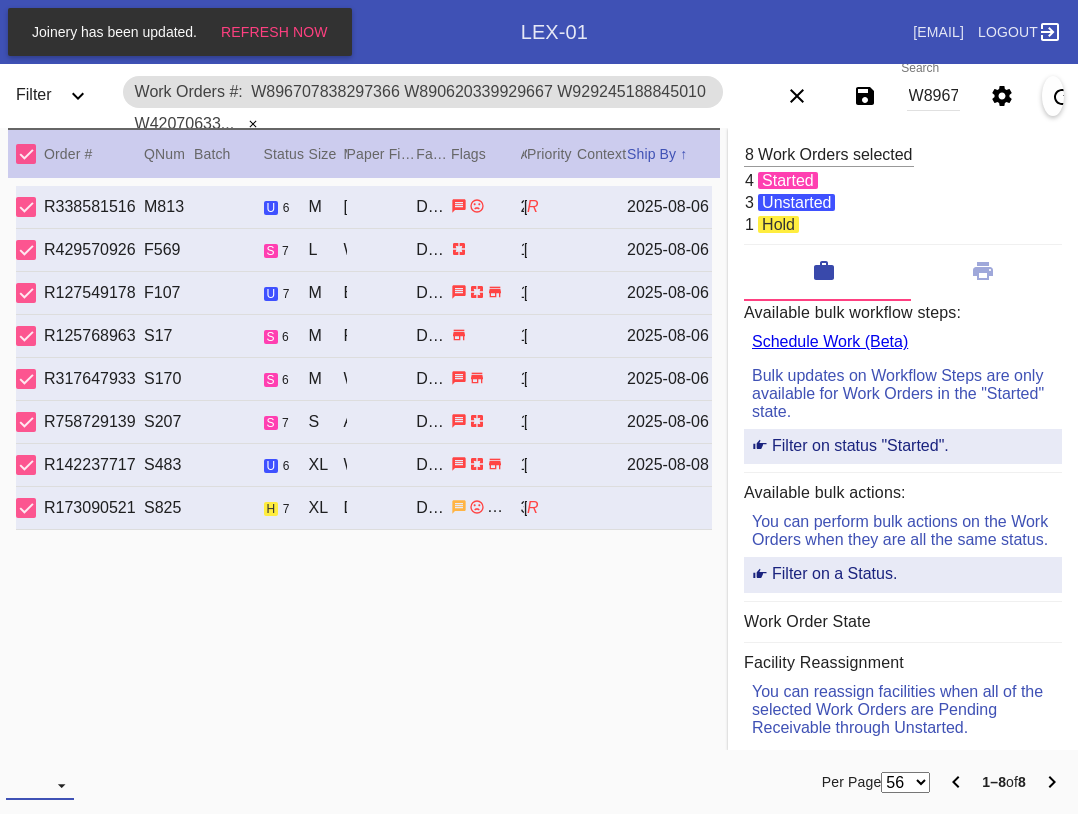 click at bounding box center [40, 785] 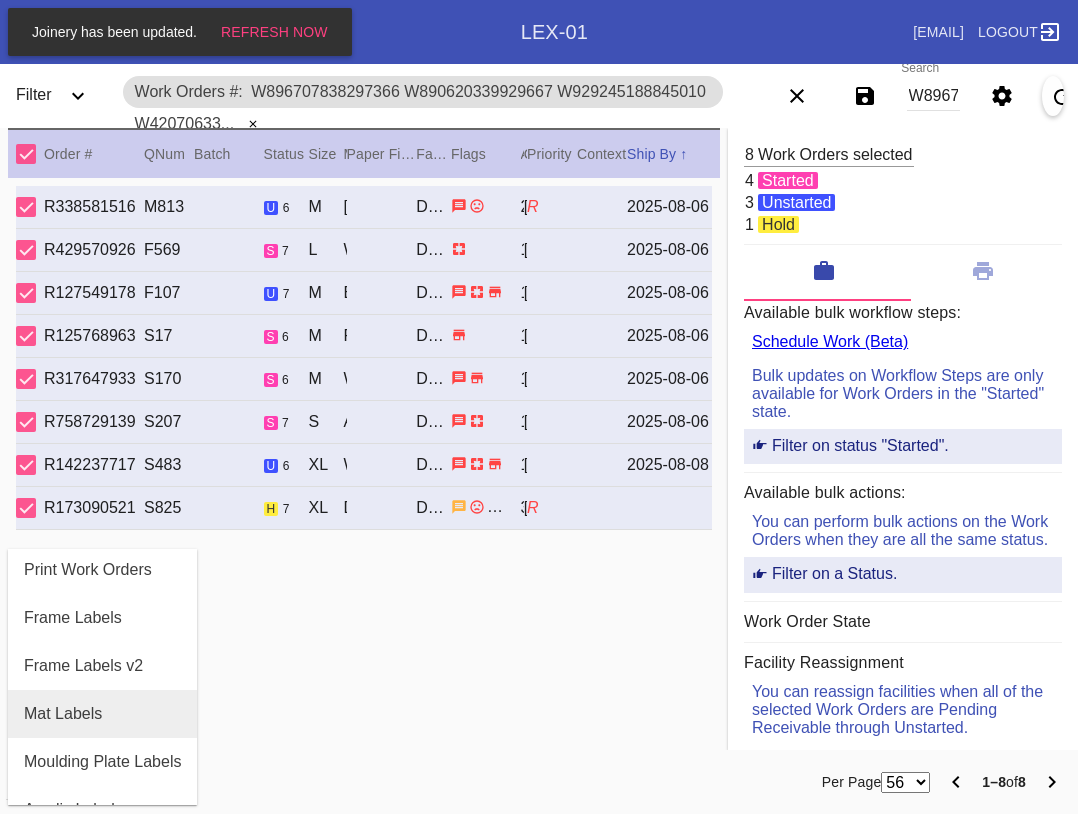 scroll, scrollTop: 100, scrollLeft: 0, axis: vertical 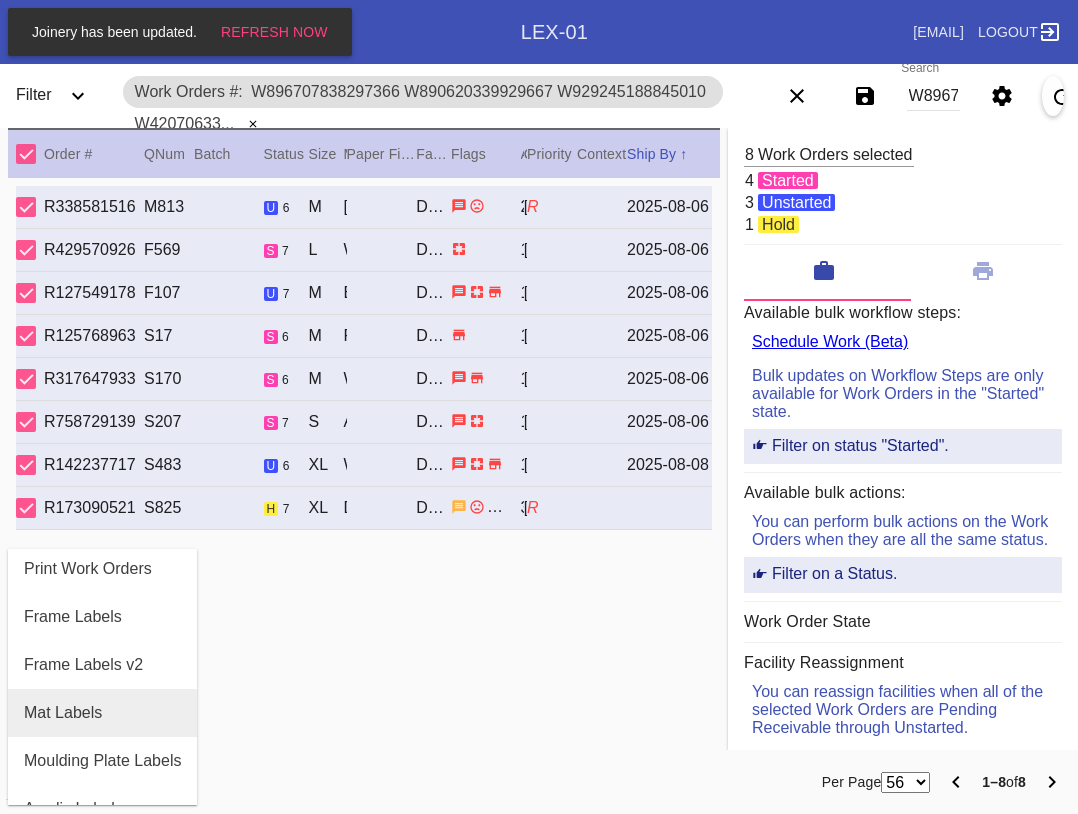 click on "Mat Labels" at bounding box center (63, 713) 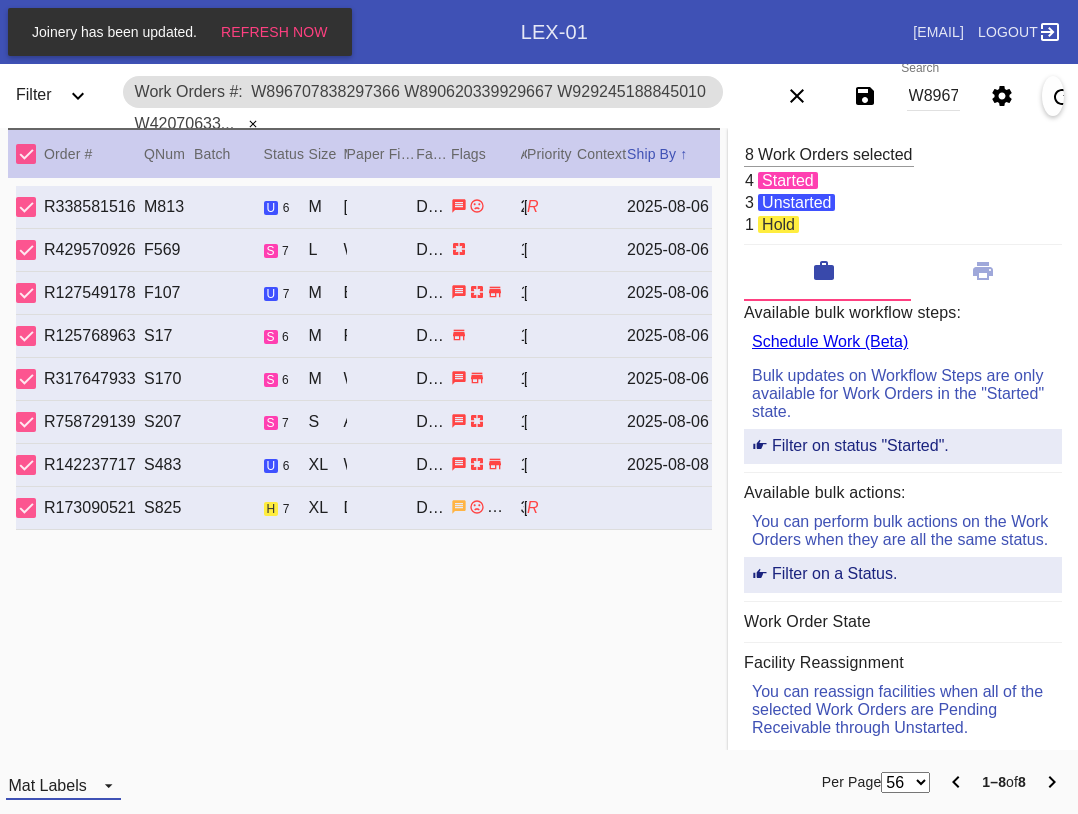 click on "Mat Labels" at bounding box center [47, 785] 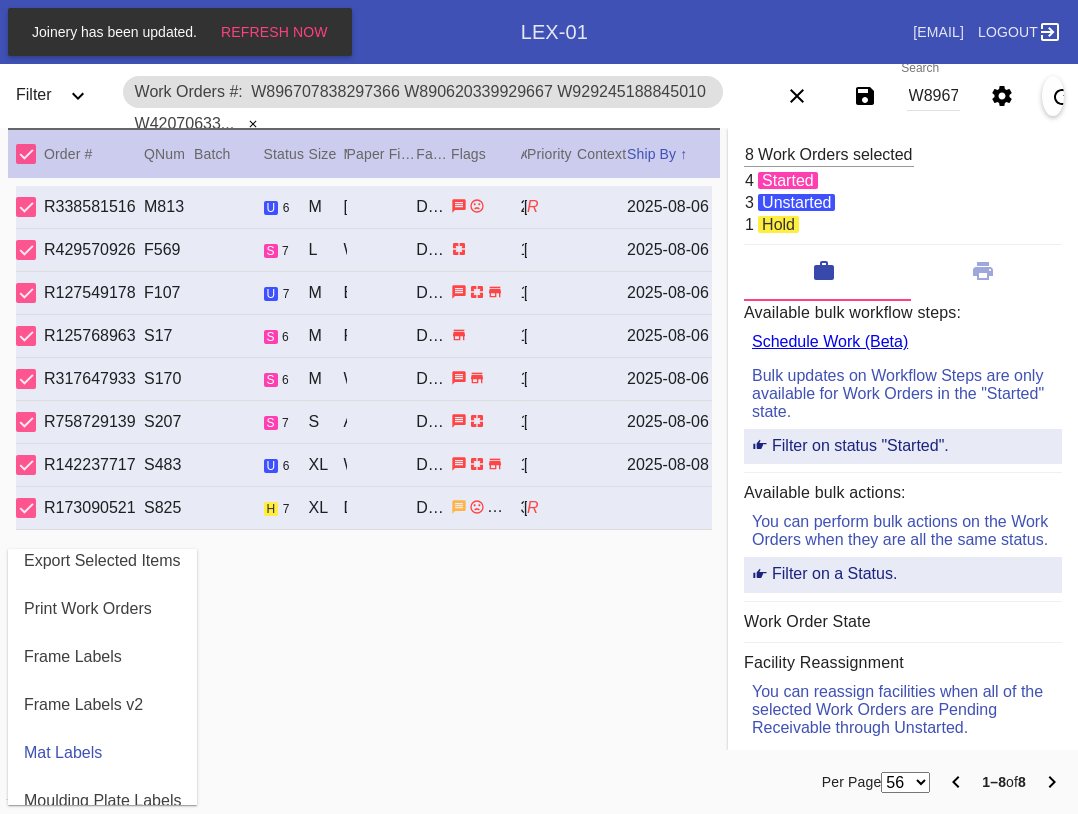 scroll, scrollTop: 432, scrollLeft: 0, axis: vertical 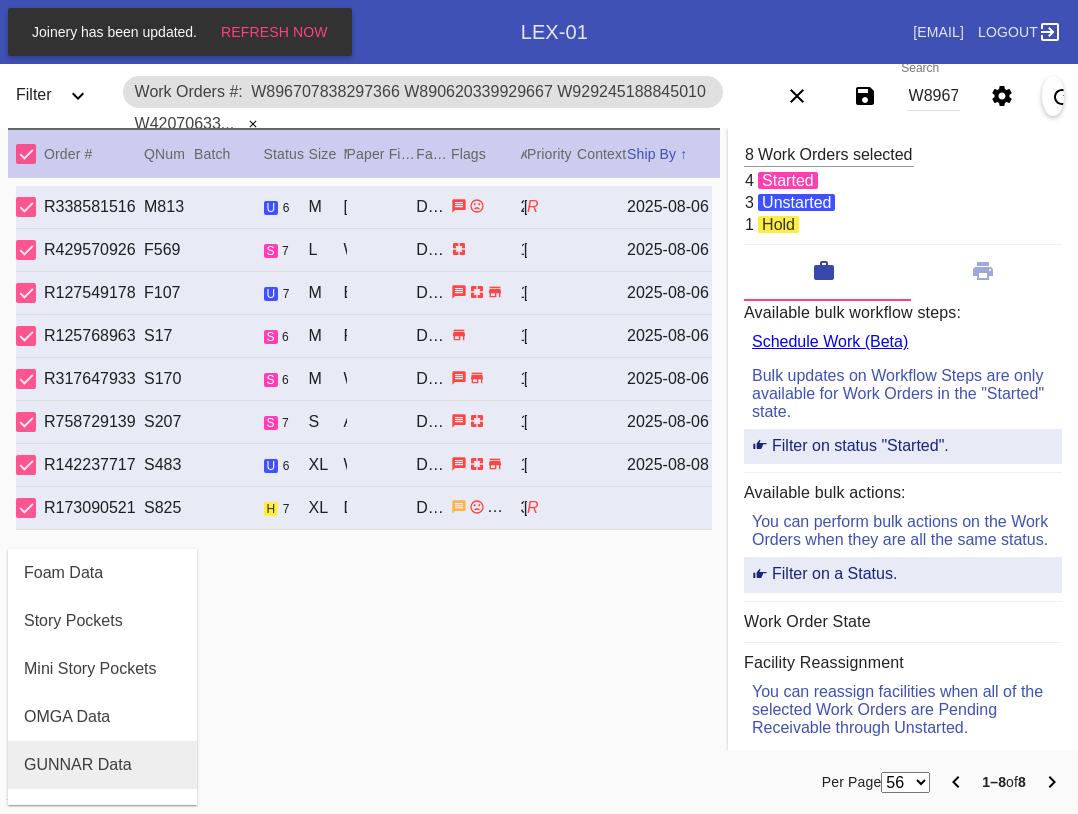 click on "GUNNAR Data" at bounding box center (78, 765) 